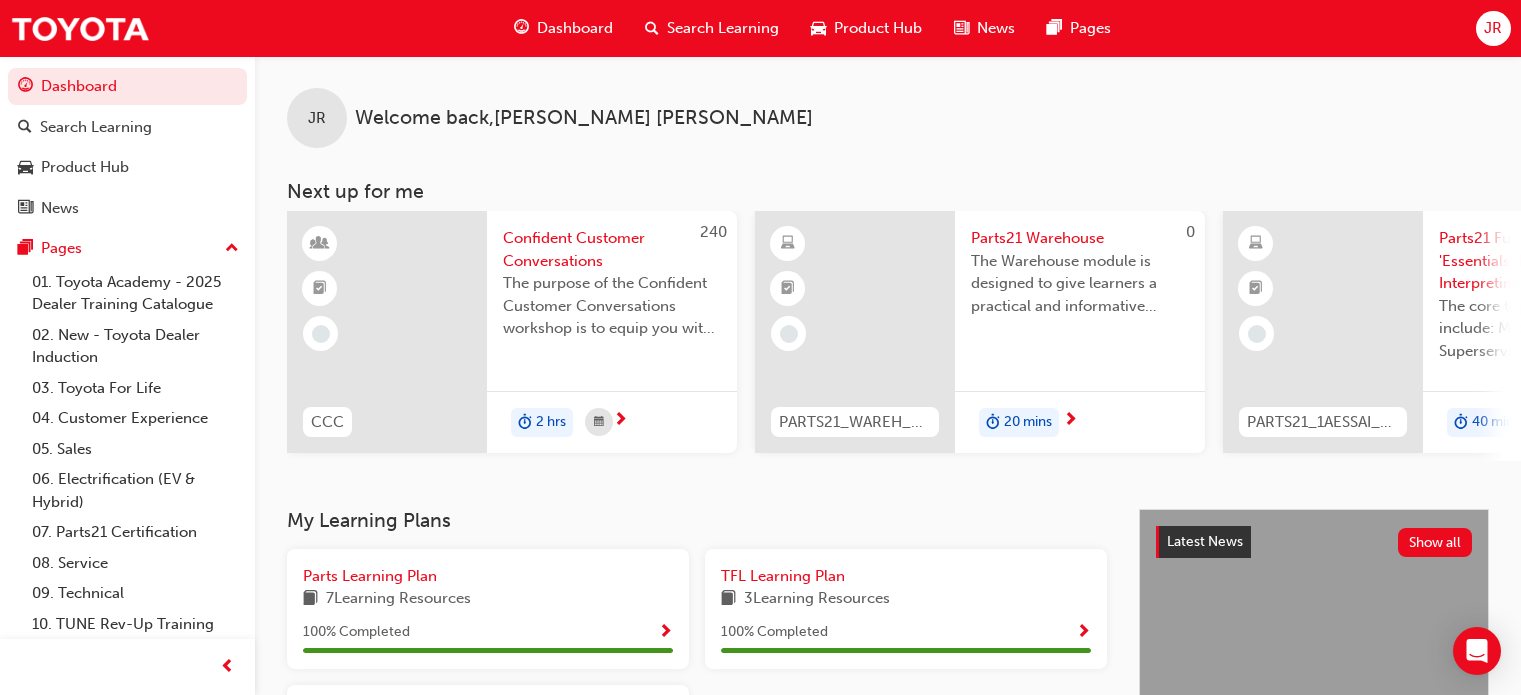 scroll, scrollTop: 0, scrollLeft: 0, axis: both 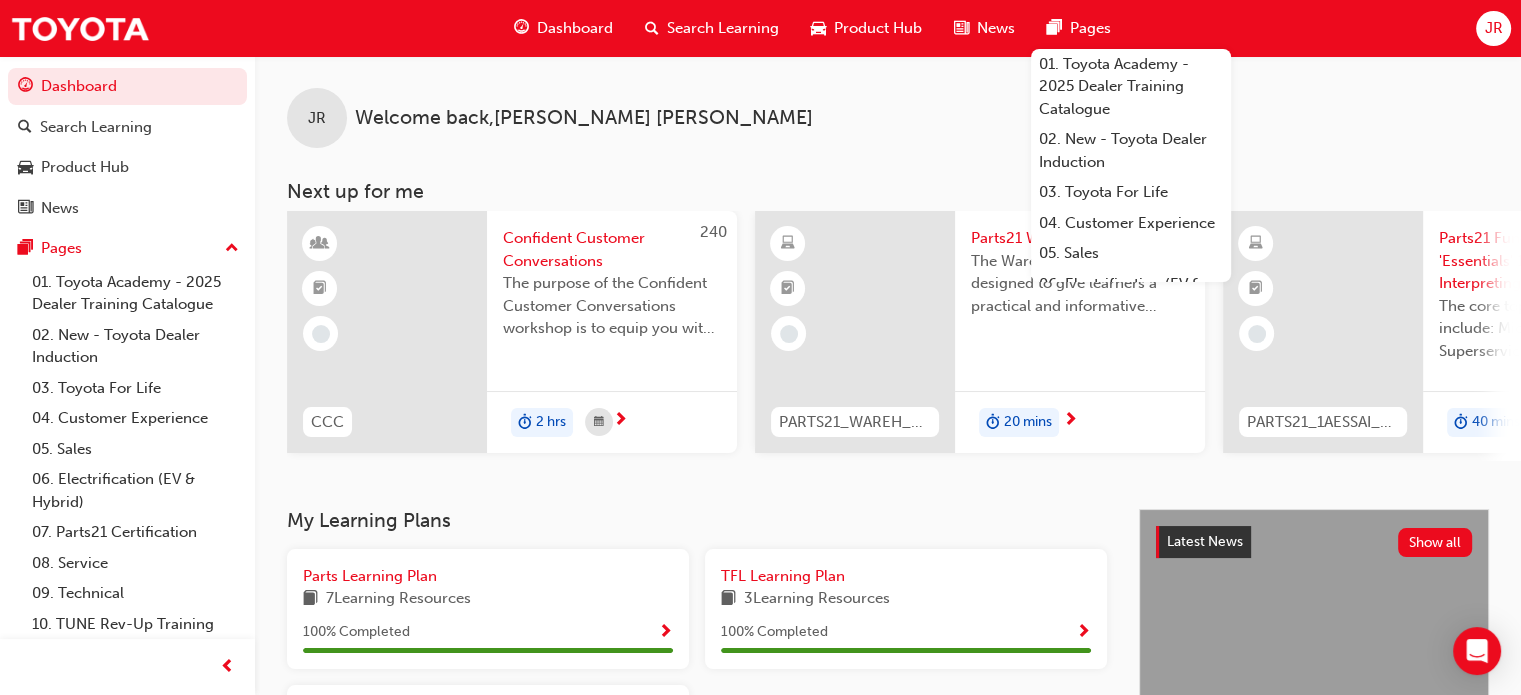 click on "JR Welcome back ,  [PERSON_NAME]" at bounding box center [888, 102] 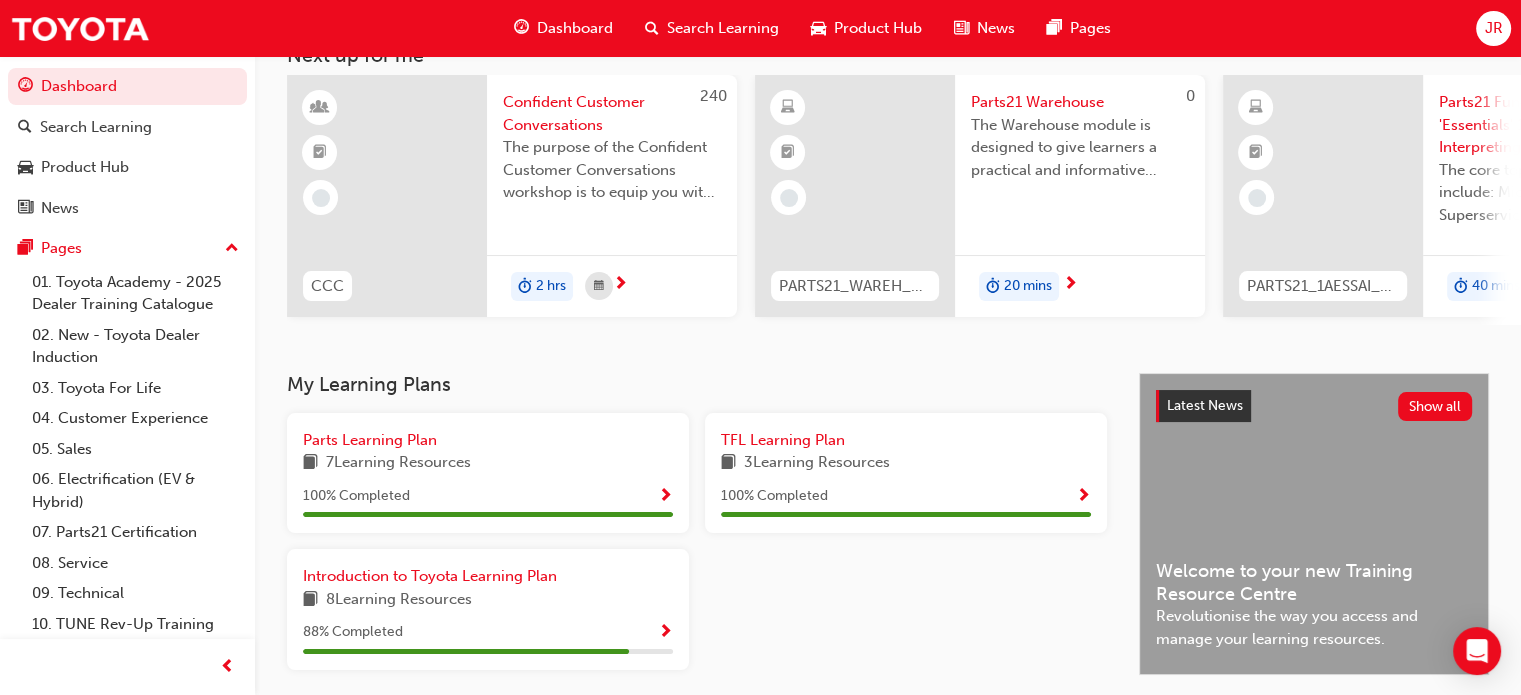 scroll, scrollTop: 0, scrollLeft: 0, axis: both 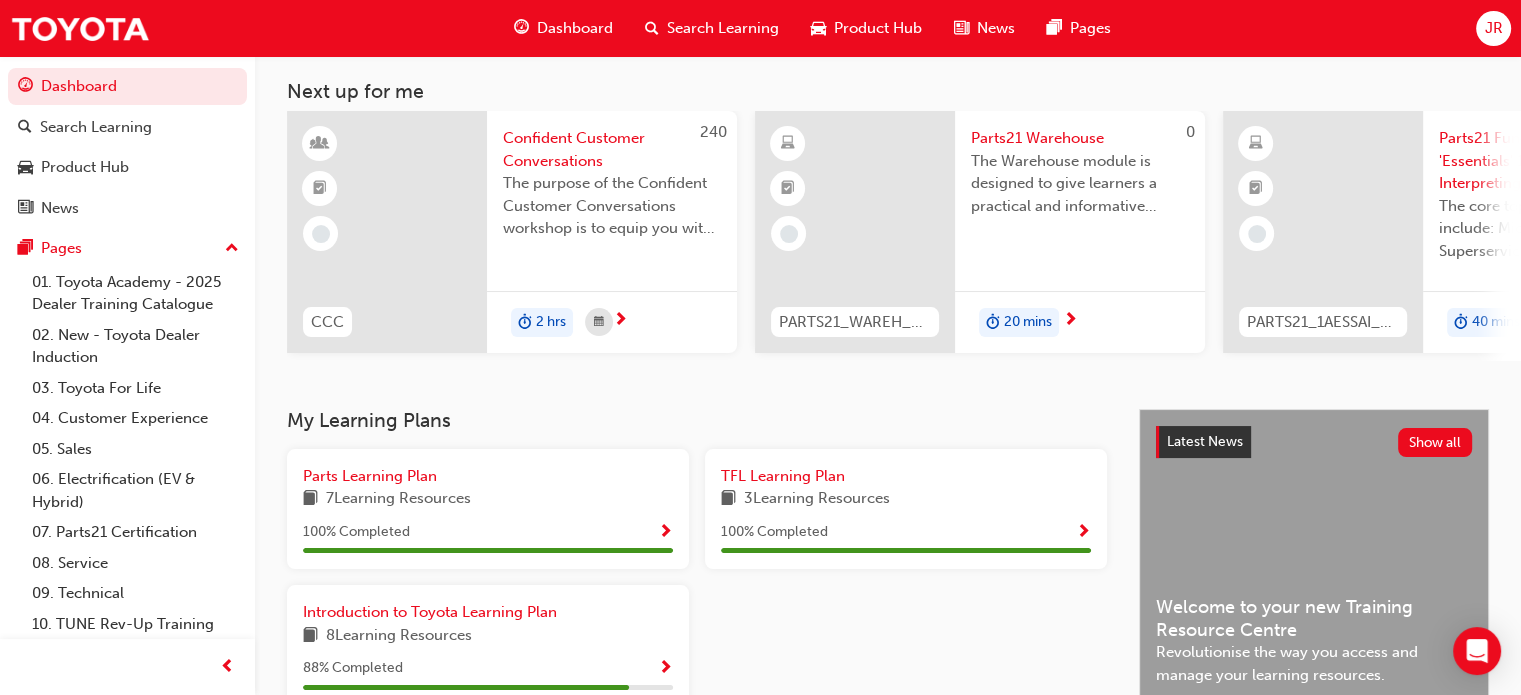click on "The Warehouse module is designed to give learners a practical and informative appreciation of Toyota's Global Parts Warehousing standards." at bounding box center [1080, 184] 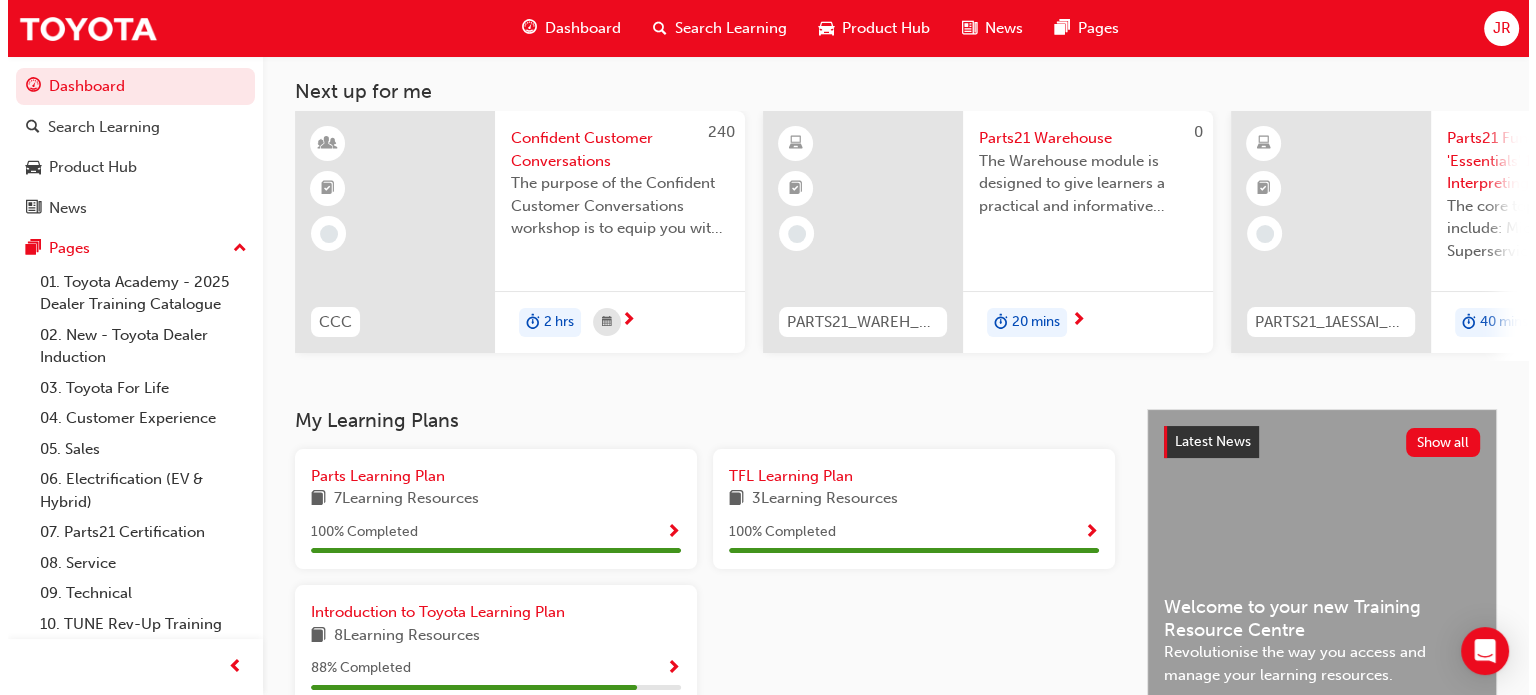 scroll, scrollTop: 0, scrollLeft: 0, axis: both 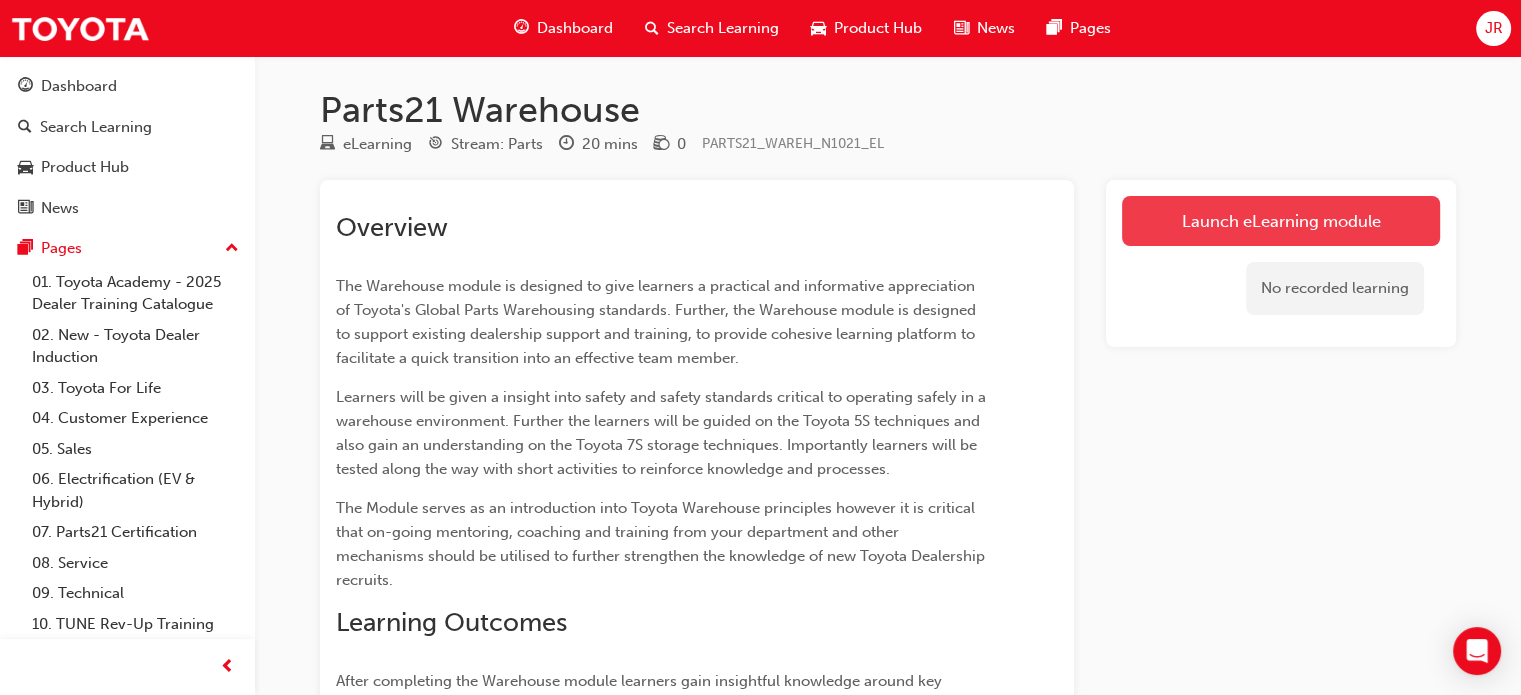 click on "Launch eLearning module" at bounding box center (1281, 221) 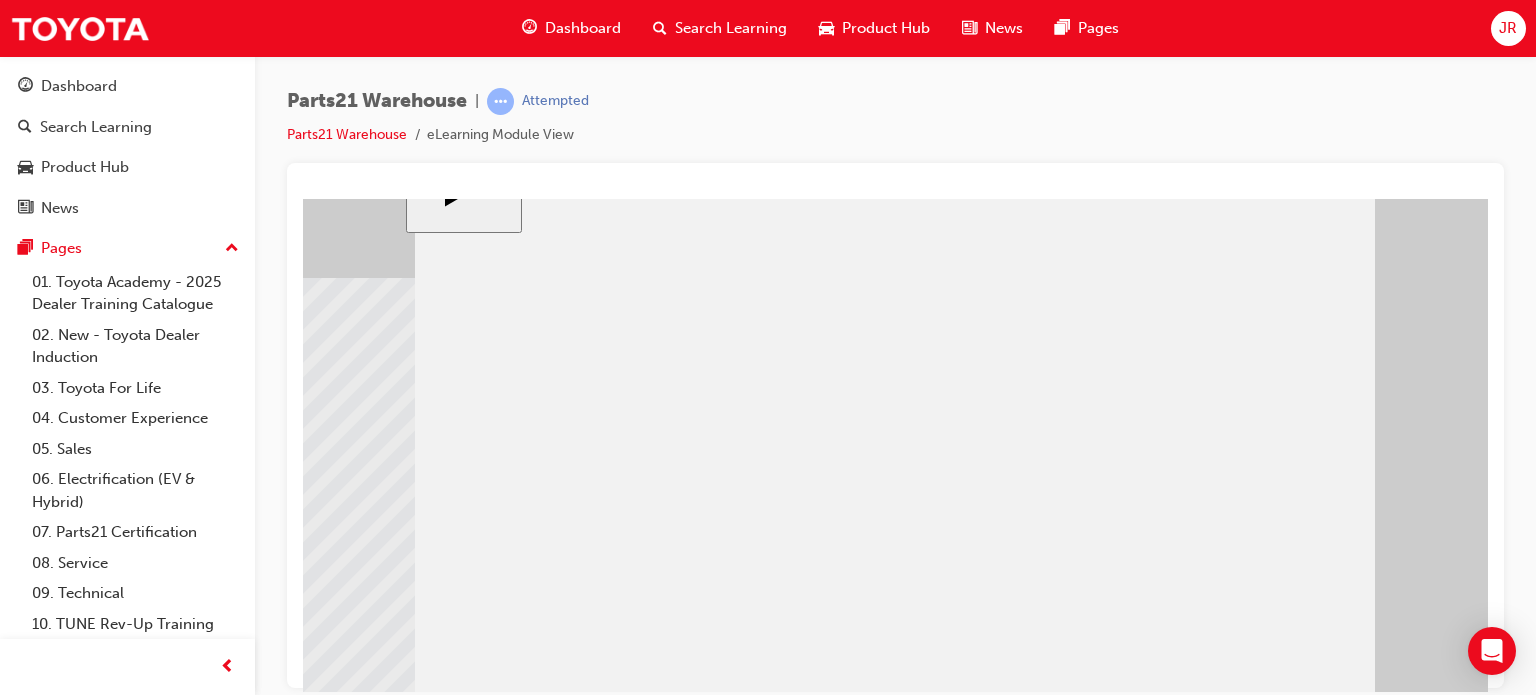 scroll, scrollTop: 192, scrollLeft: 0, axis: vertical 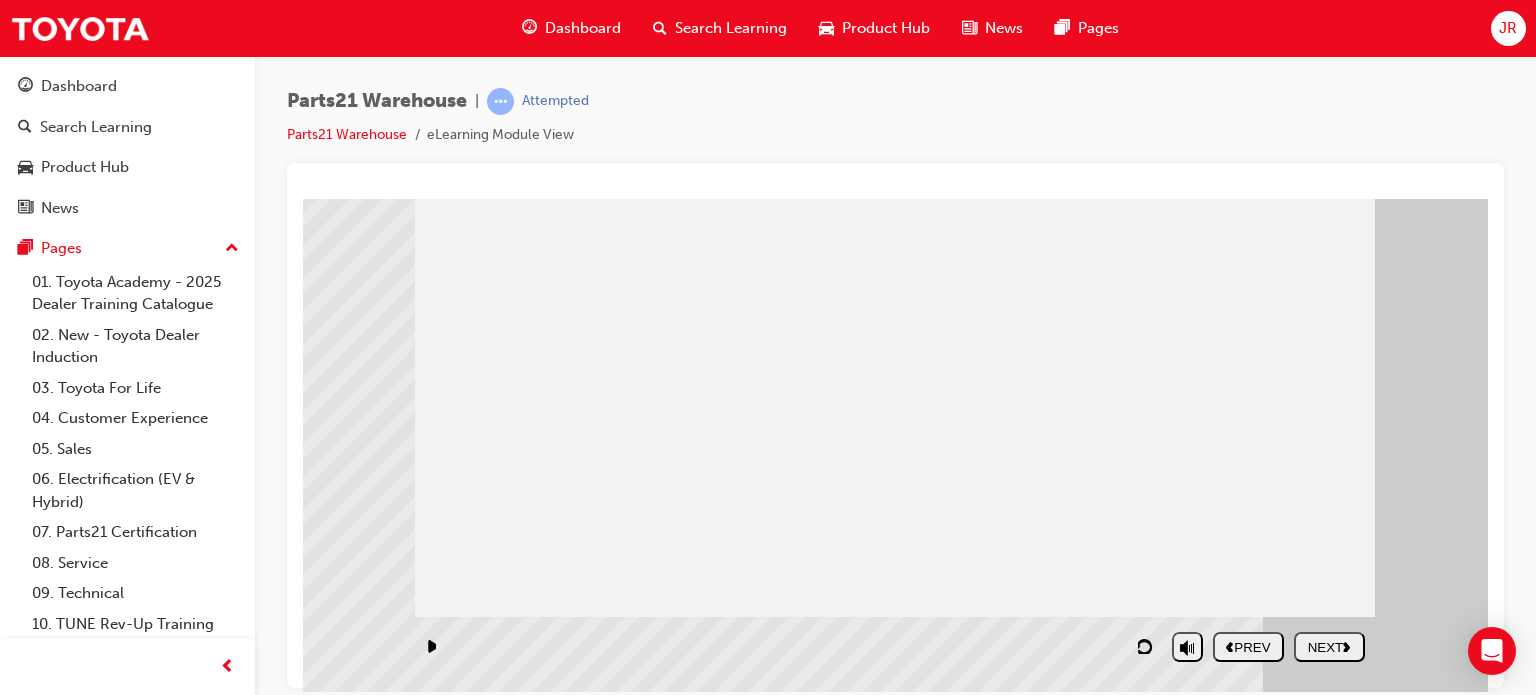click on "NEXT" at bounding box center (1329, 646) 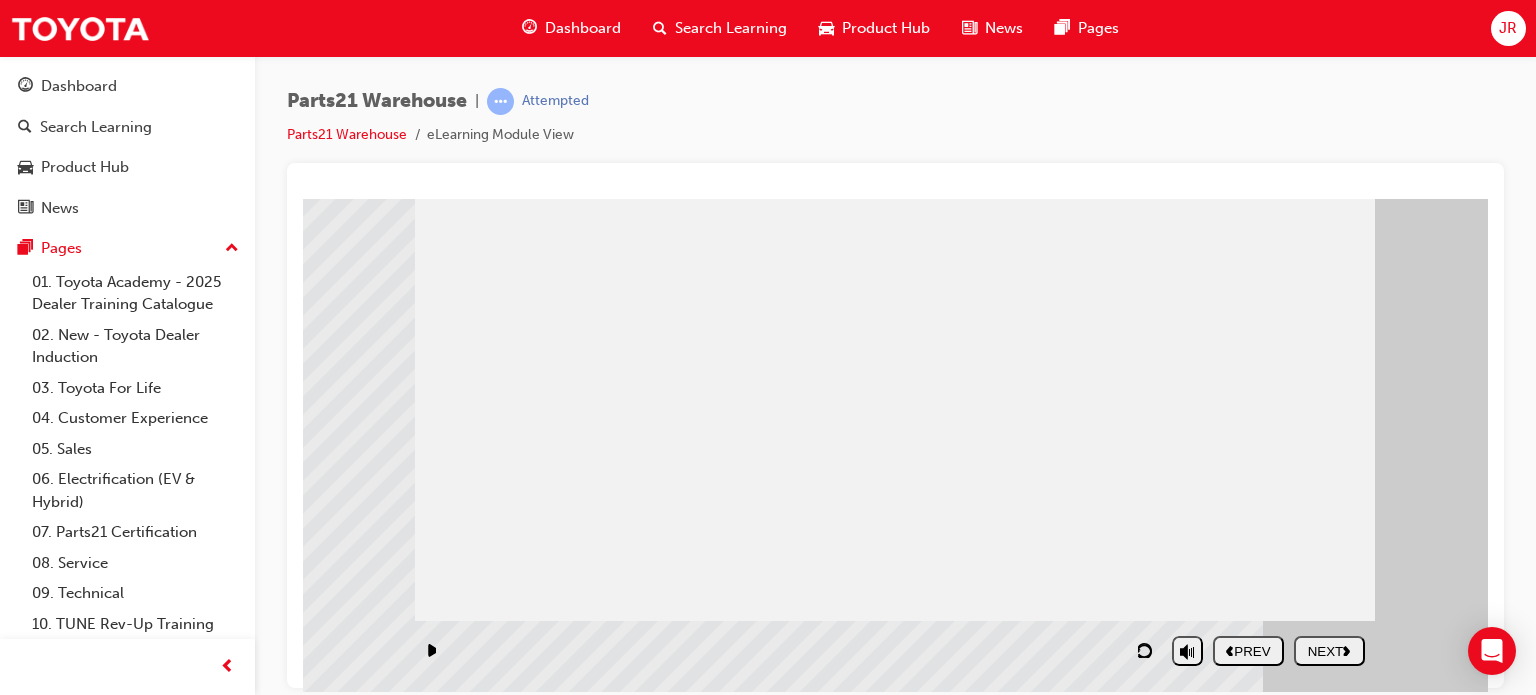 scroll, scrollTop: 192, scrollLeft: 0, axis: vertical 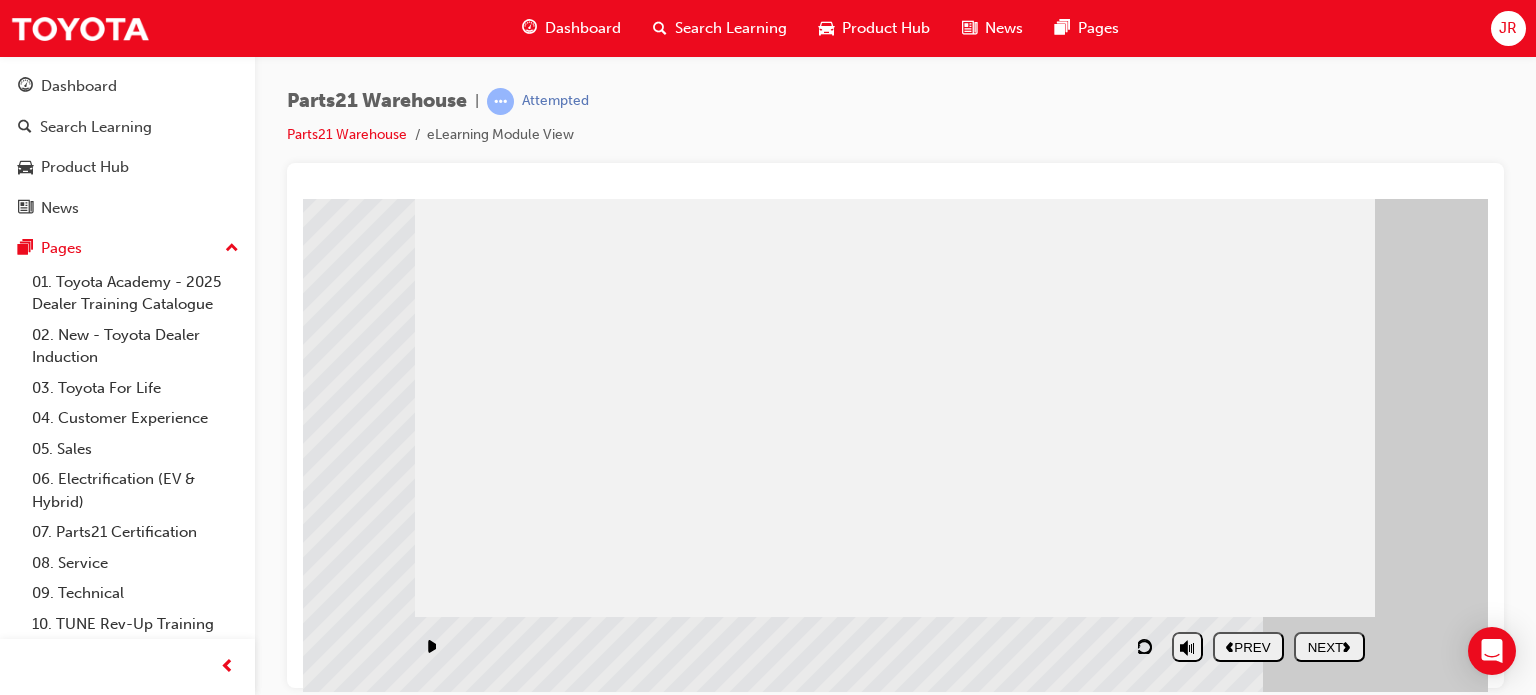 click on "NEXT" at bounding box center (1329, 646) 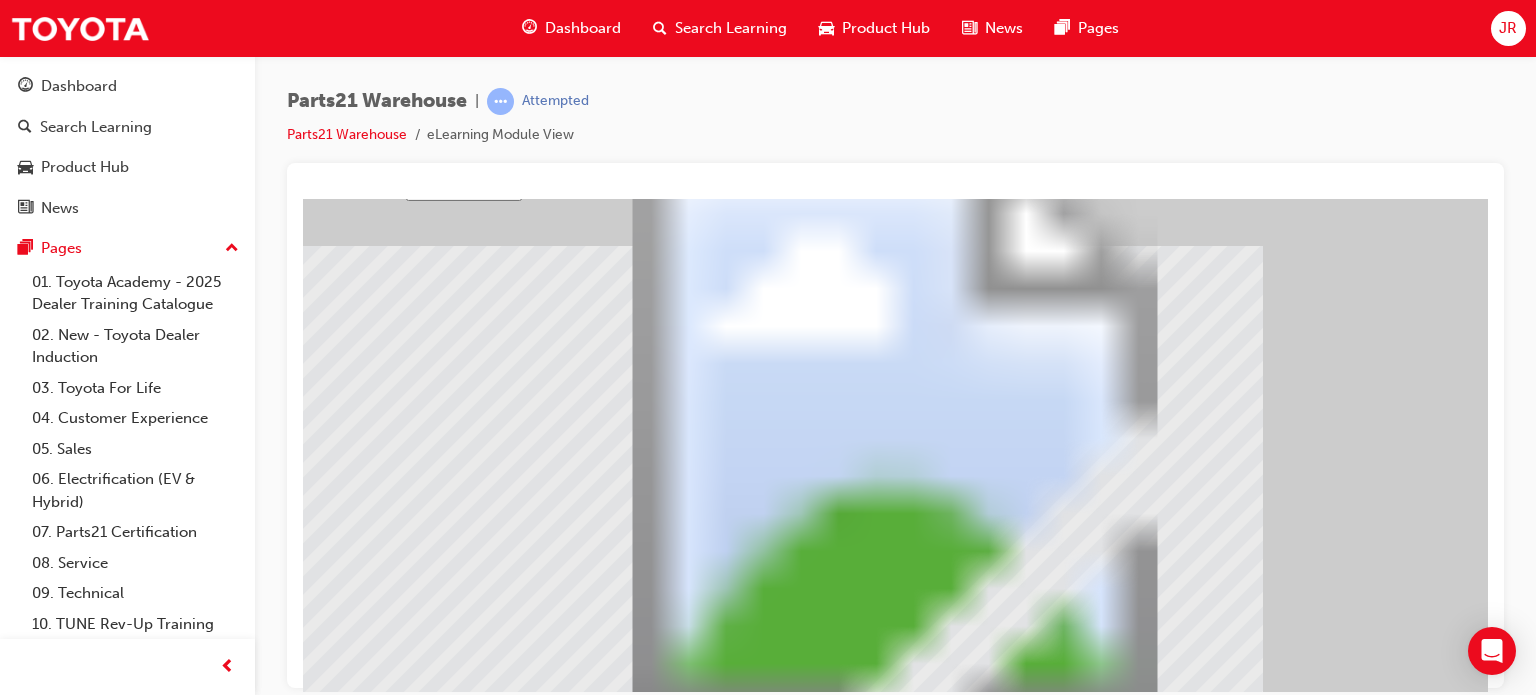scroll, scrollTop: 192, scrollLeft: 0, axis: vertical 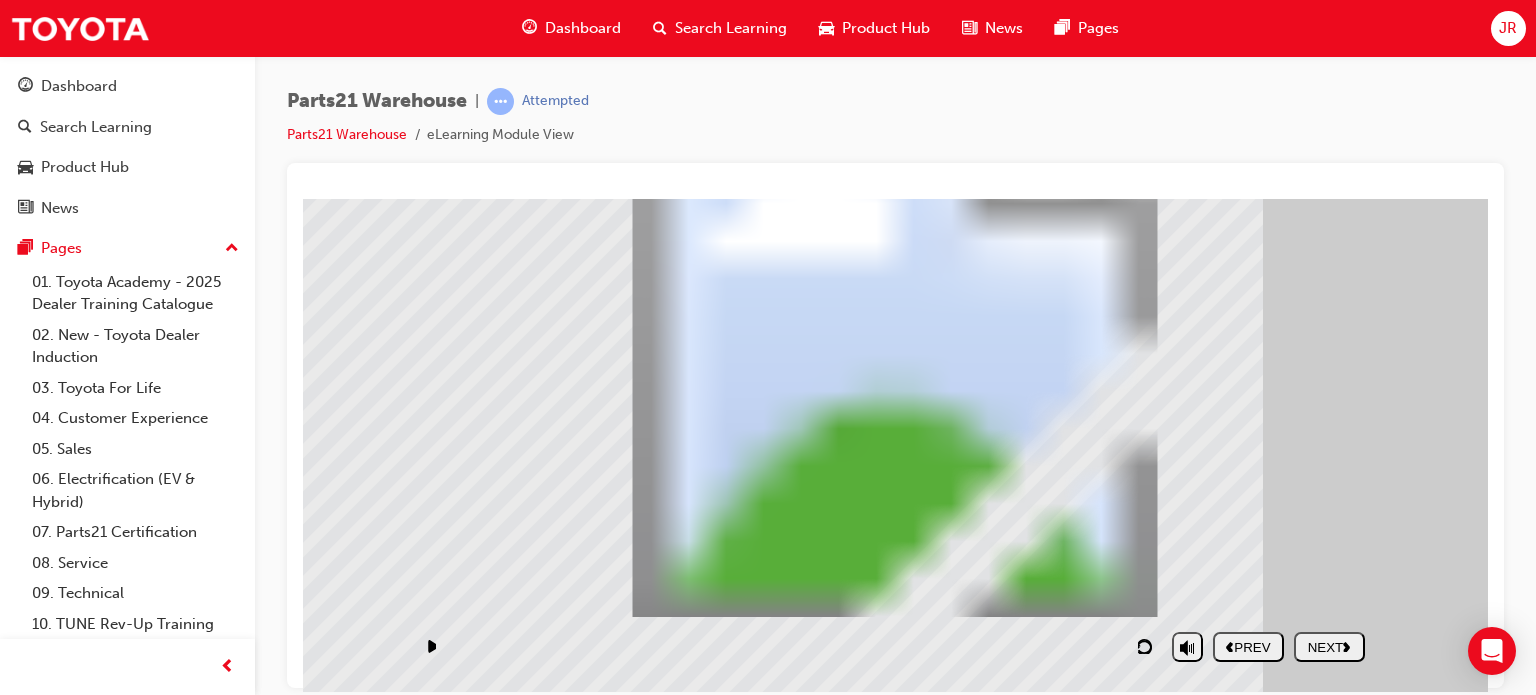 click 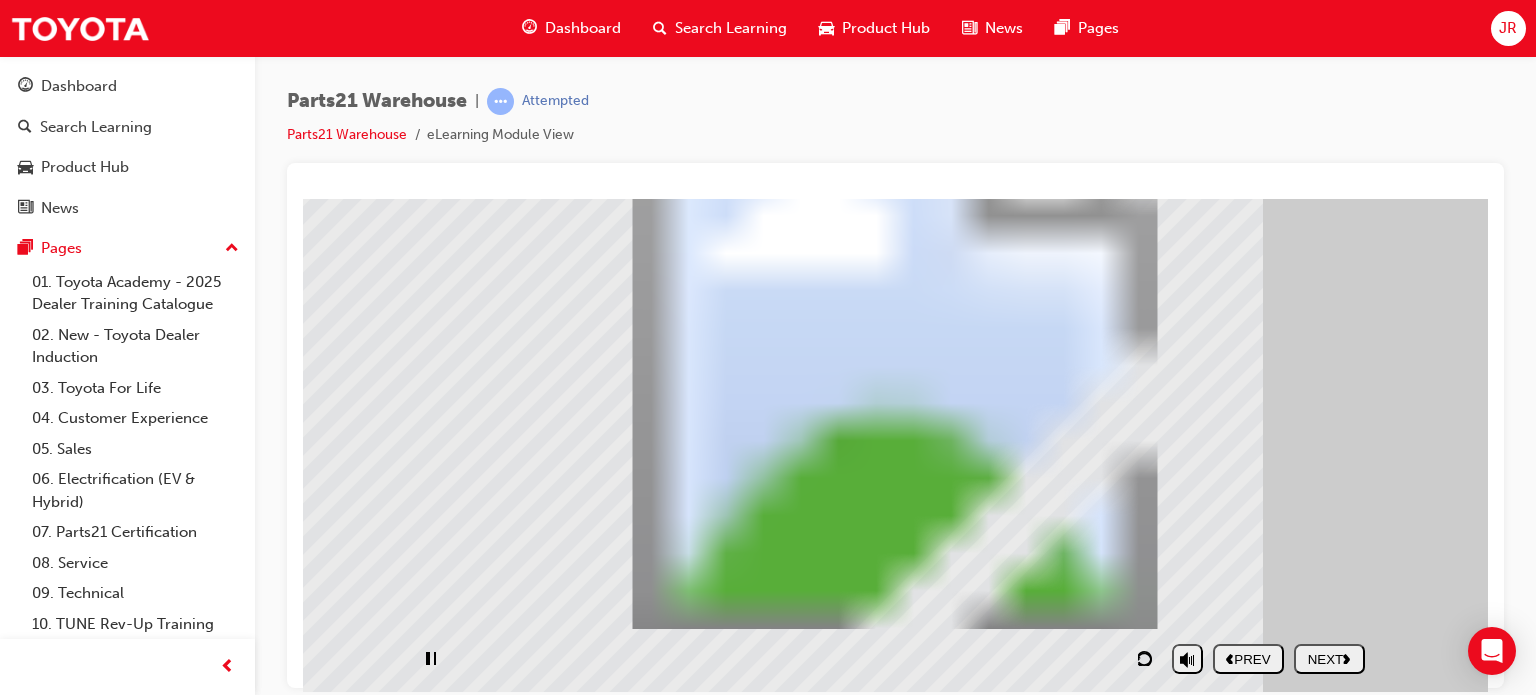 scroll, scrollTop: 192, scrollLeft: 0, axis: vertical 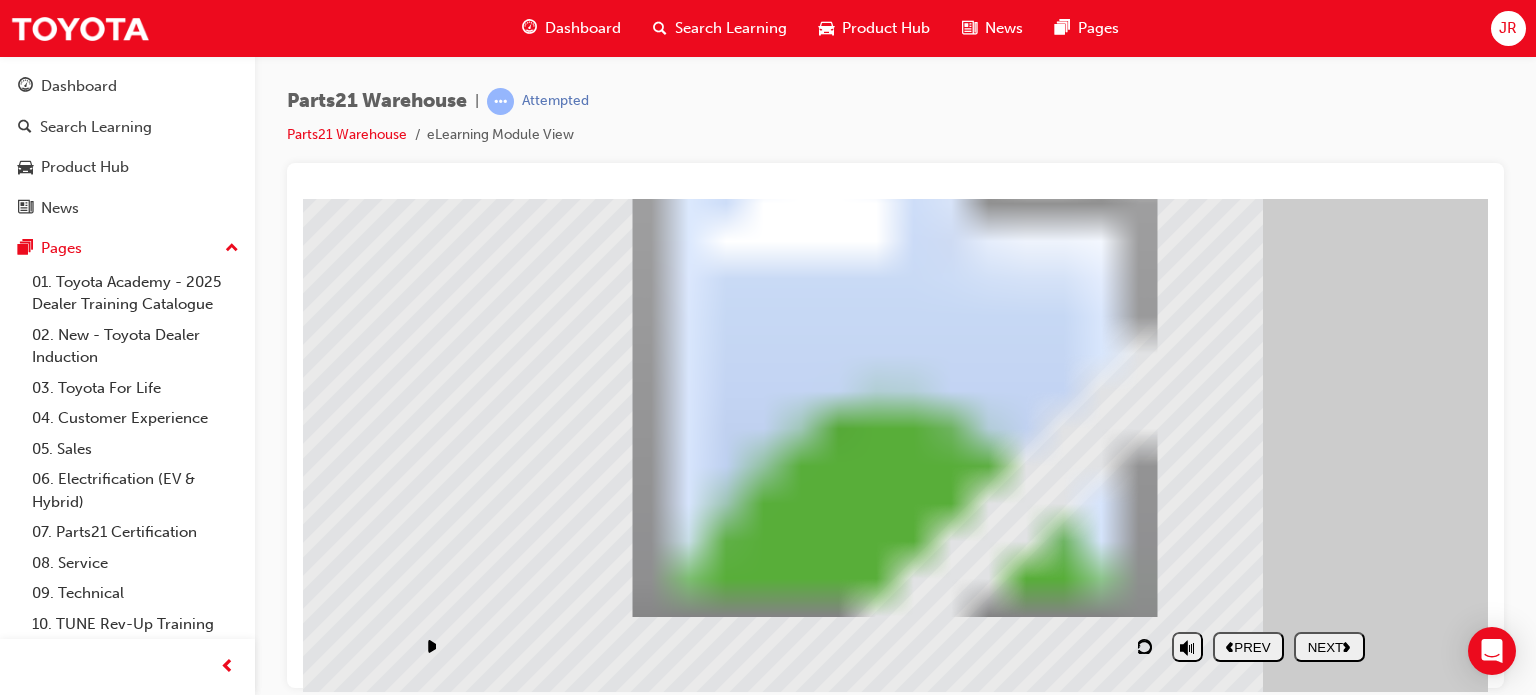 click on "NEXT" at bounding box center [1329, 646] 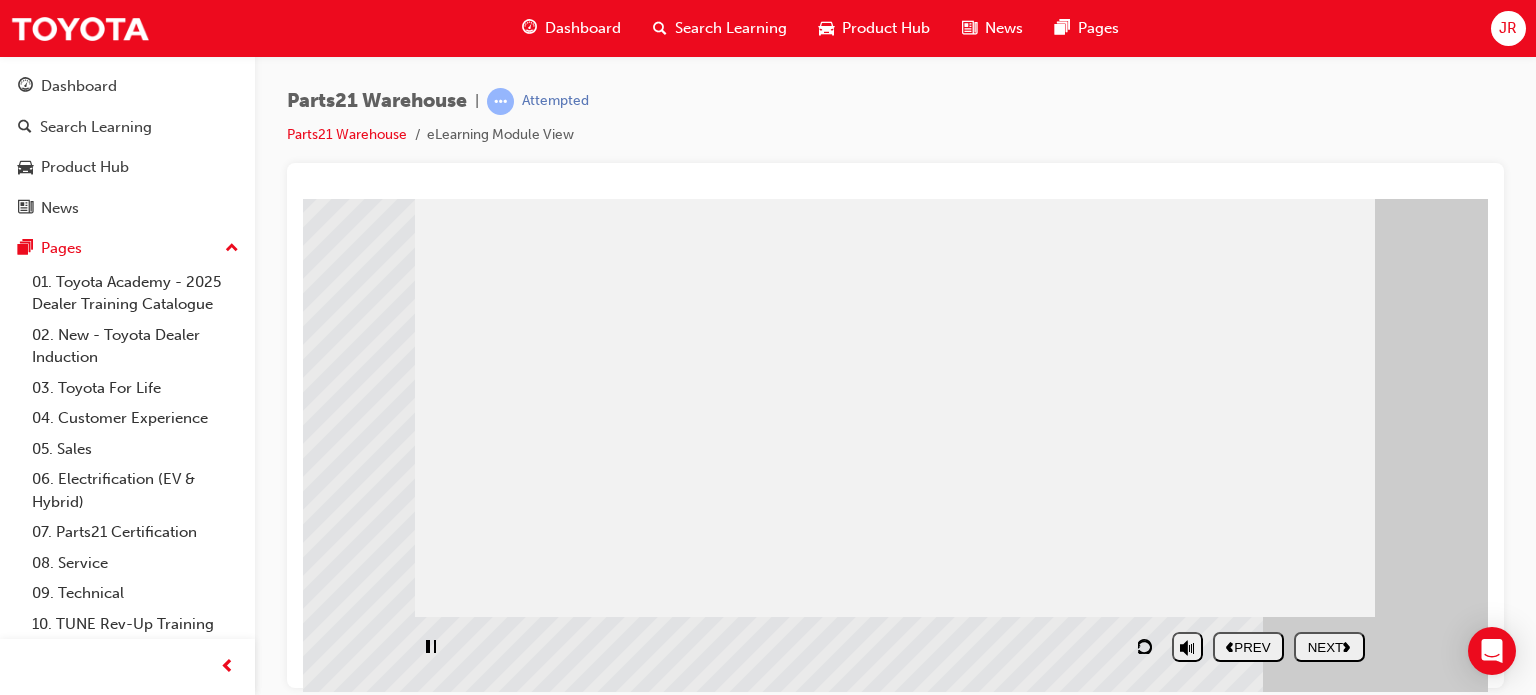 scroll, scrollTop: 0, scrollLeft: 0, axis: both 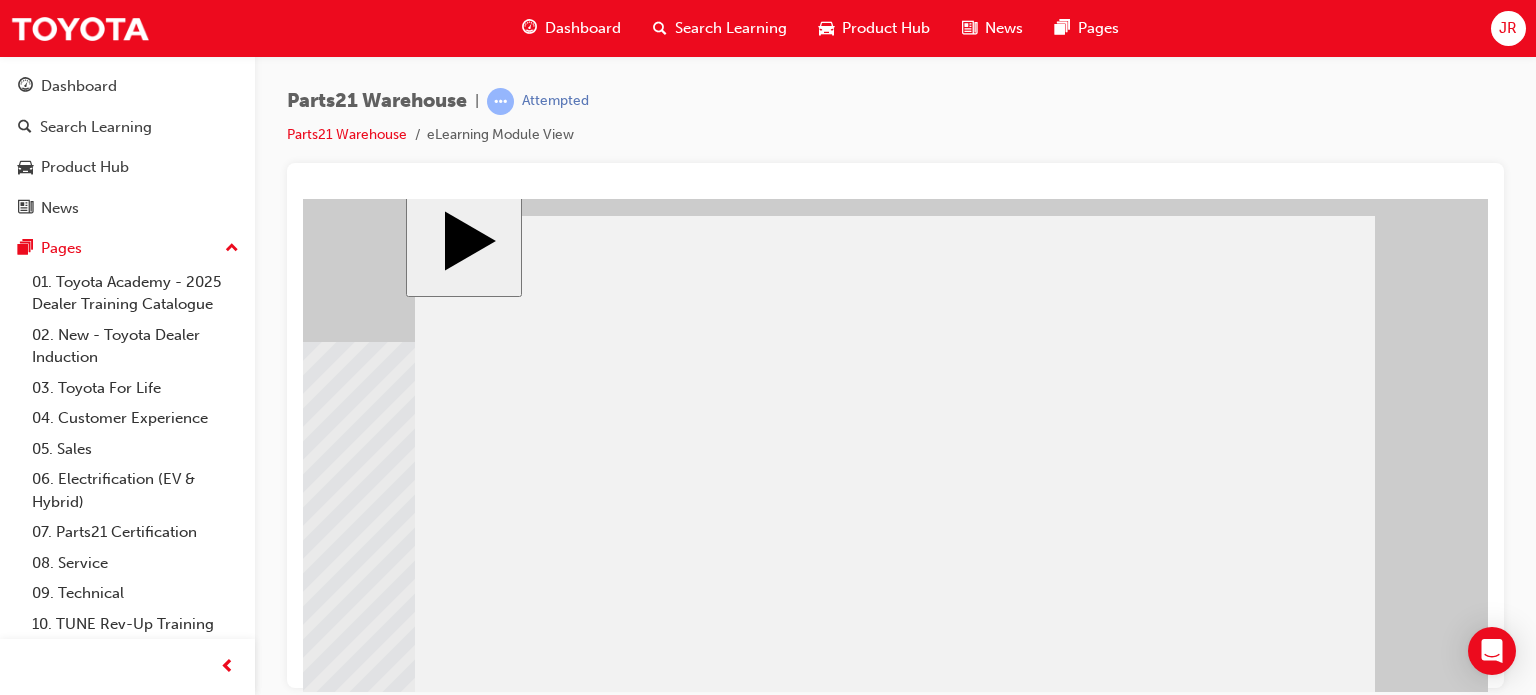 click 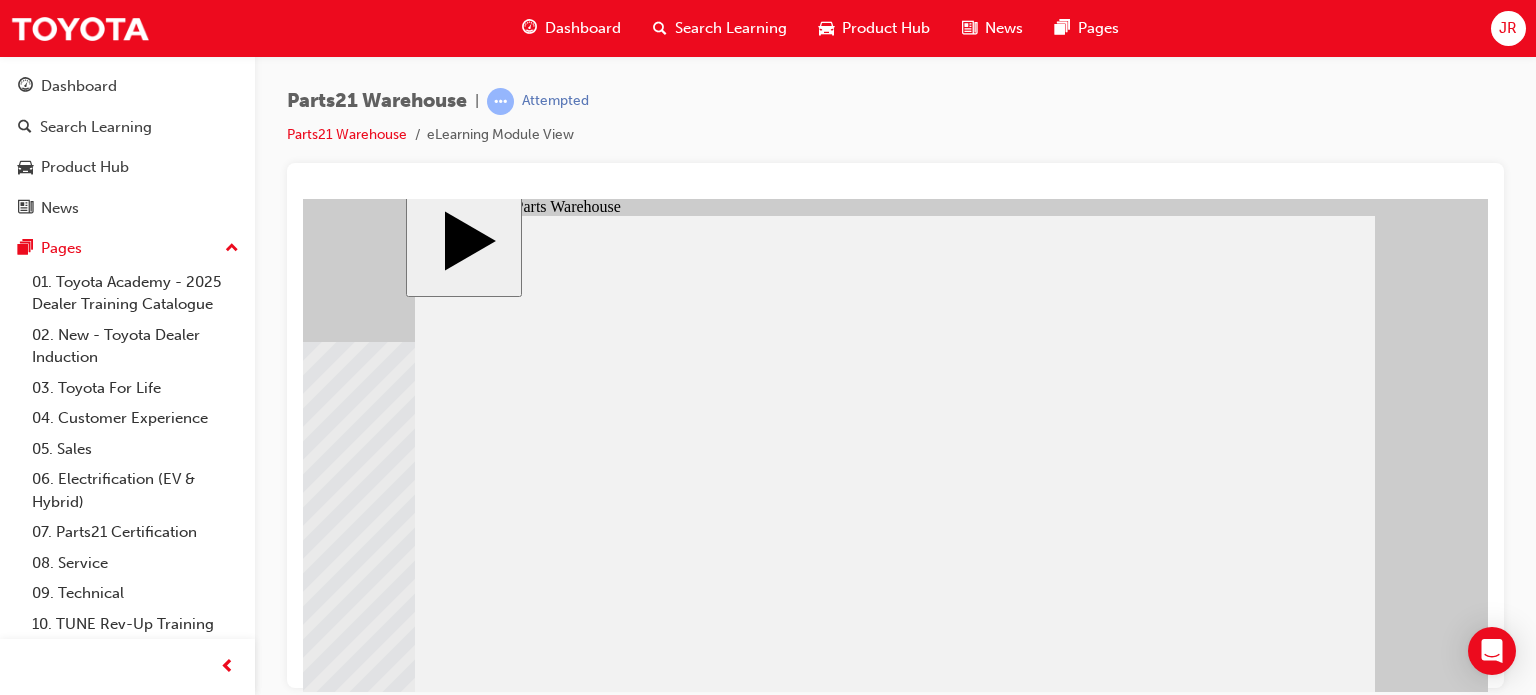 scroll, scrollTop: 11, scrollLeft: 0, axis: vertical 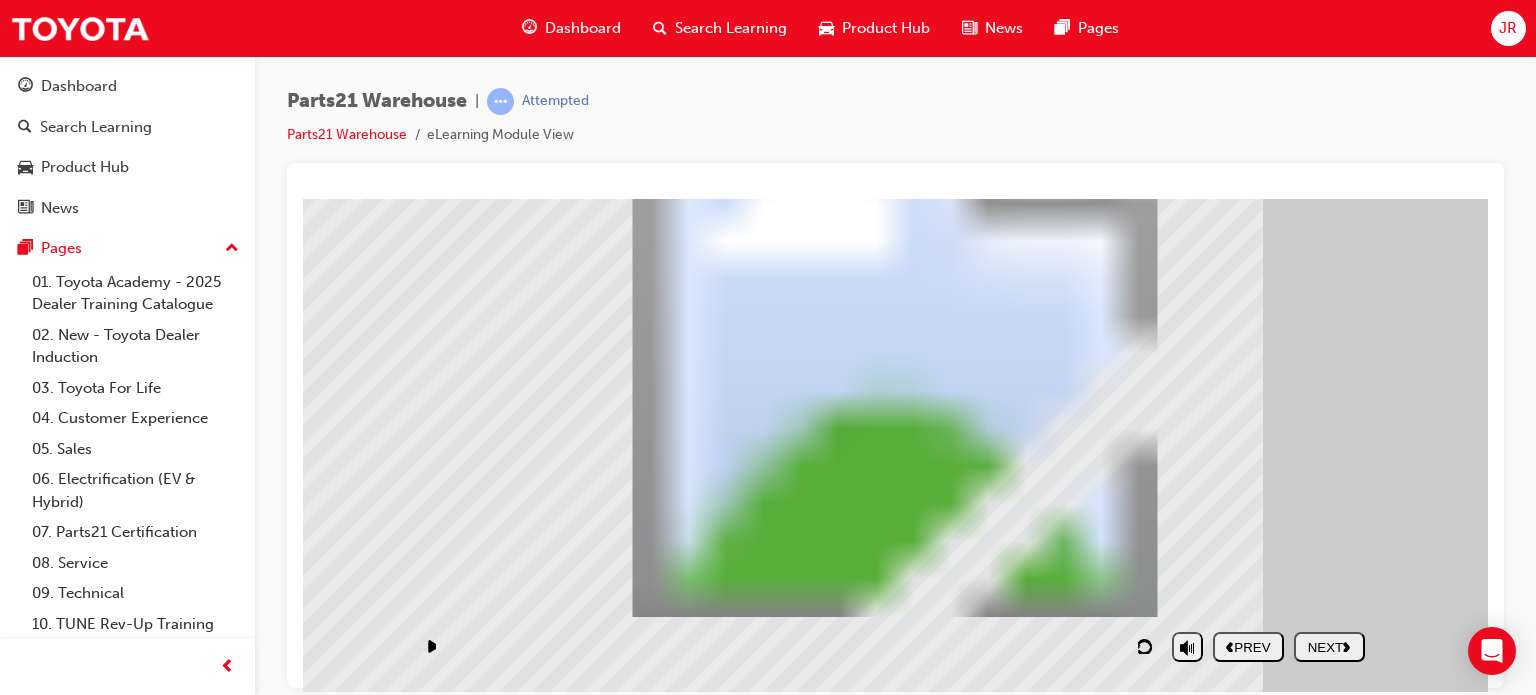 click on "NEXT" at bounding box center (1329, 646) 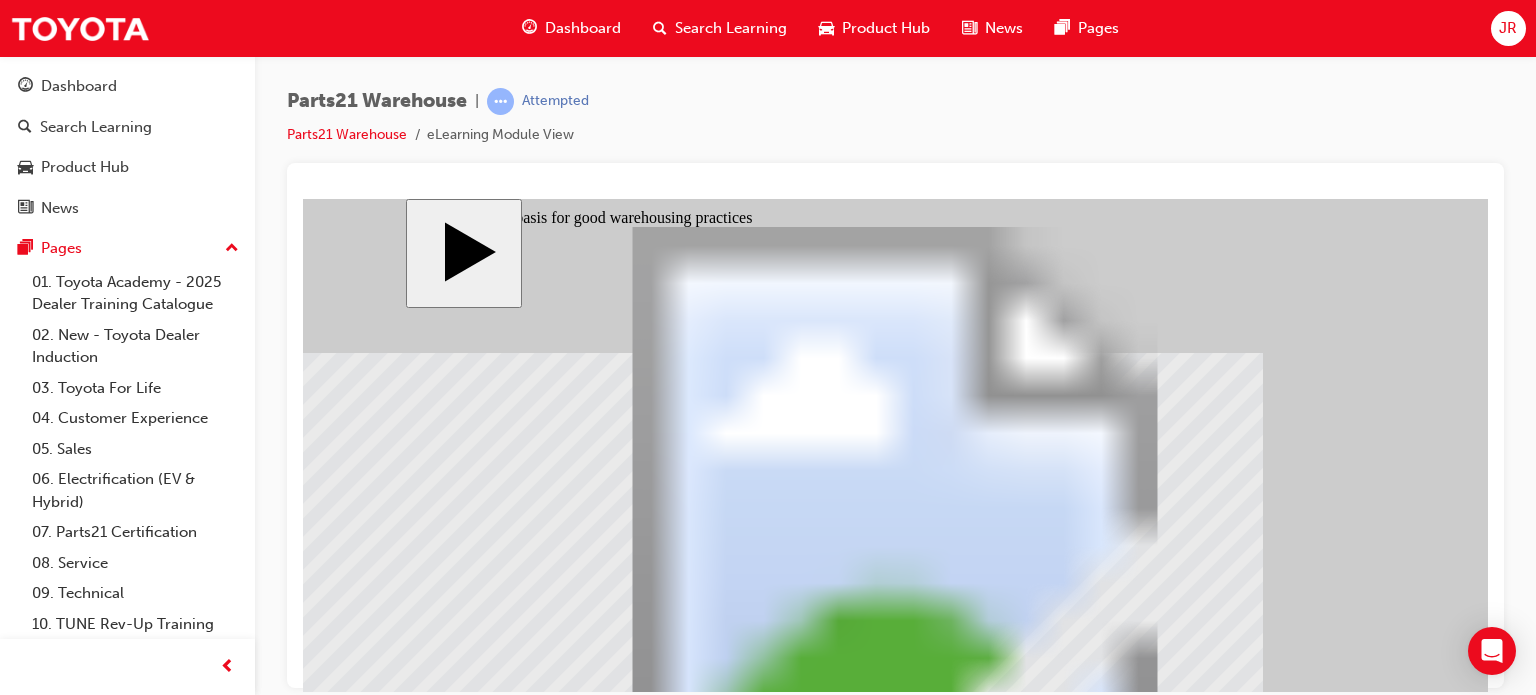 scroll, scrollTop: 192, scrollLeft: 0, axis: vertical 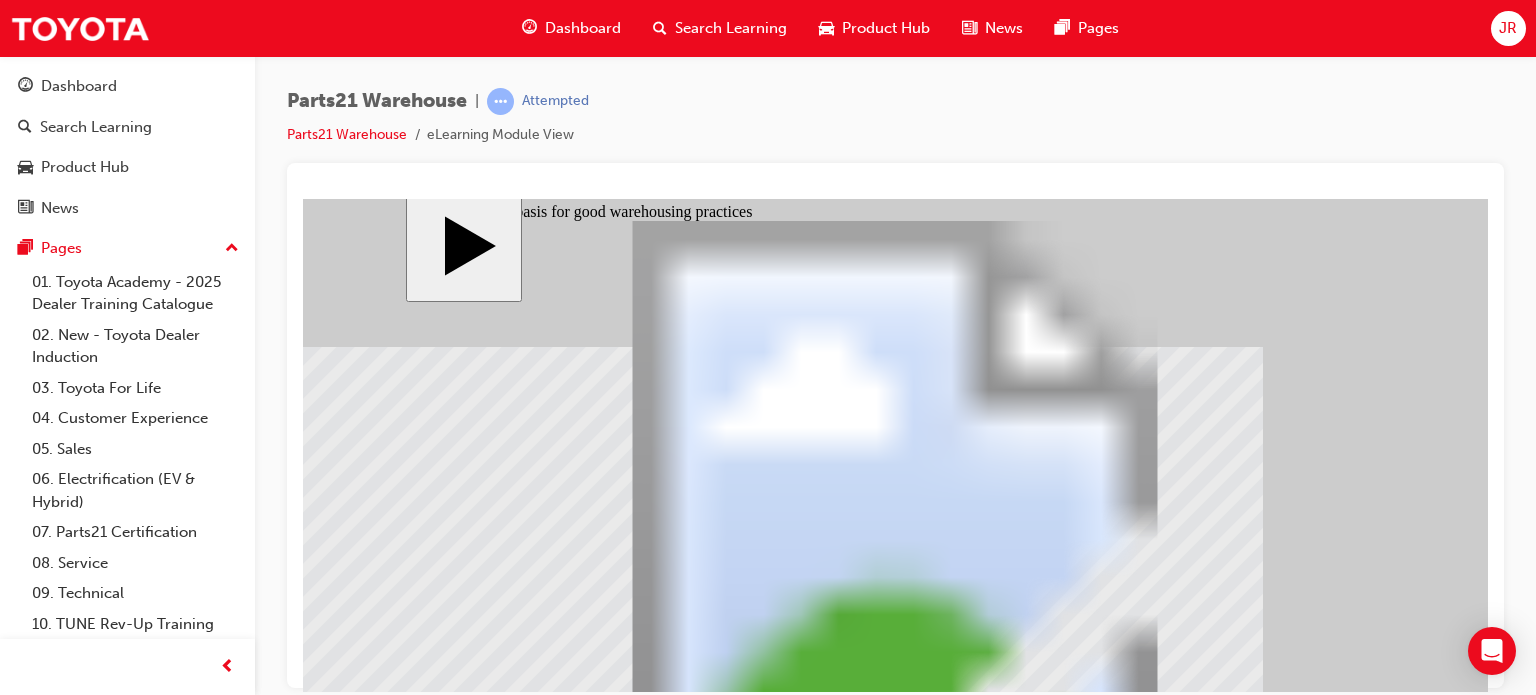 click on "slide: 5S – The basis for good warehousing practices
Group
1 PARTS21 Warehouse (5S) PARTS21 Warehouse Rectangle 1 home icon 1 home icon 1 Rectangle 1 Freeform 2 Freeform 1 Freeform 2 Freeform 1 Rectangle 1 wrong icon 1 wrong icon 1 Rectangle 1 menu icon 1 menu icon 1 5S – The basis for good warehousing practices Sort, Set in Order, Shine, Standardise, Sustain What is 5S? 5S is a system for organising spaces so work can be performed efficiently, effectively, and safely. This system focuses on putting everything where it belongs and keeping the workplace clean, which makes it easier for people to do their jobs without wasting time or risking injury. 06/54 PARTS21 Warehouse 06 /54   PARTS21 Warehouse (5S) 5S – The basis or good  warehousing practices Sort, Set in Order, Shine, Standardise, Sustain What is 5S? 5S is a system or organising spaces so work  can be perormed eciently, eectively,  and sa[PERSON_NAME]. This system ocuses on putting" at bounding box center [896, 527] 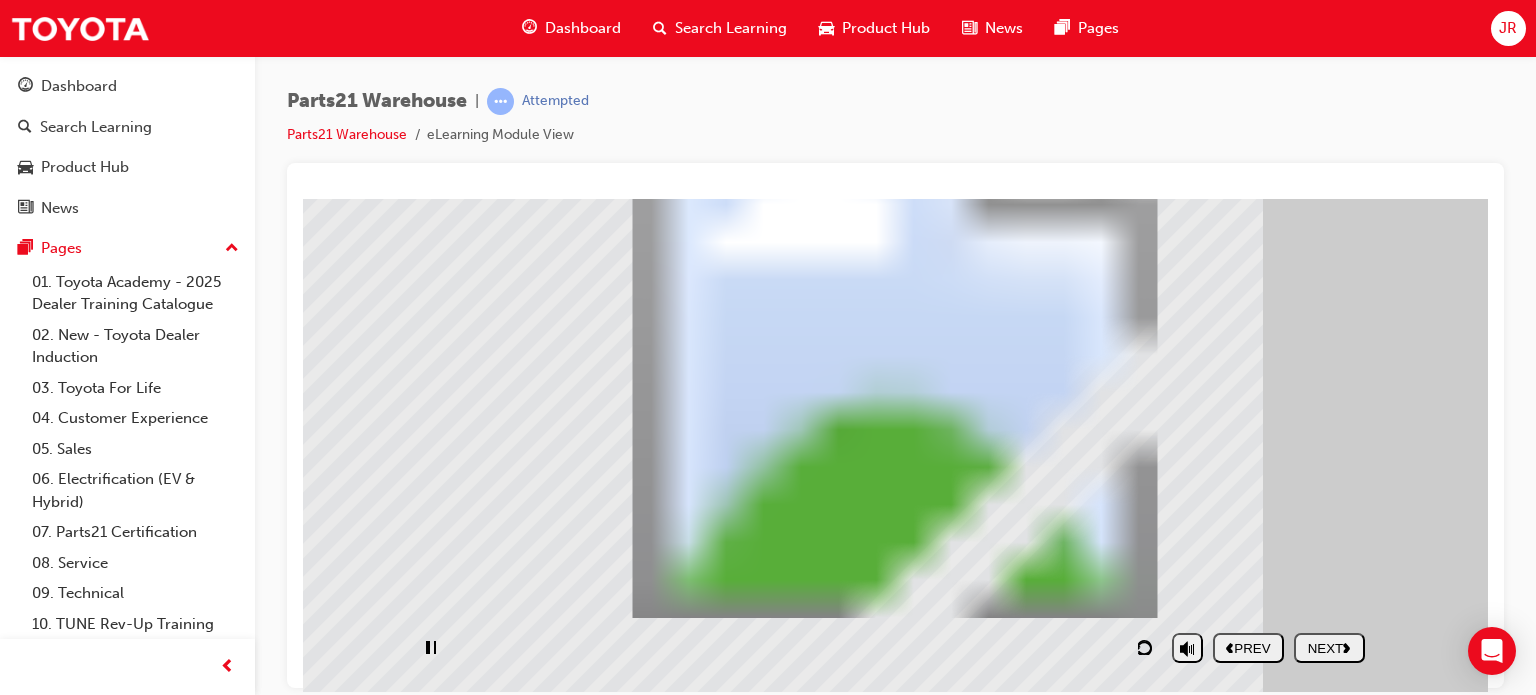 scroll, scrollTop: 192, scrollLeft: 0, axis: vertical 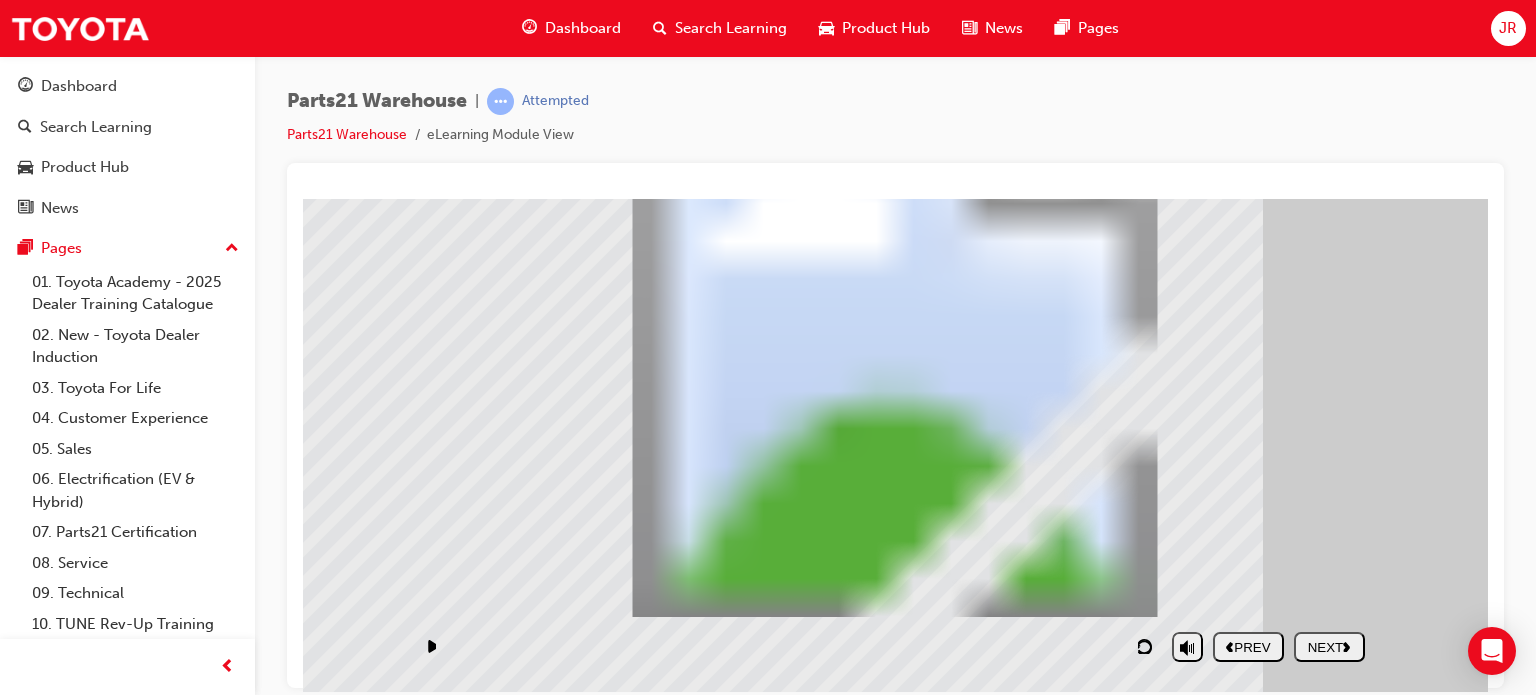 click on "NEXT" at bounding box center (1329, 646) 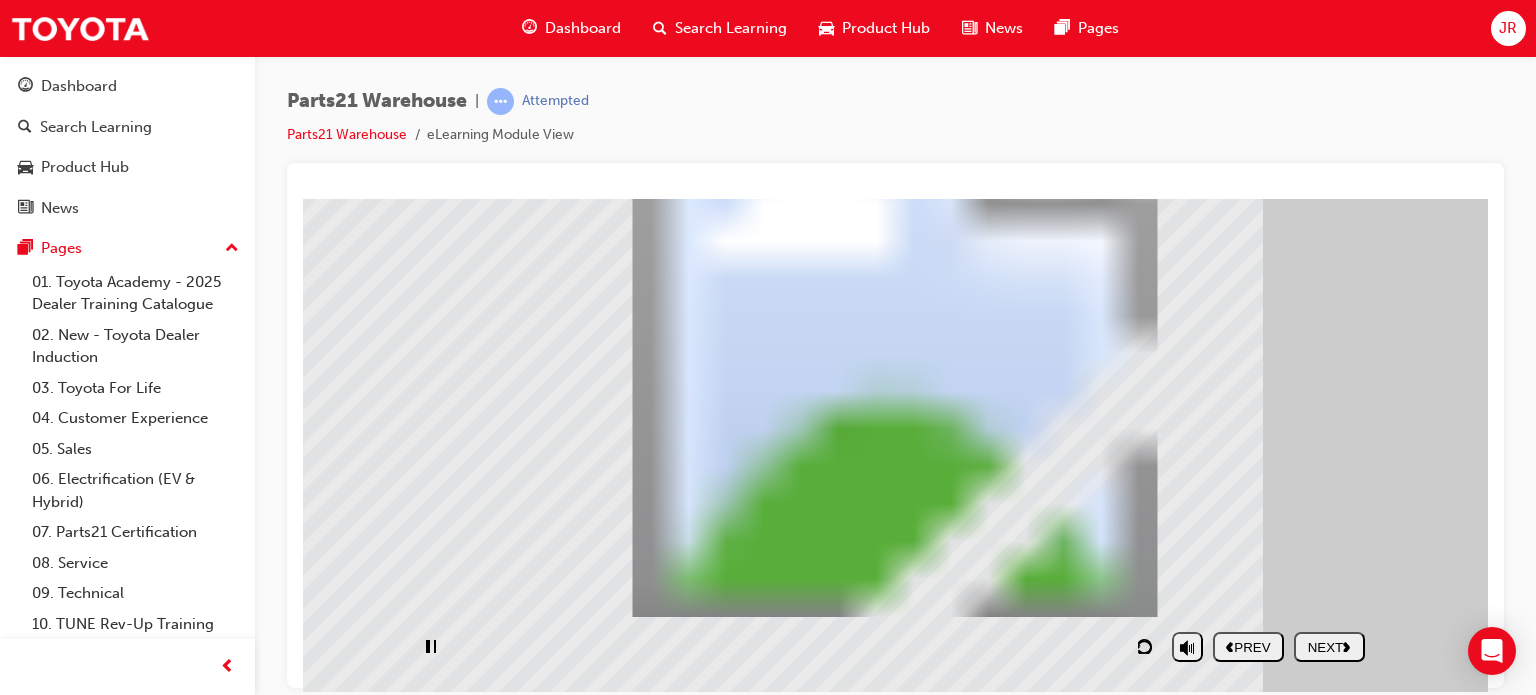 scroll, scrollTop: 0, scrollLeft: 0, axis: both 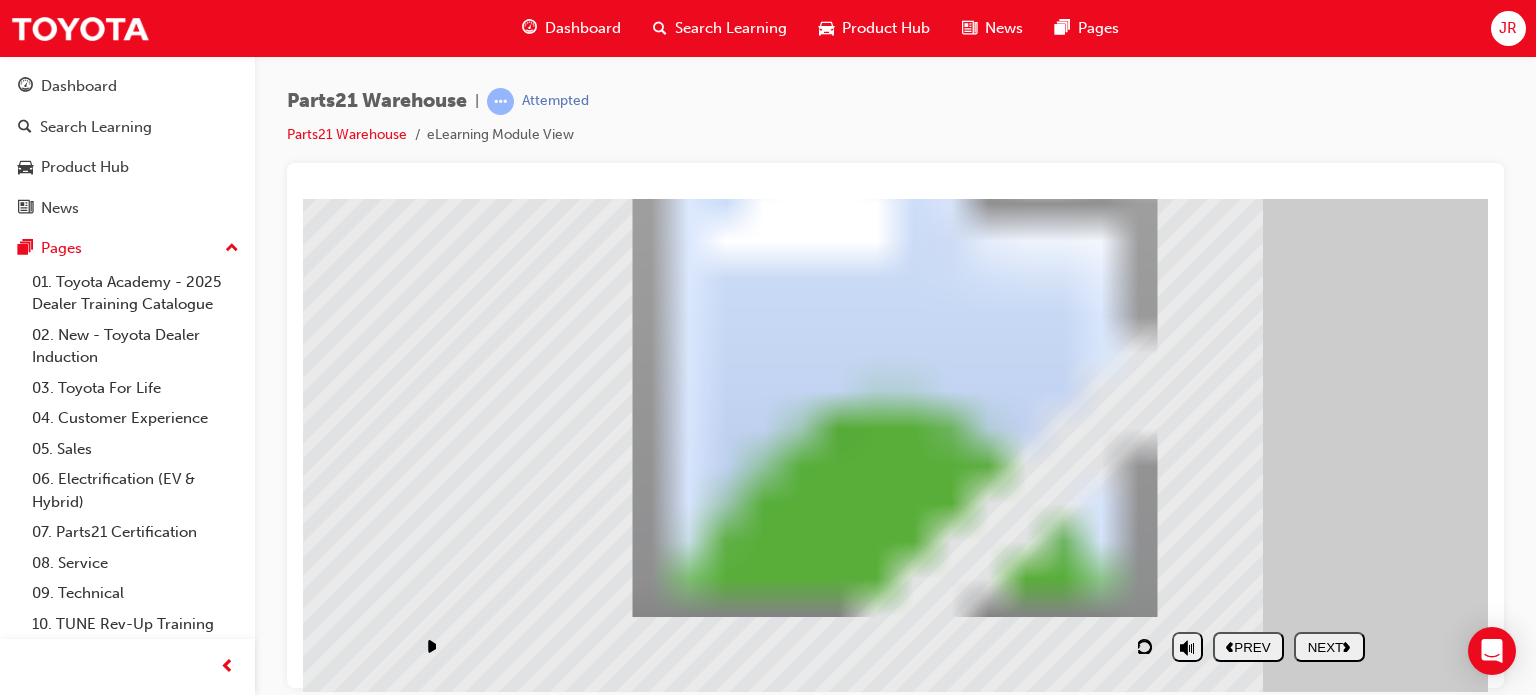 click 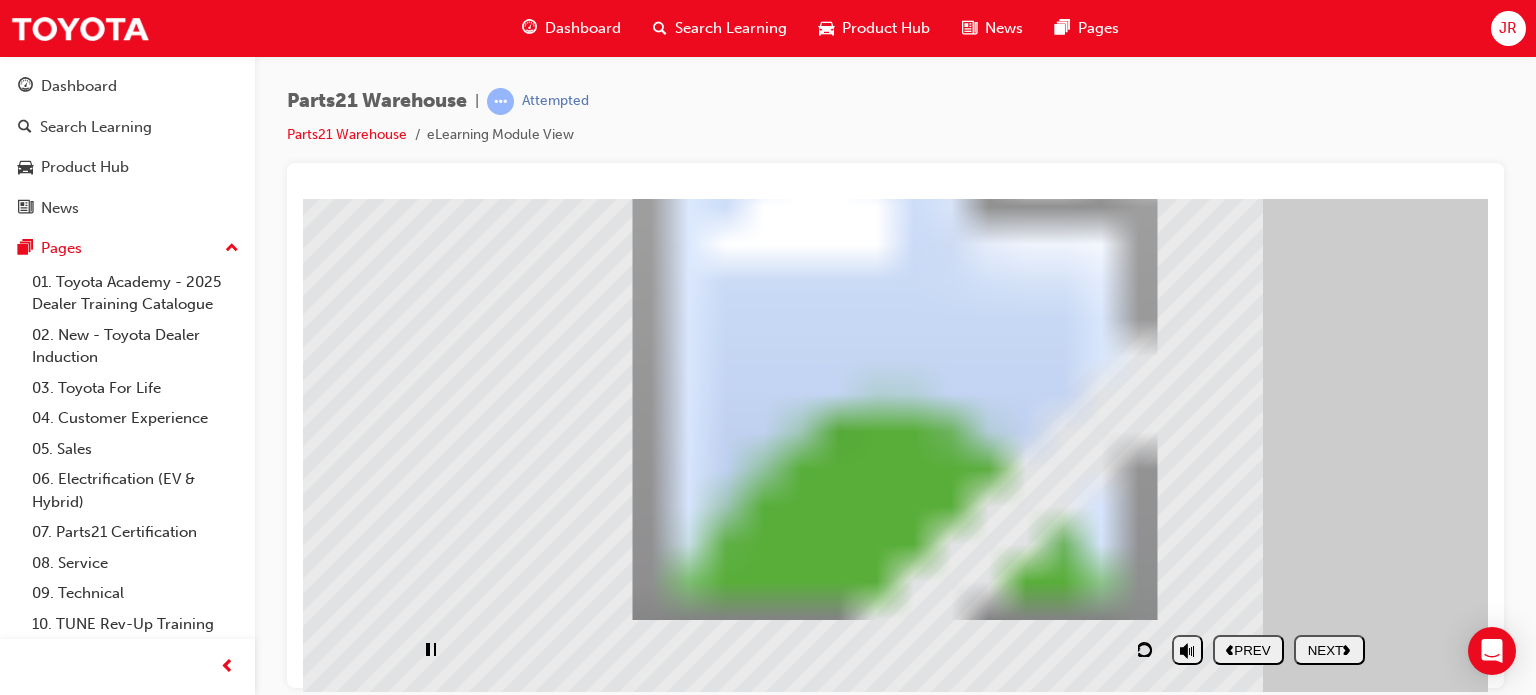scroll, scrollTop: 192, scrollLeft: 0, axis: vertical 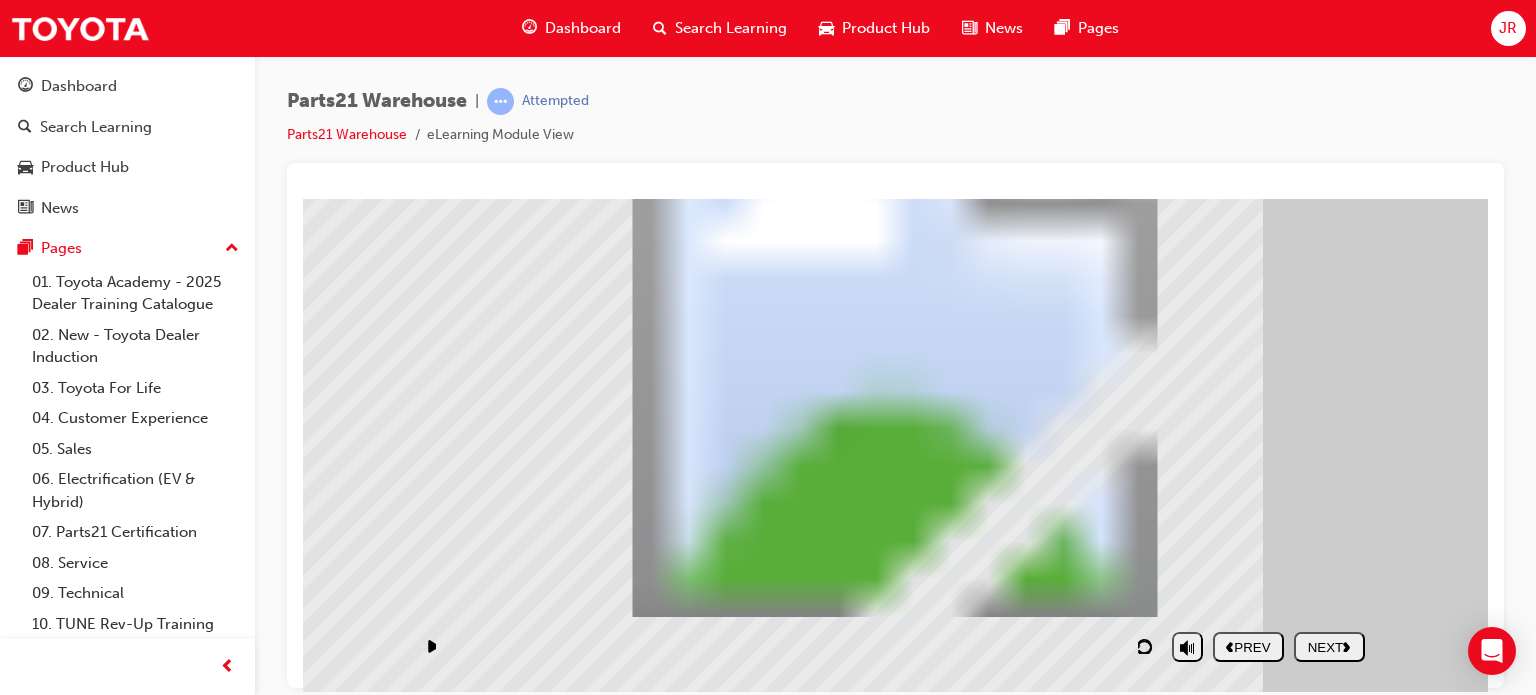 click on "NEXT" at bounding box center [1329, 646] 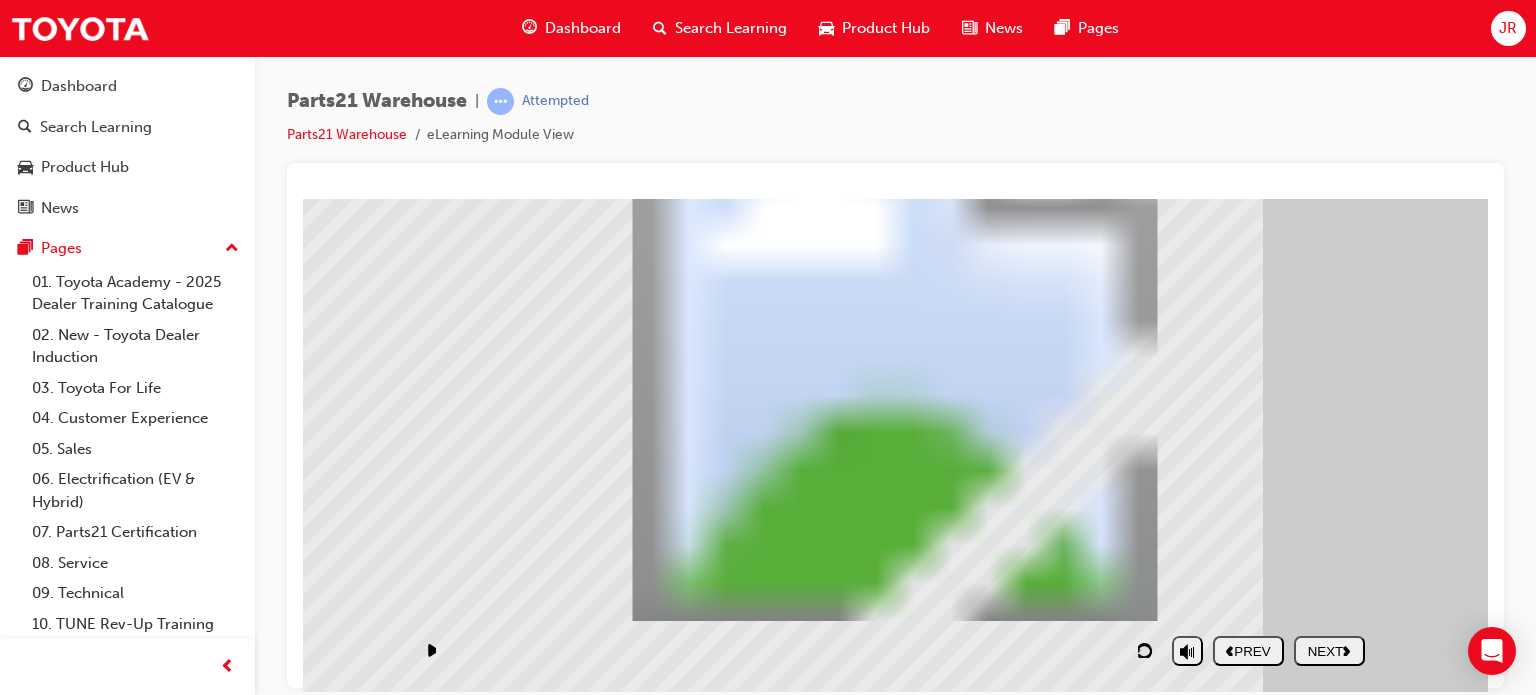scroll, scrollTop: 192, scrollLeft: 0, axis: vertical 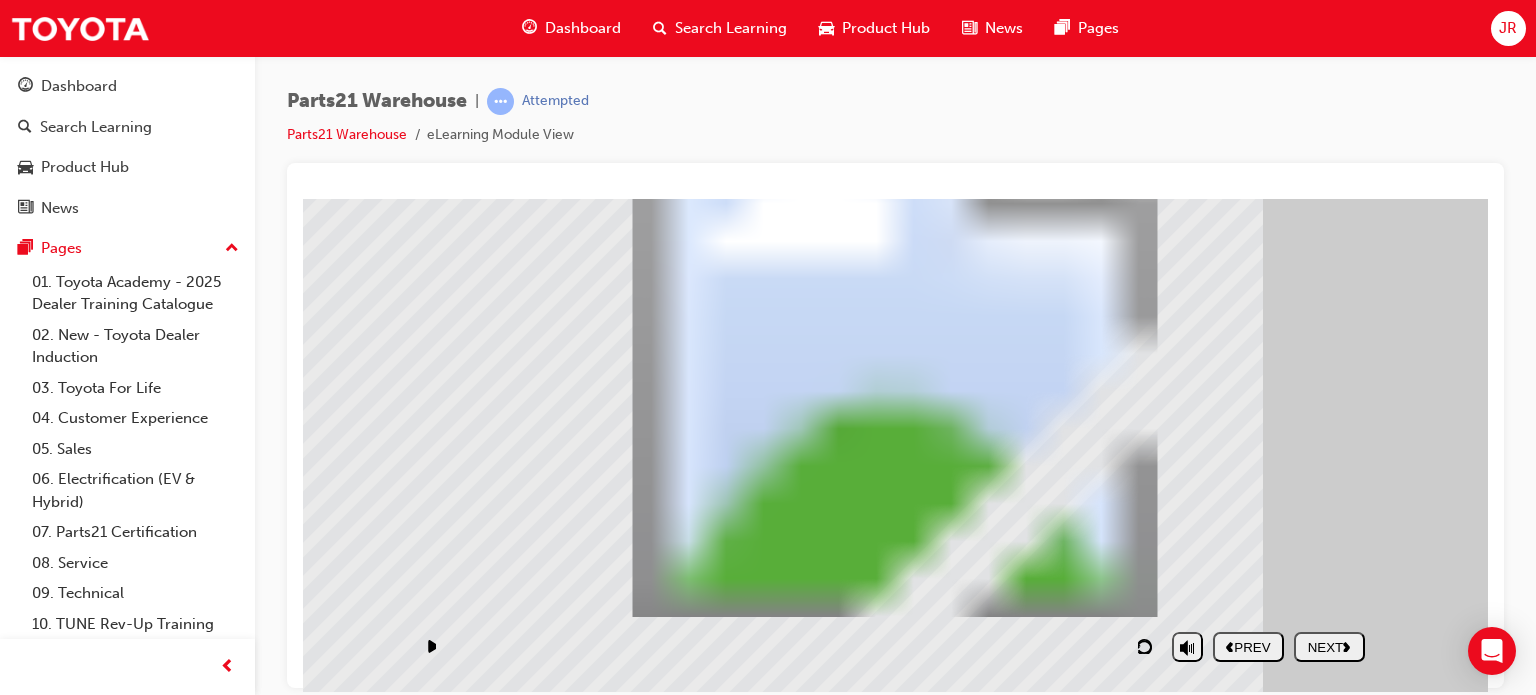 click 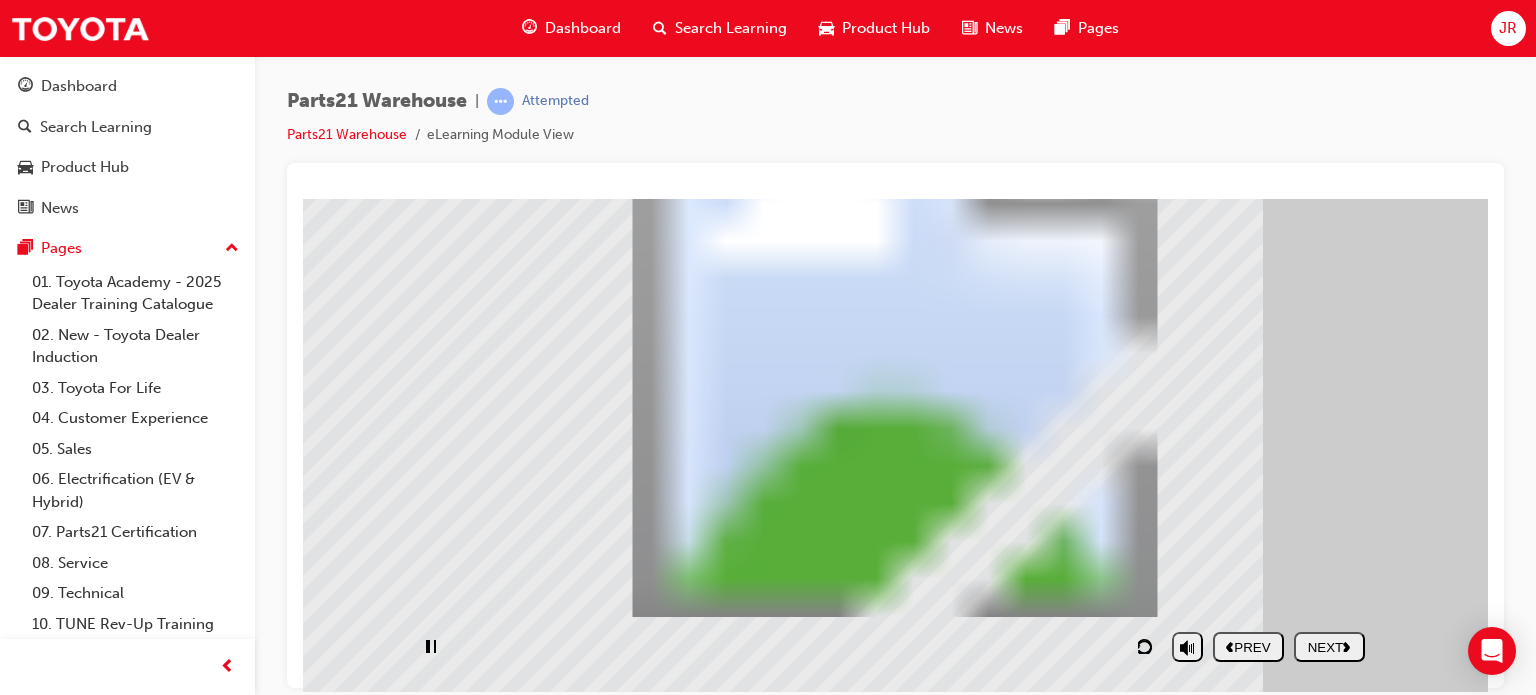 scroll, scrollTop: 11, scrollLeft: 0, axis: vertical 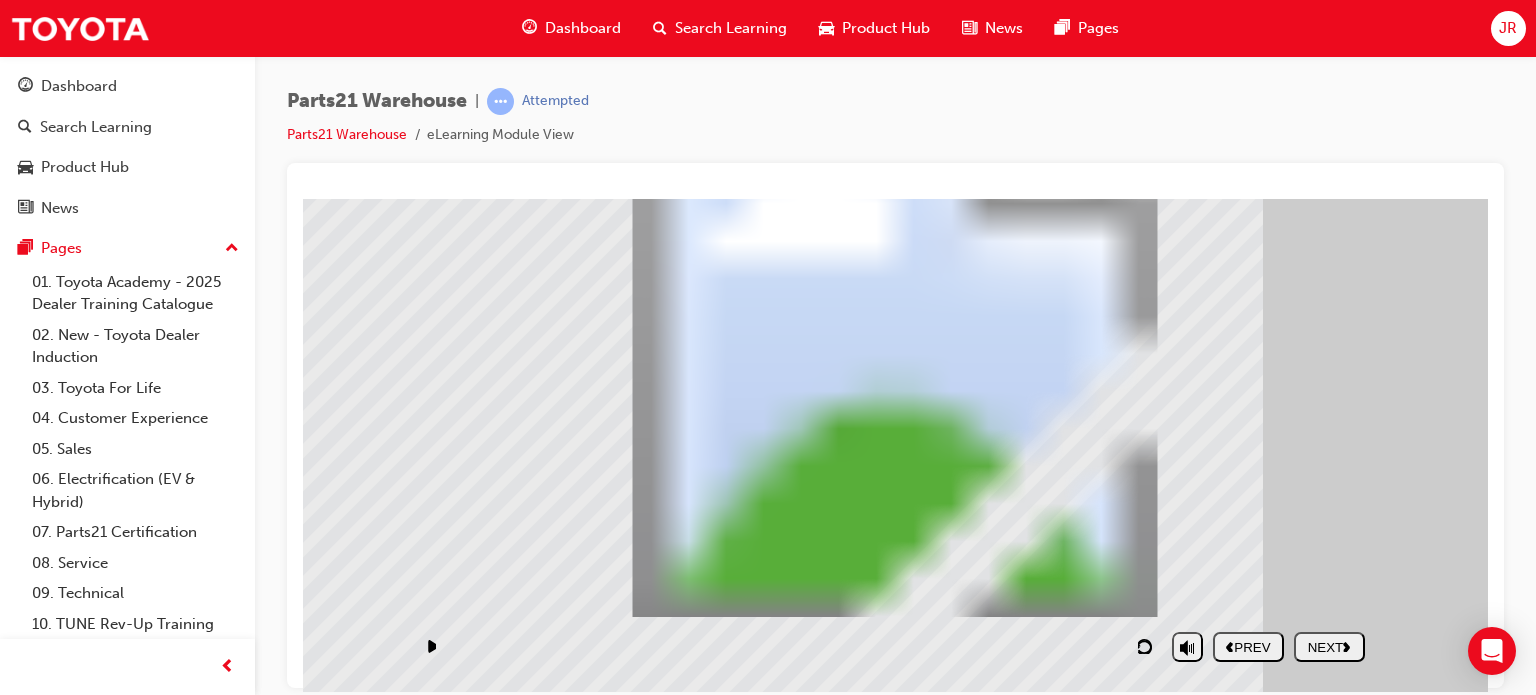 click on "NEXT" at bounding box center (1329, 646) 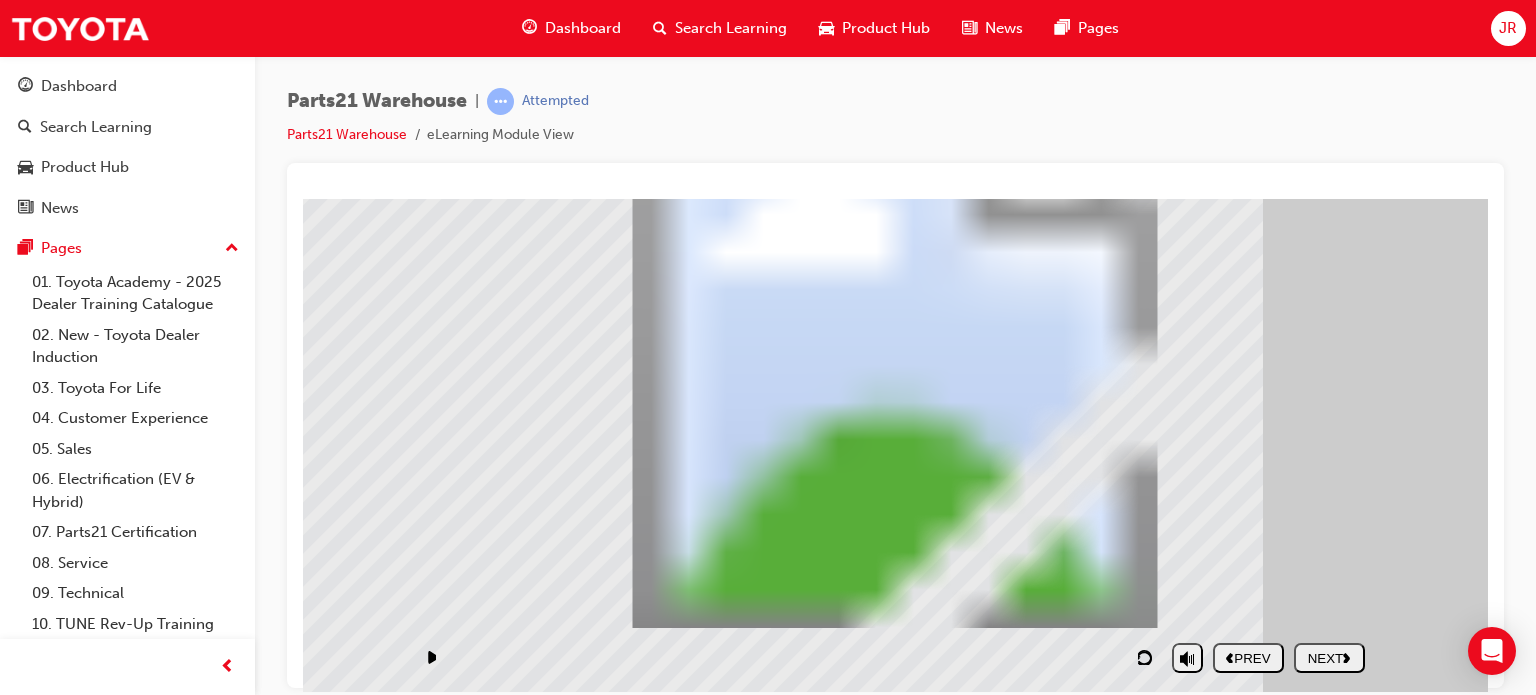 scroll, scrollTop: 192, scrollLeft: 0, axis: vertical 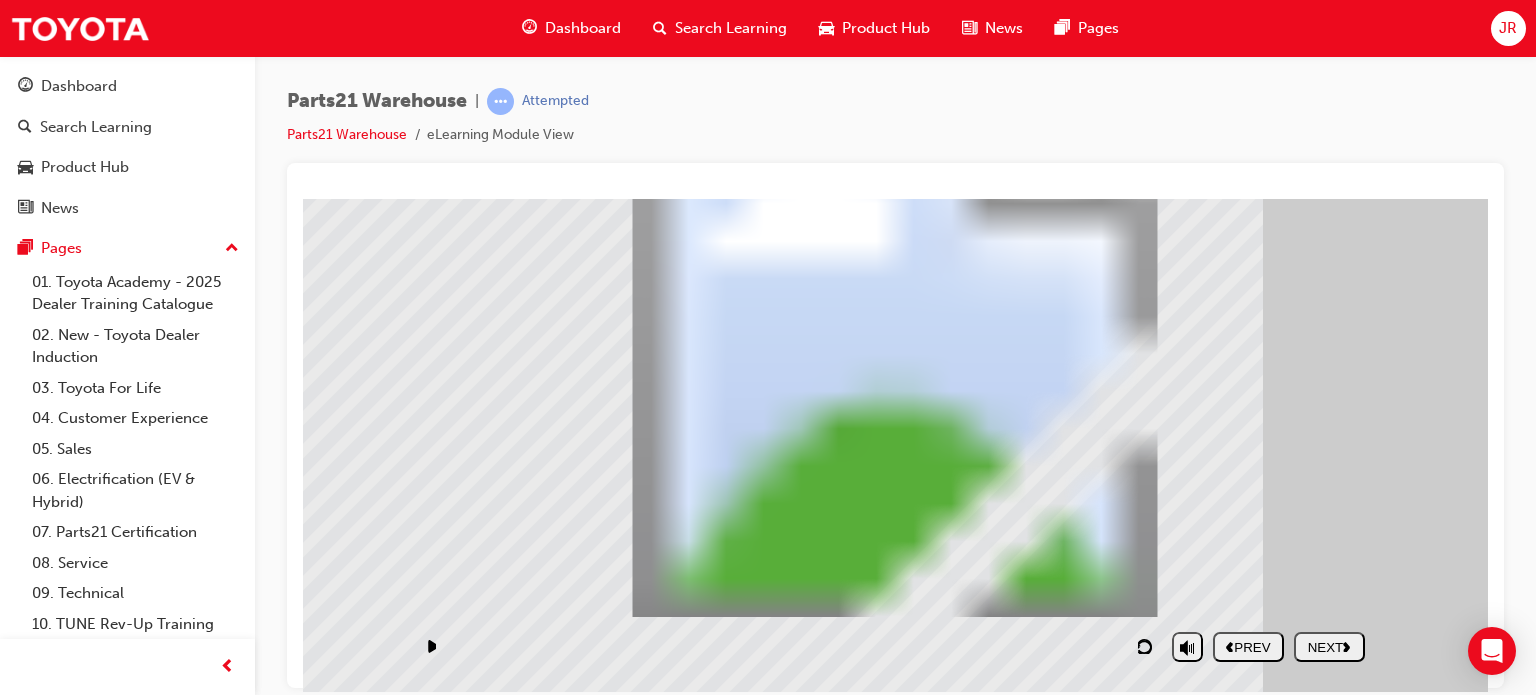 click 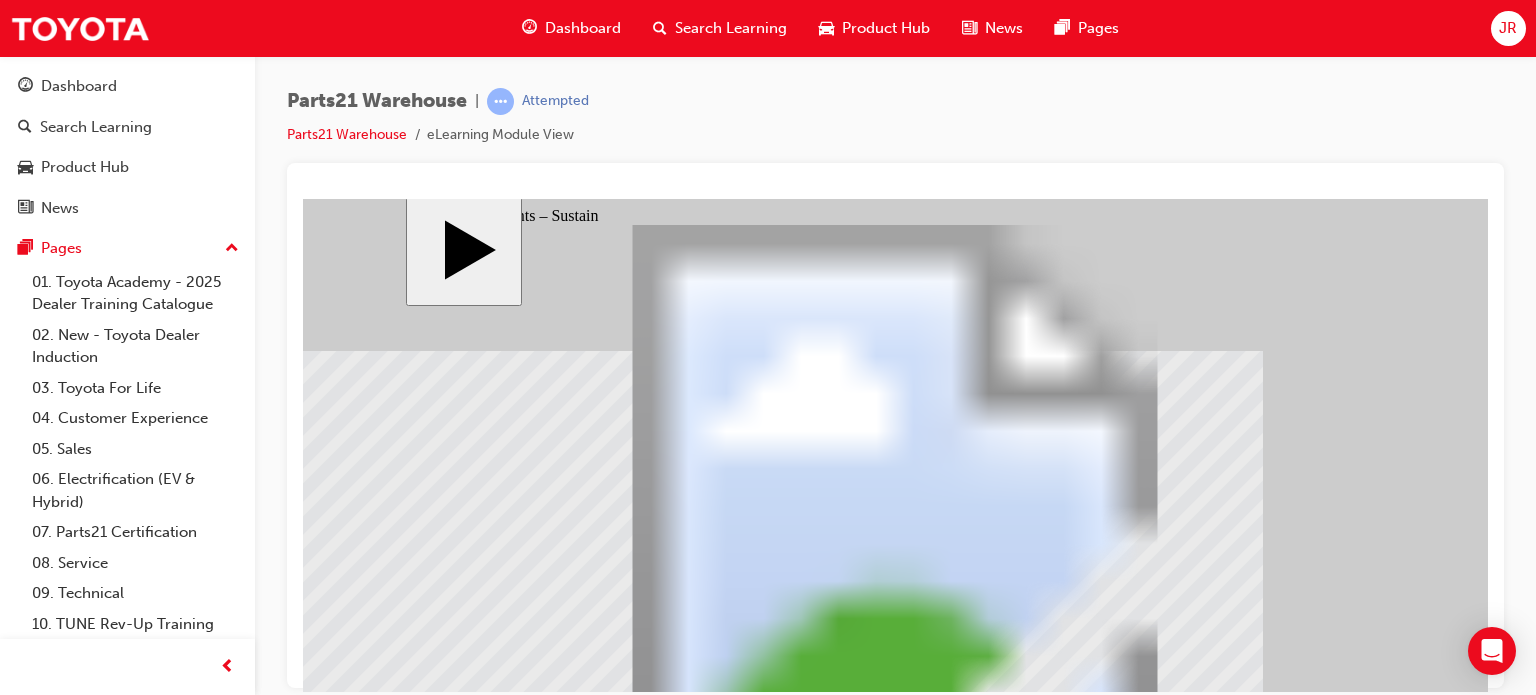 scroll, scrollTop: 0, scrollLeft: 0, axis: both 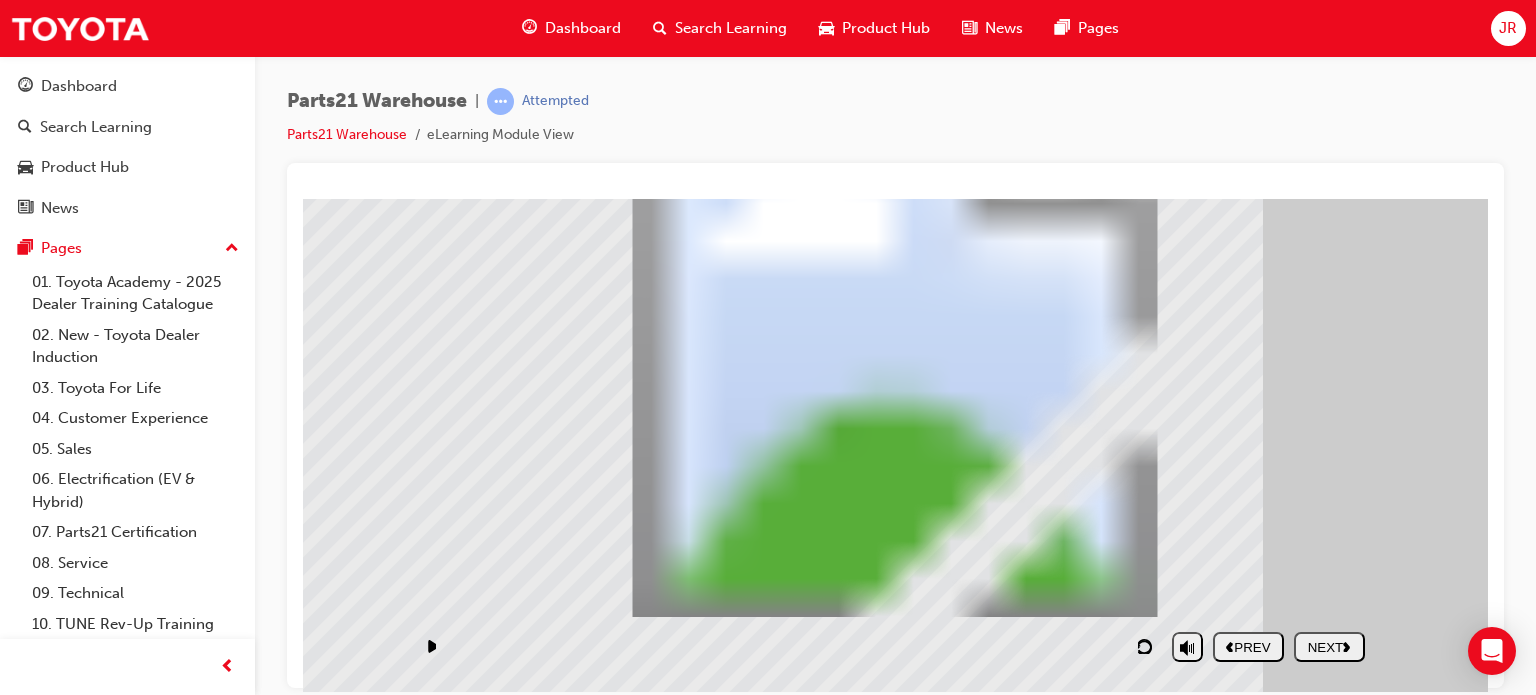 click on "NEXT" at bounding box center [1329, 646] 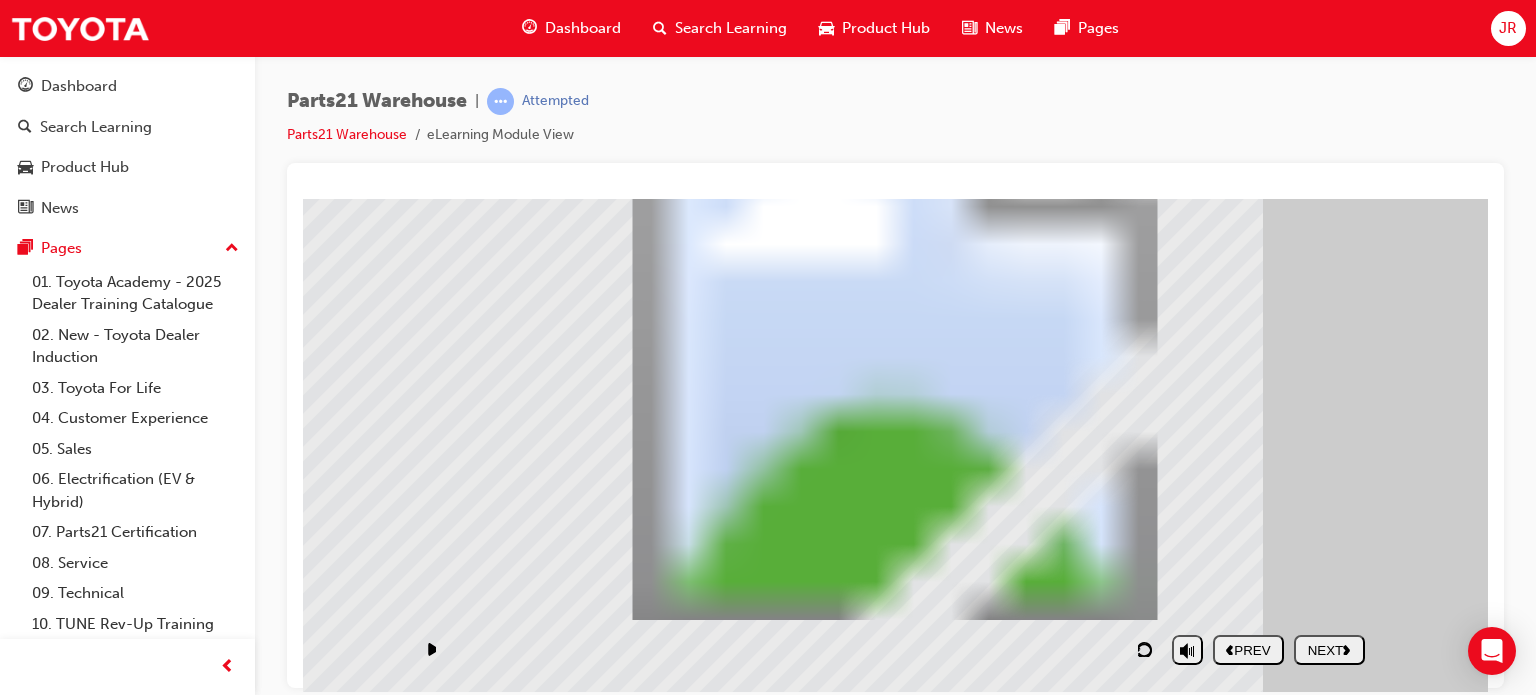 scroll, scrollTop: 192, scrollLeft: 0, axis: vertical 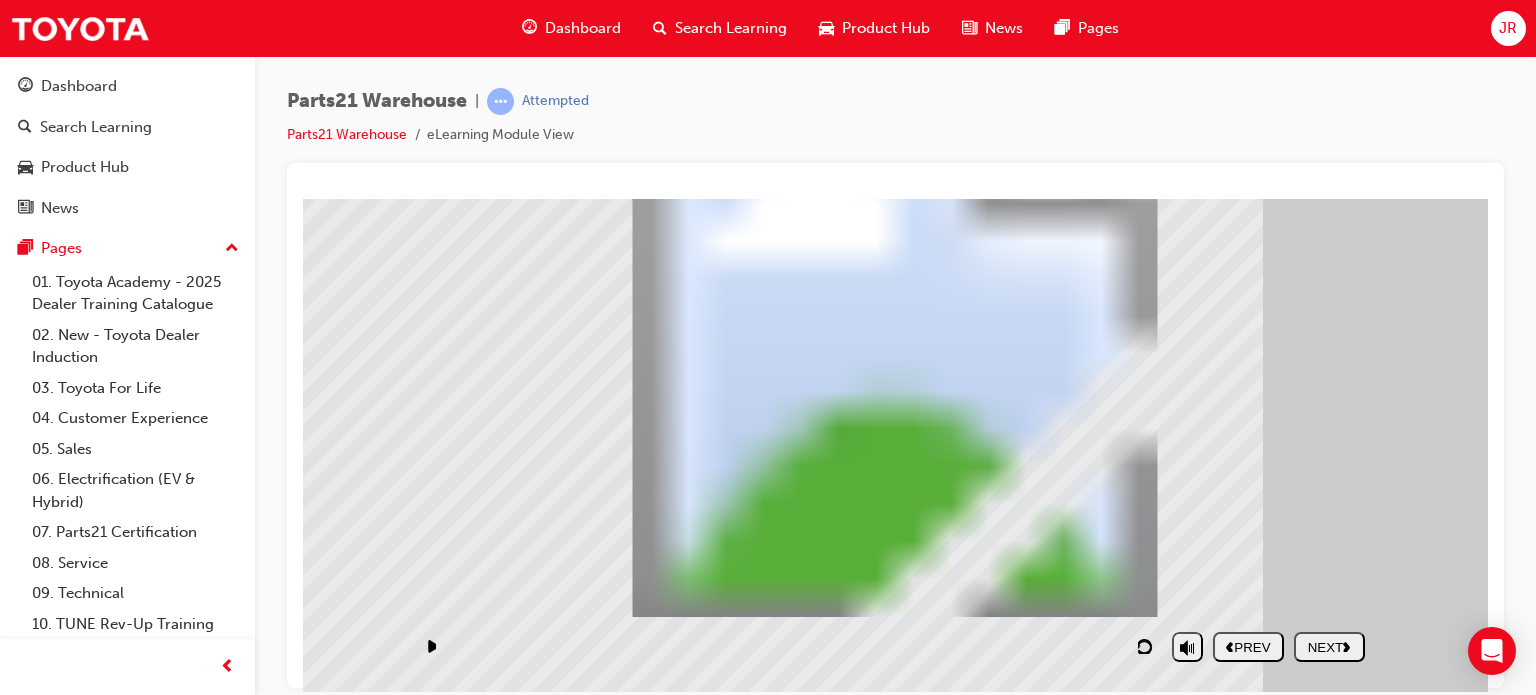 click 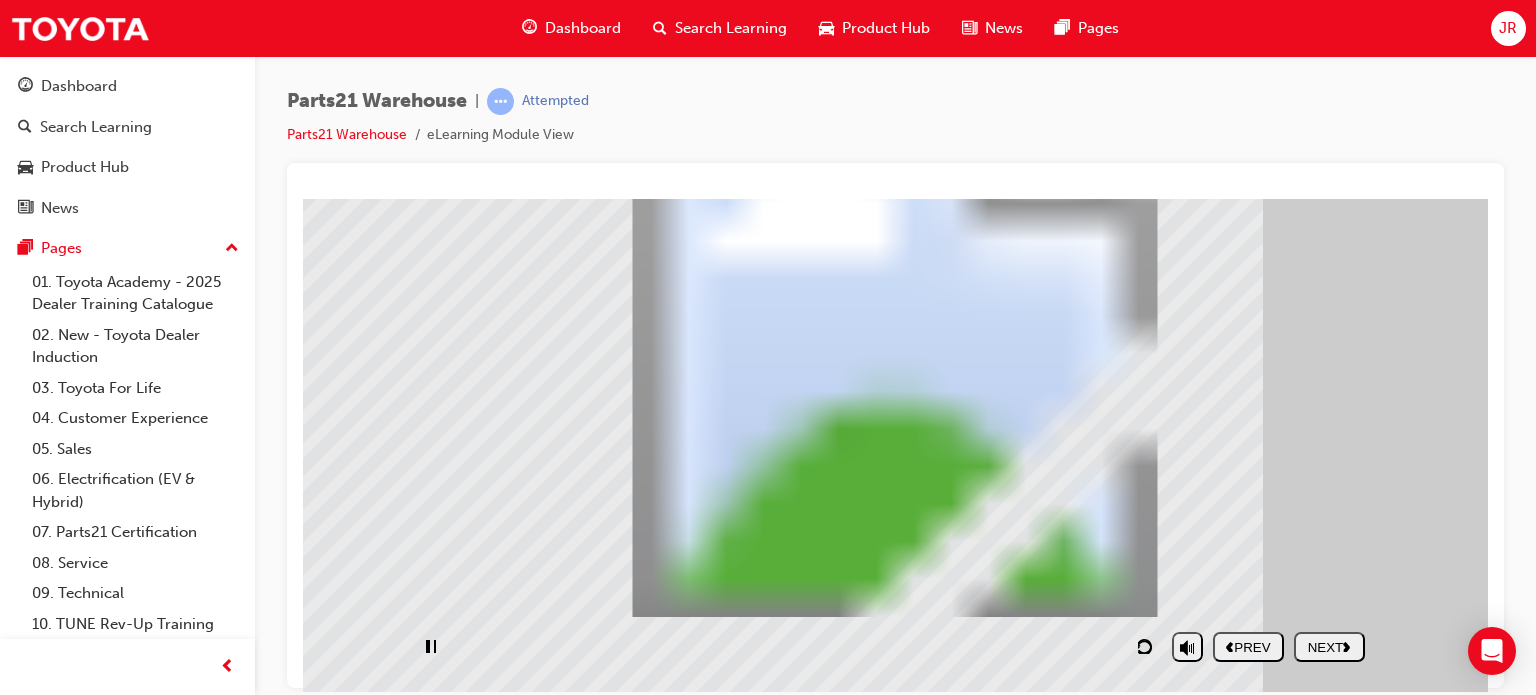 scroll, scrollTop: 11, scrollLeft: 0, axis: vertical 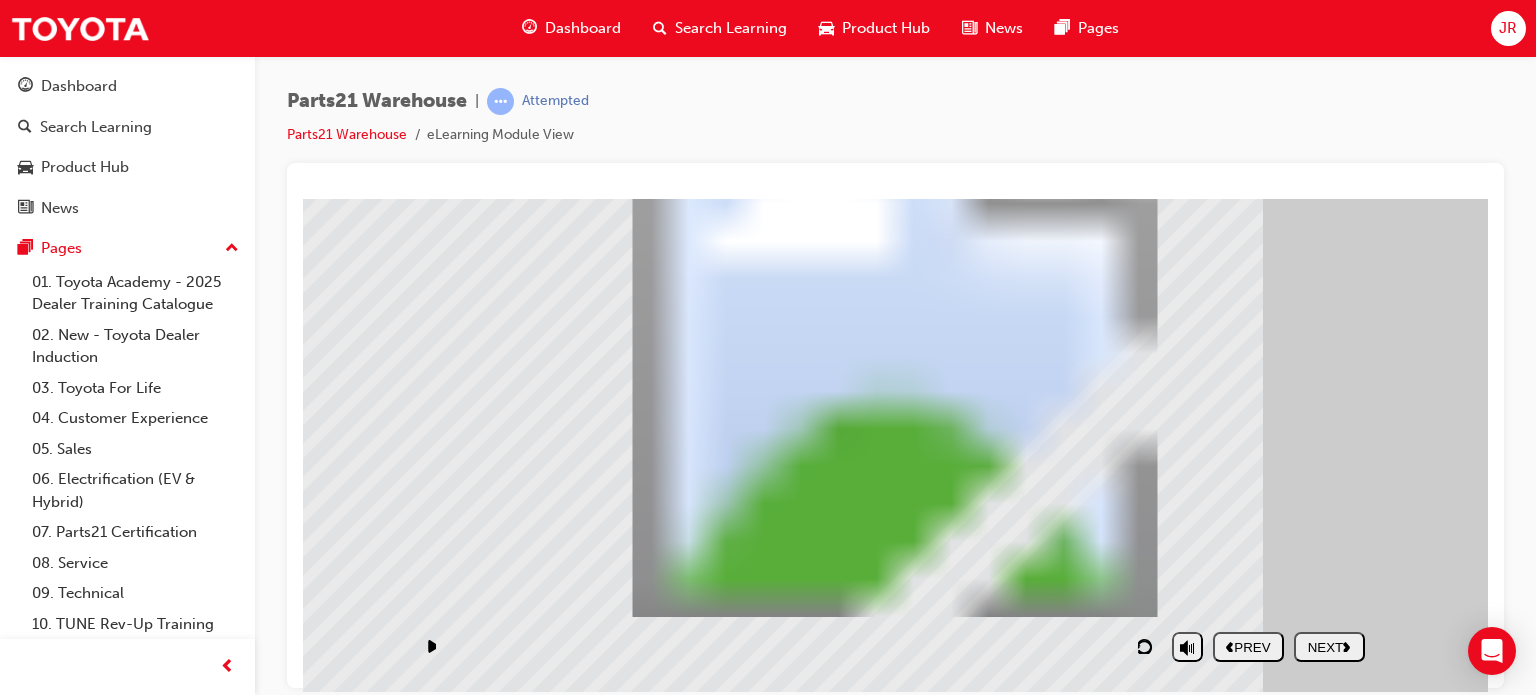 click on "NEXT" at bounding box center (1329, 646) 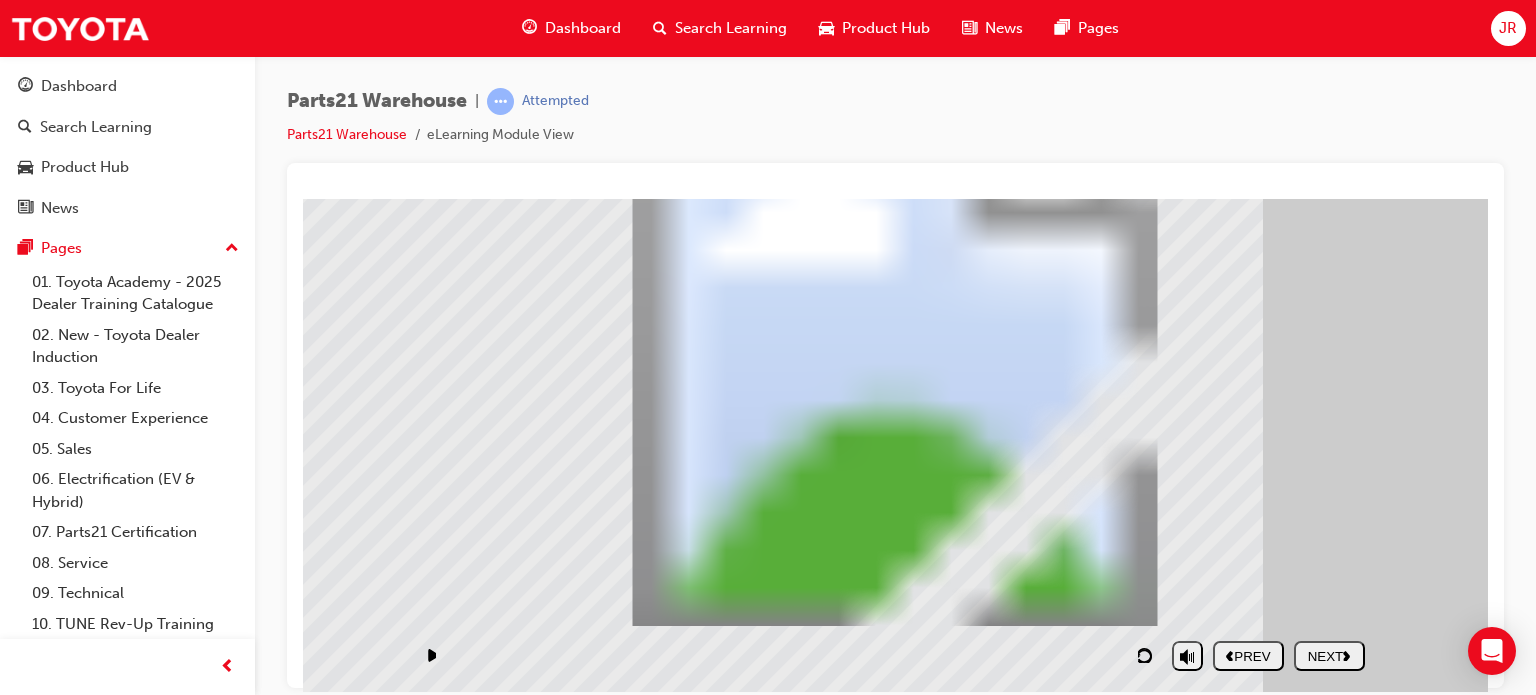 scroll, scrollTop: 192, scrollLeft: 0, axis: vertical 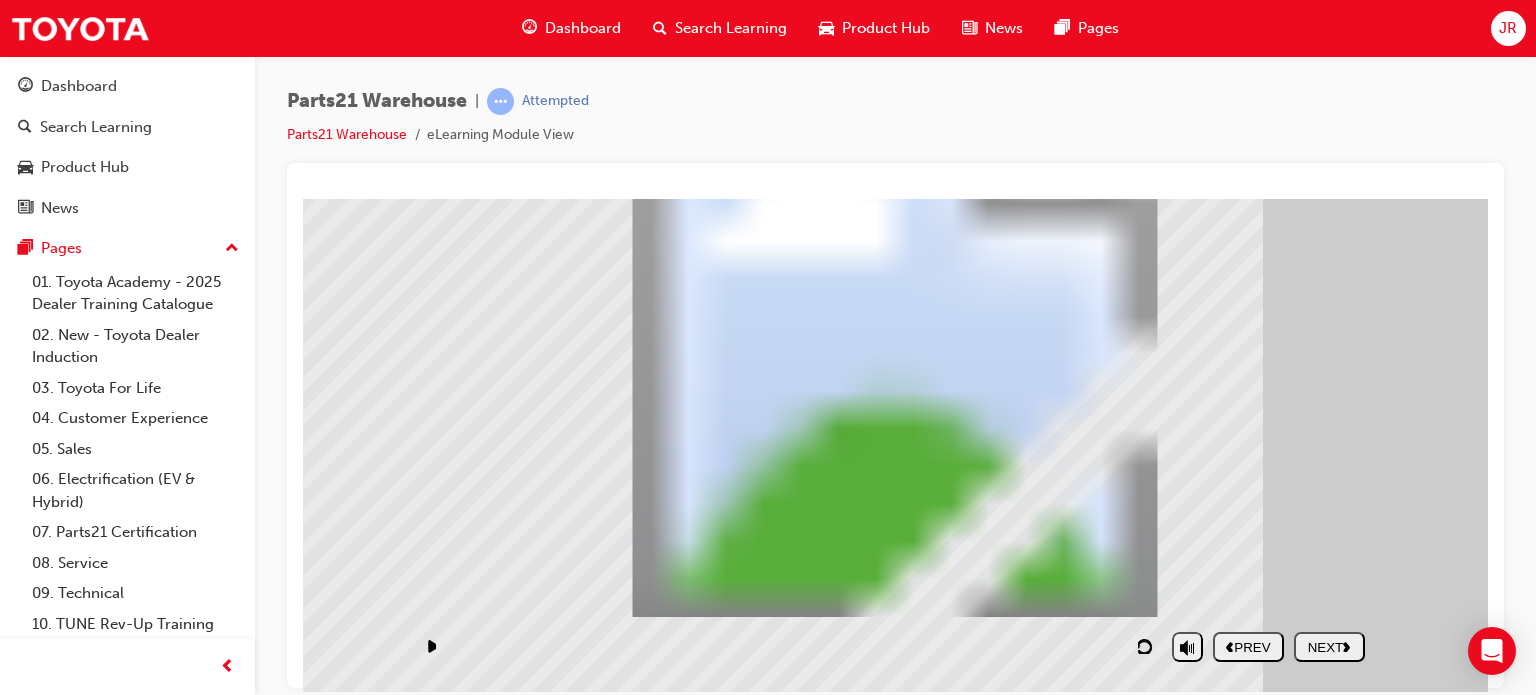 click 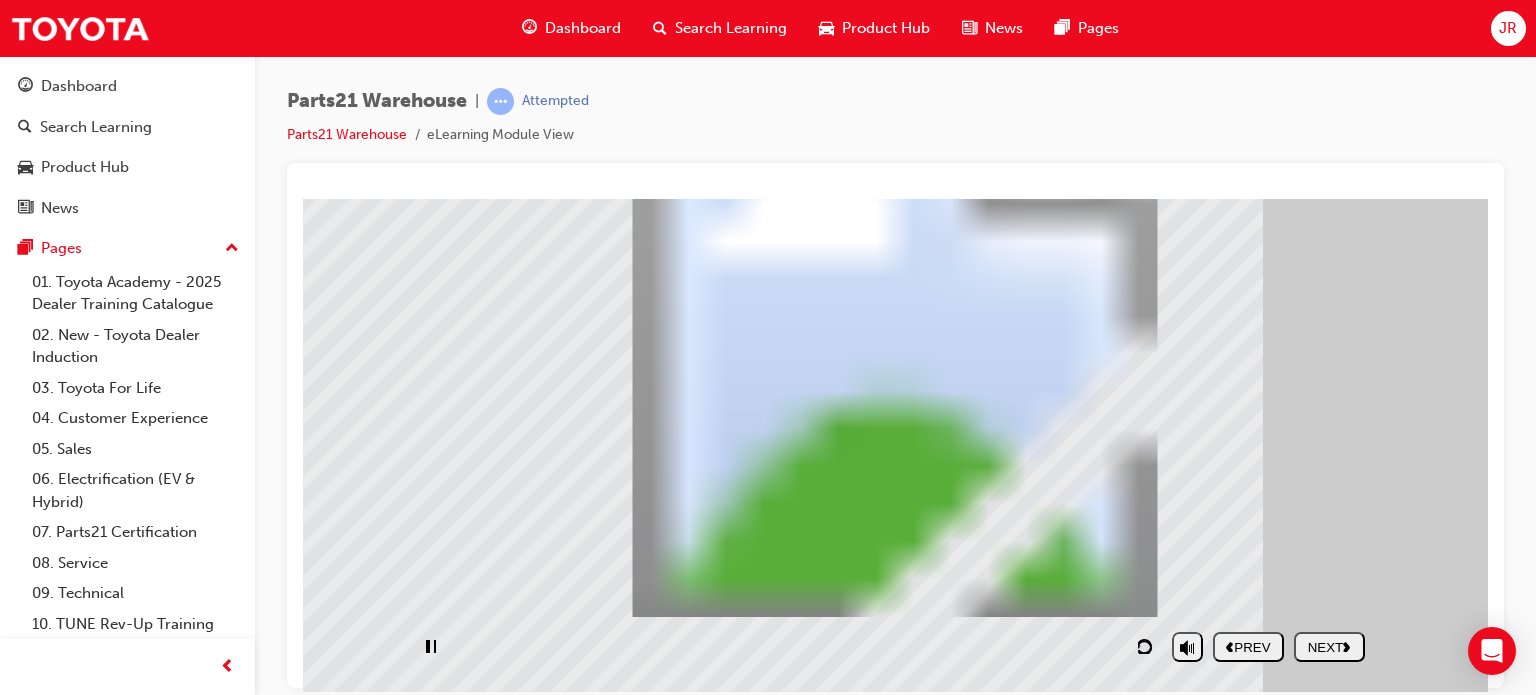 scroll, scrollTop: 0, scrollLeft: 0, axis: both 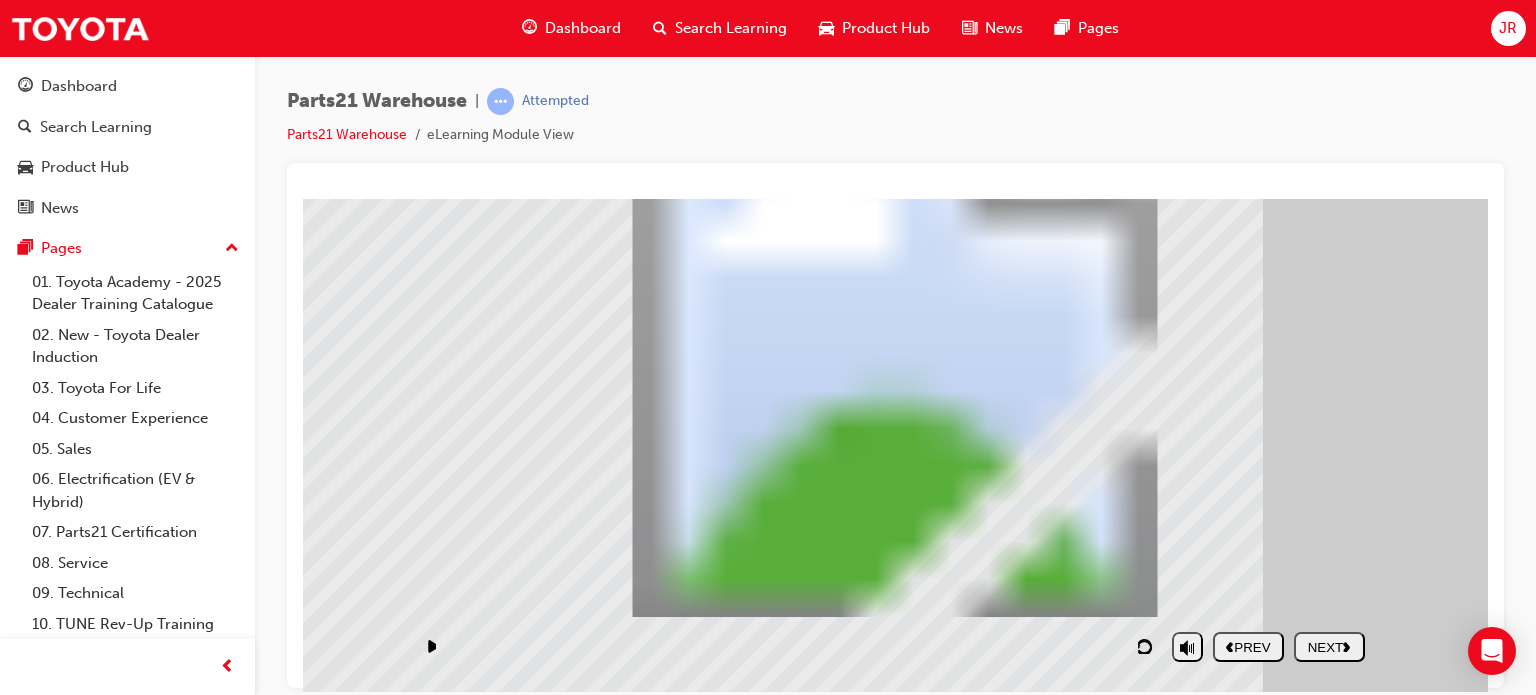 click on "NEXT" at bounding box center (1329, 646) 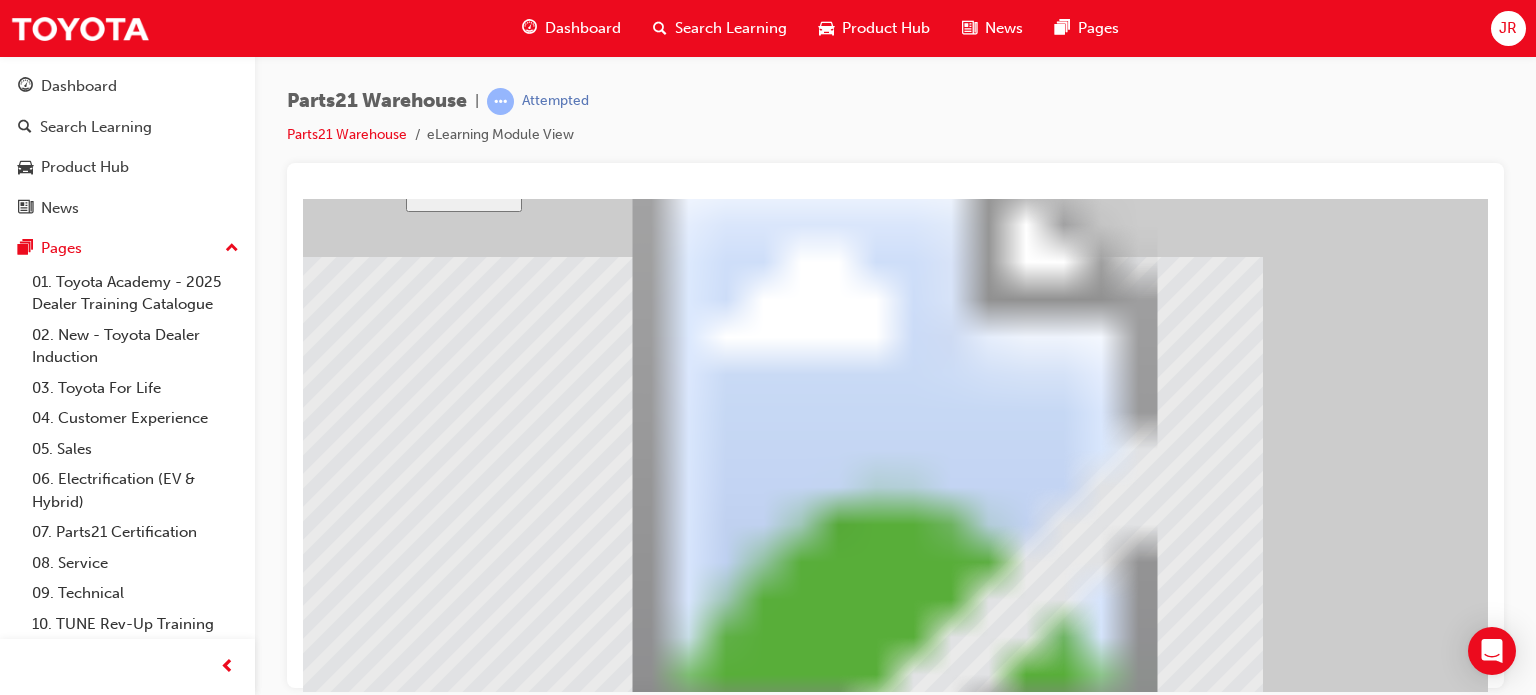 scroll, scrollTop: 192, scrollLeft: 0, axis: vertical 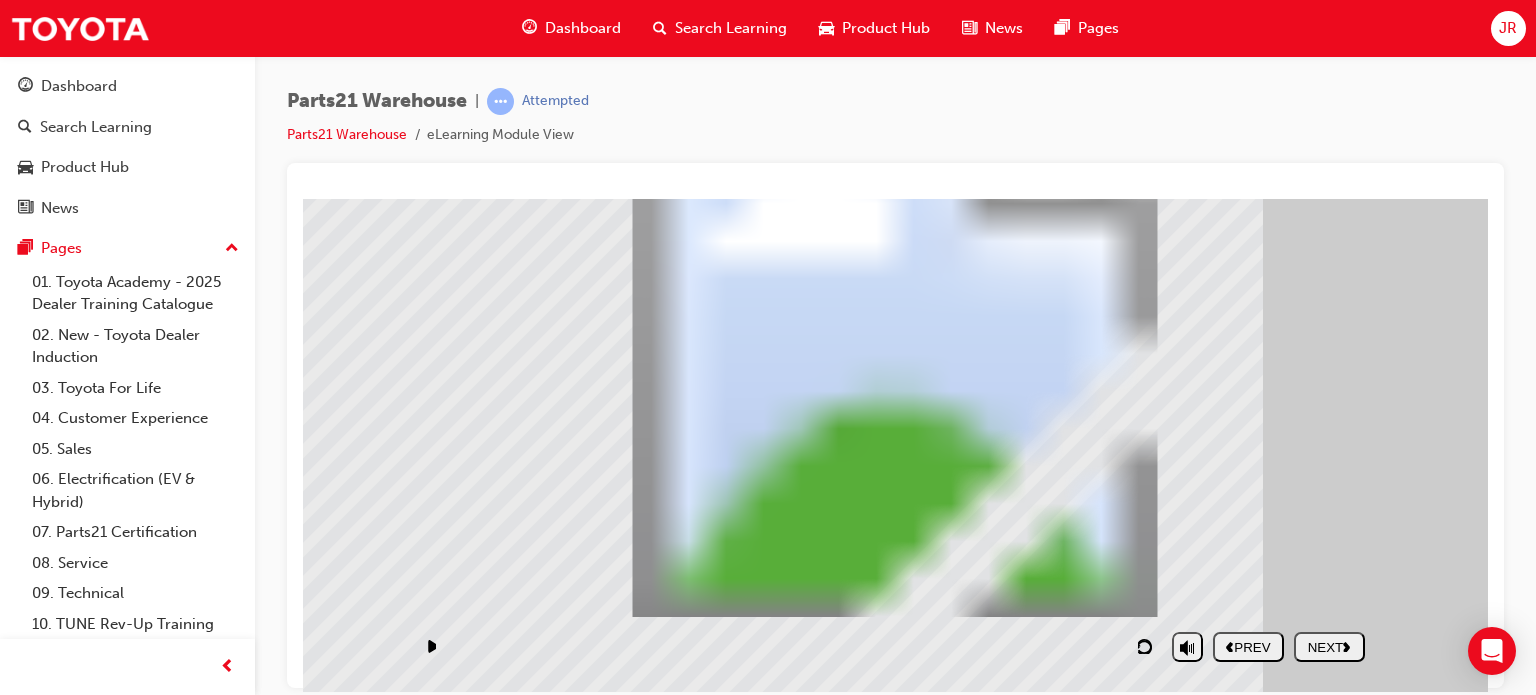 click on "NEXT" at bounding box center [1329, 646] 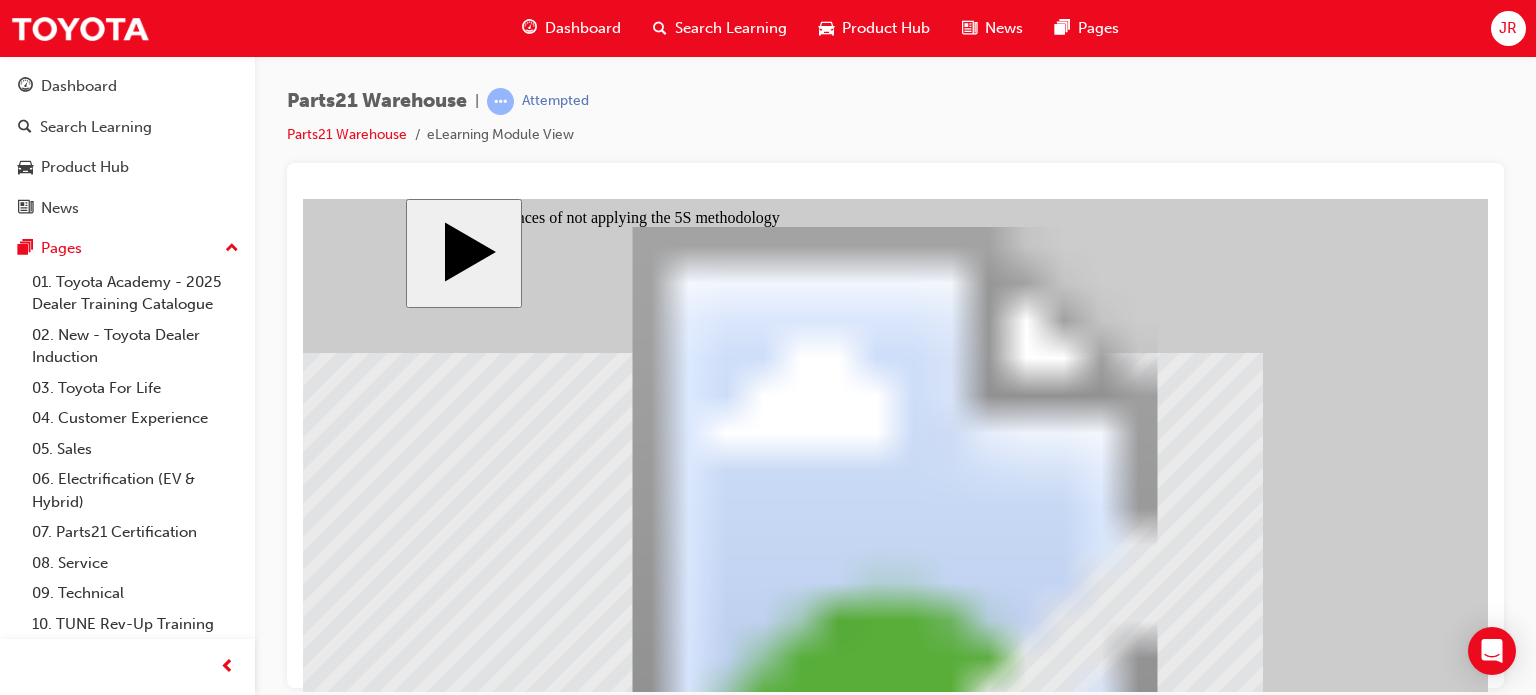 scroll, scrollTop: 192, scrollLeft: 0, axis: vertical 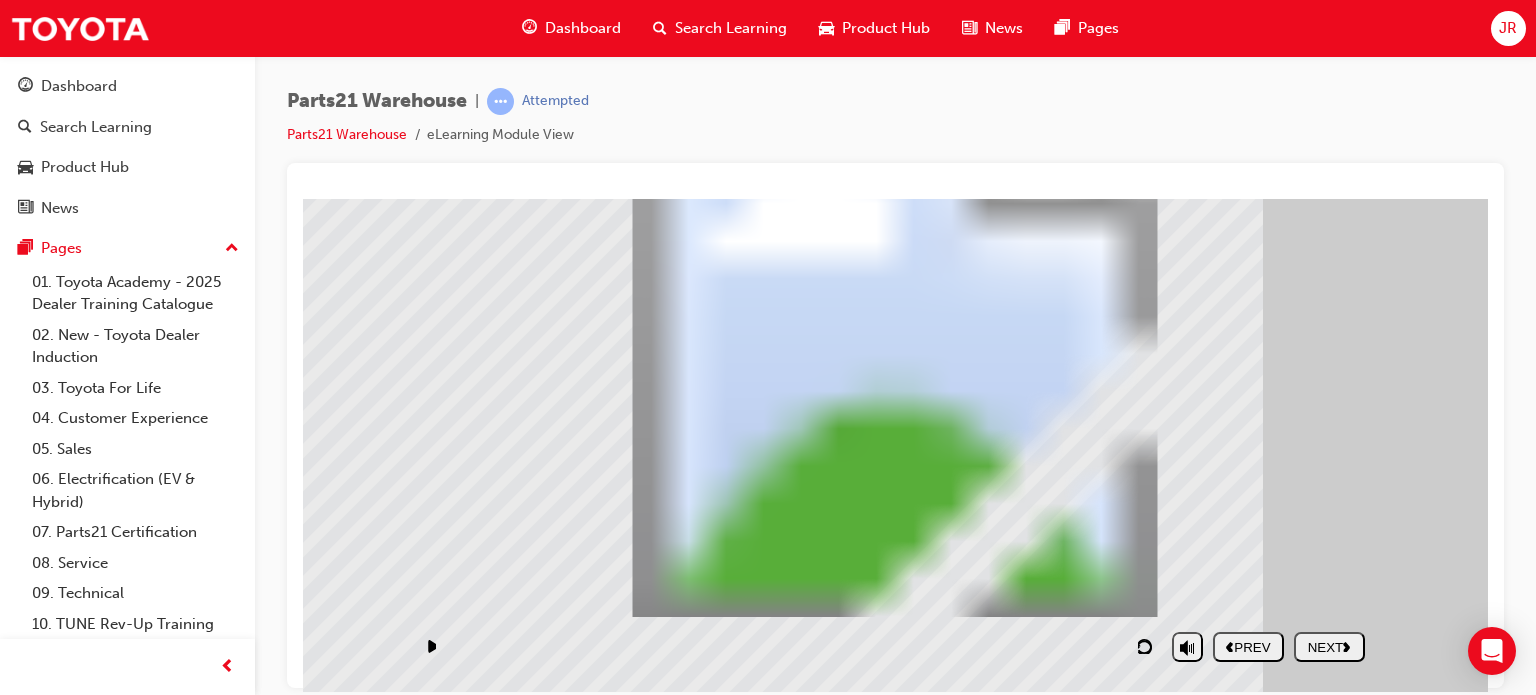 click on "NEXT" at bounding box center [1329, 646] 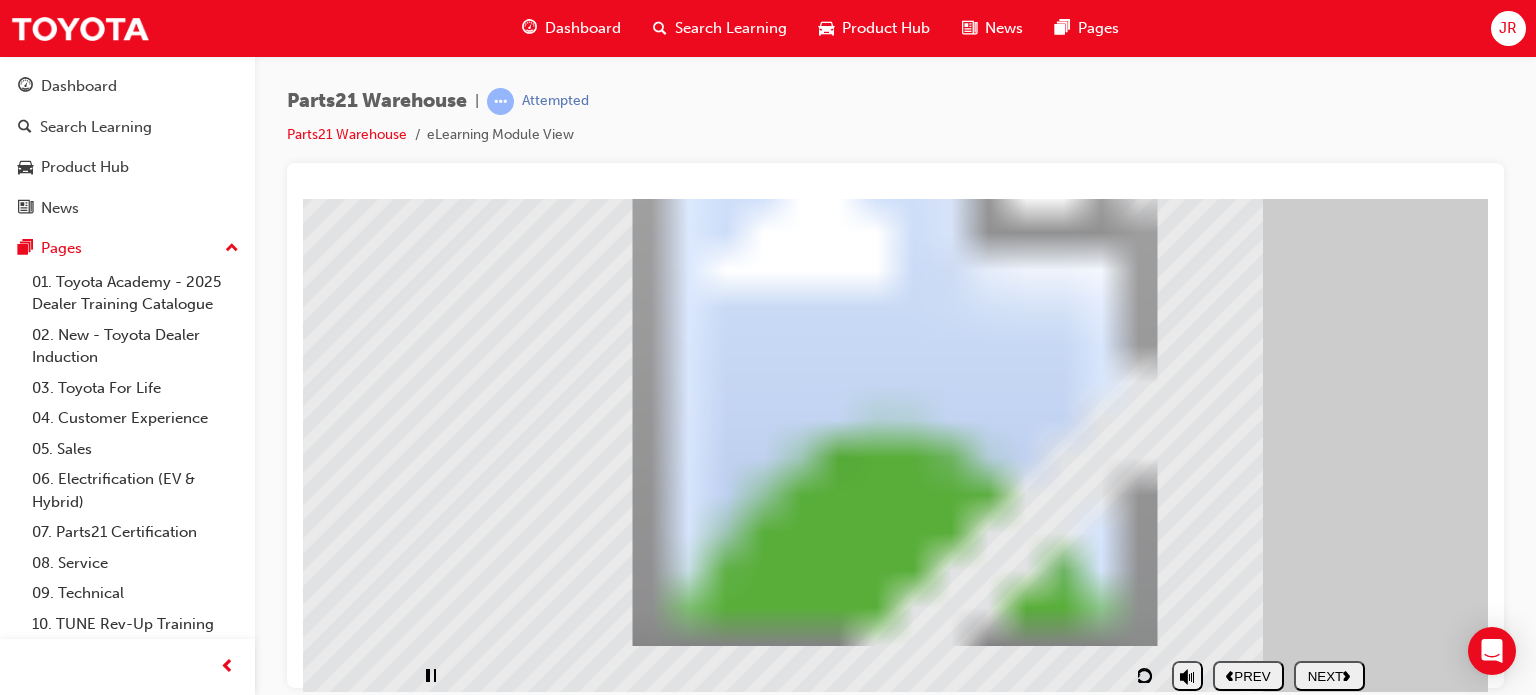 scroll, scrollTop: 192, scrollLeft: 0, axis: vertical 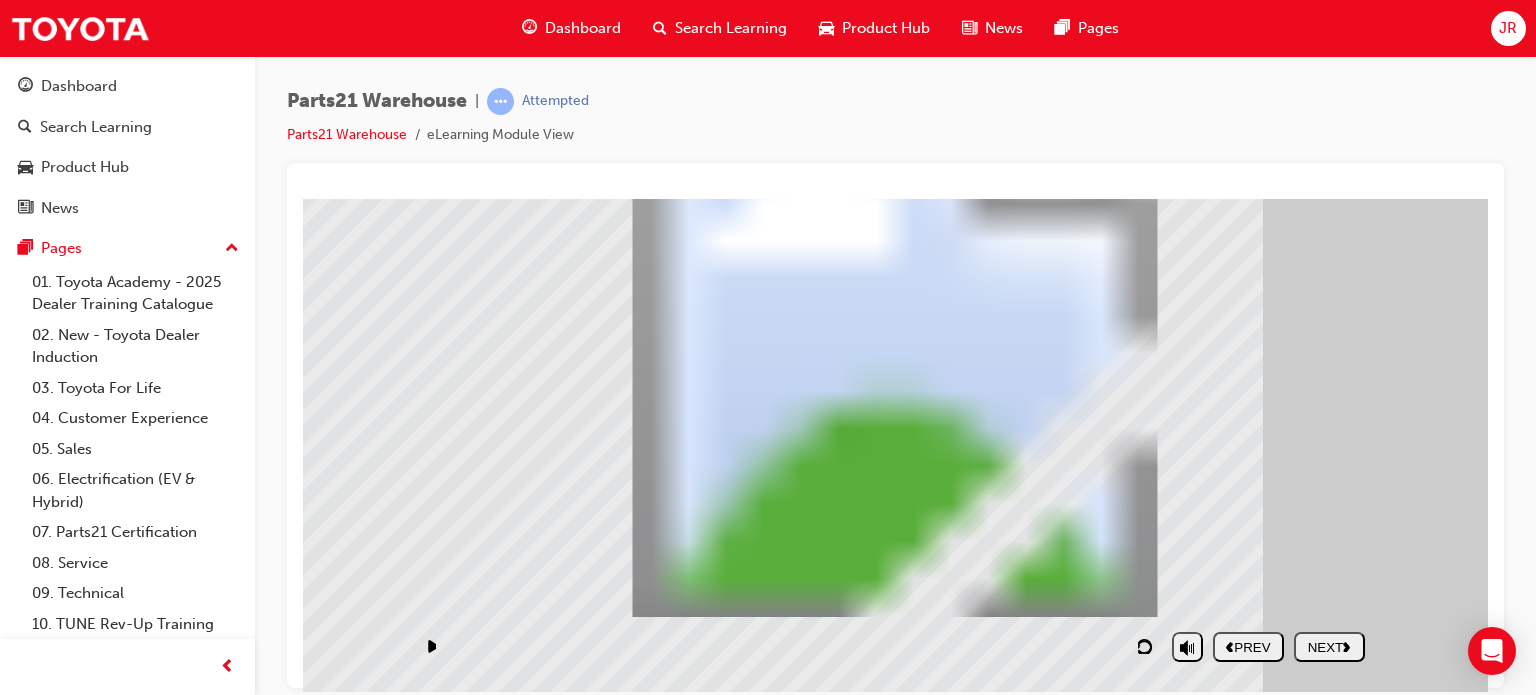click on "NEXT" at bounding box center [1329, 646] 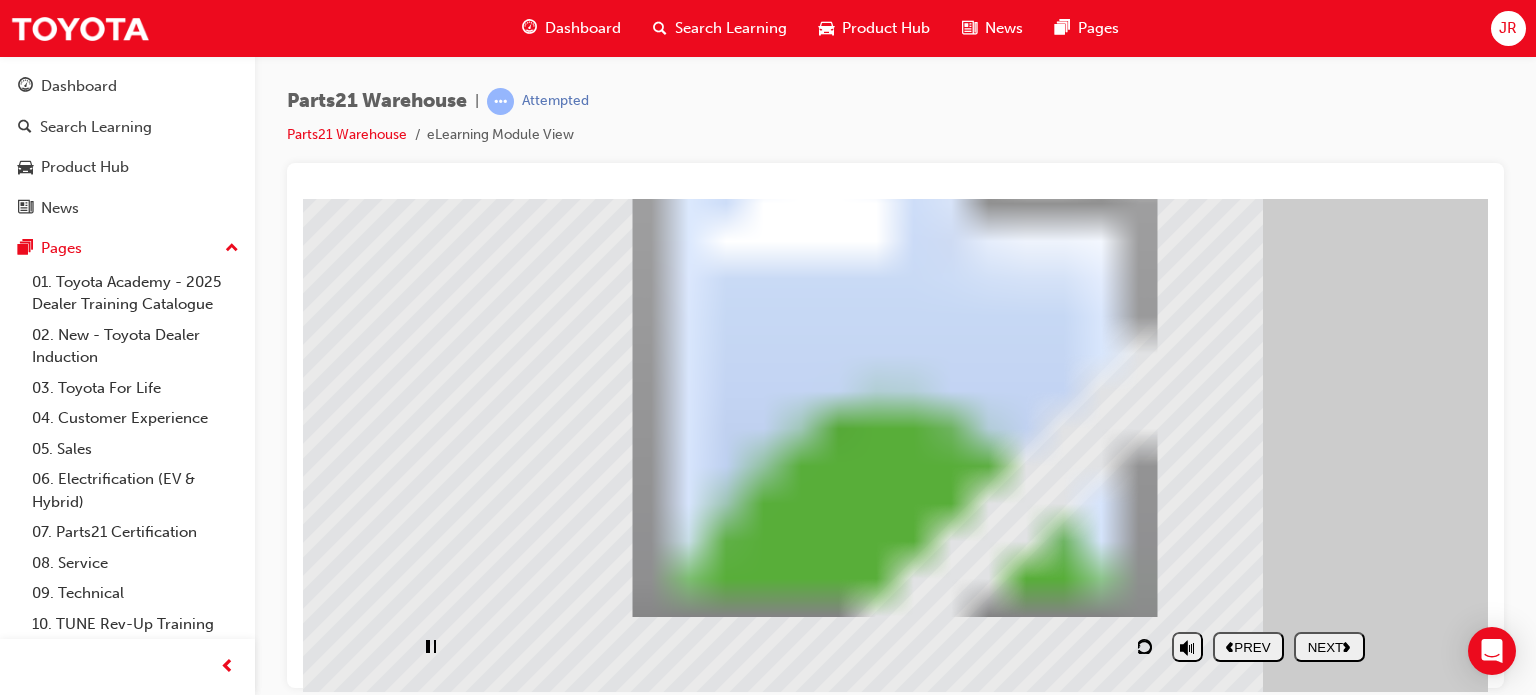 scroll, scrollTop: 11, scrollLeft: 0, axis: vertical 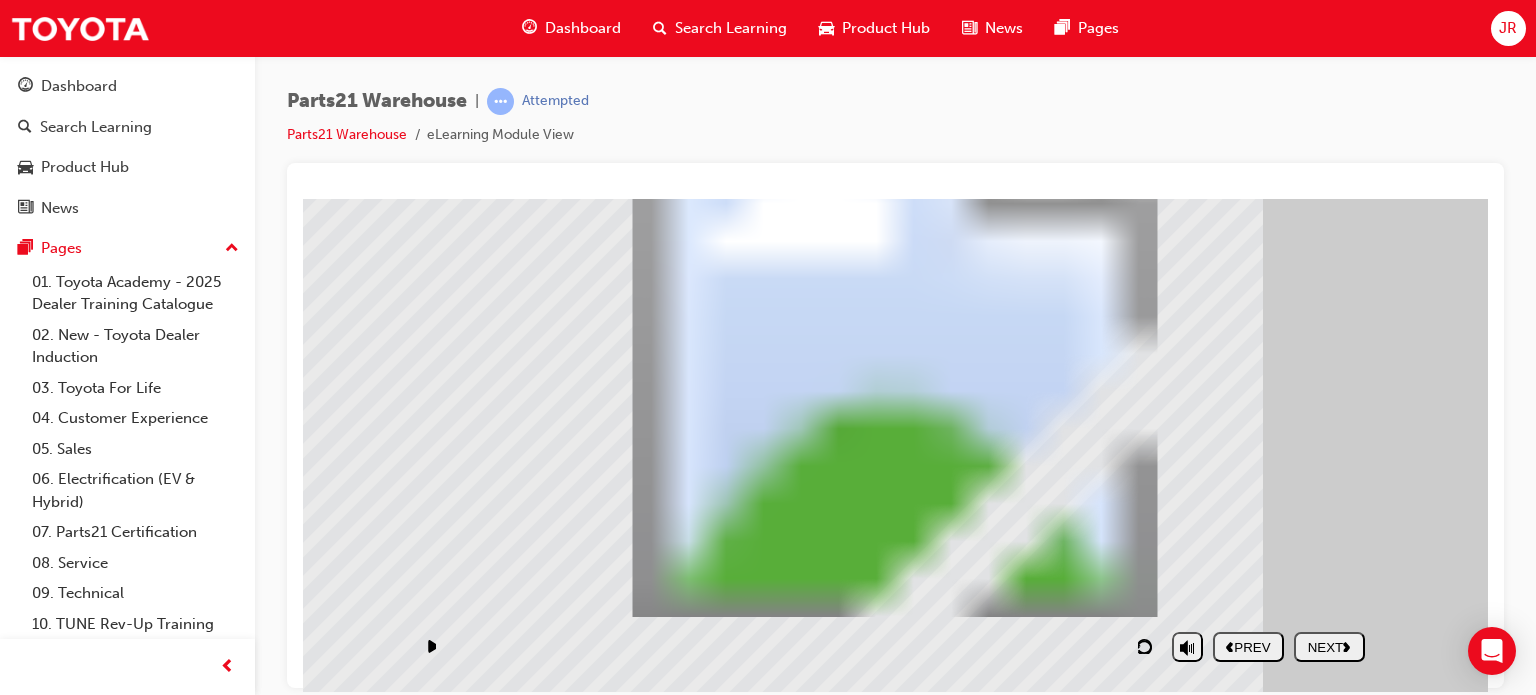 click on "NEXT" at bounding box center (1329, 646) 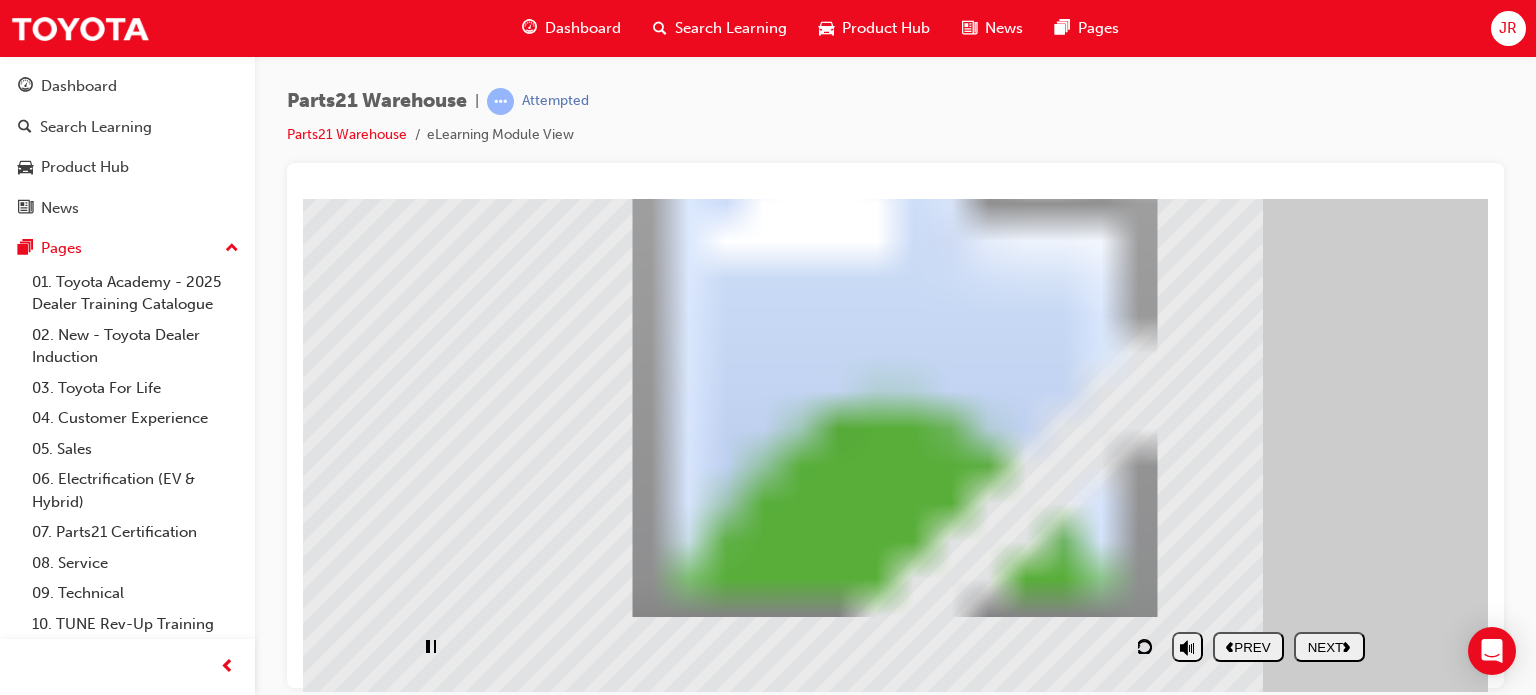 scroll, scrollTop: 0, scrollLeft: 0, axis: both 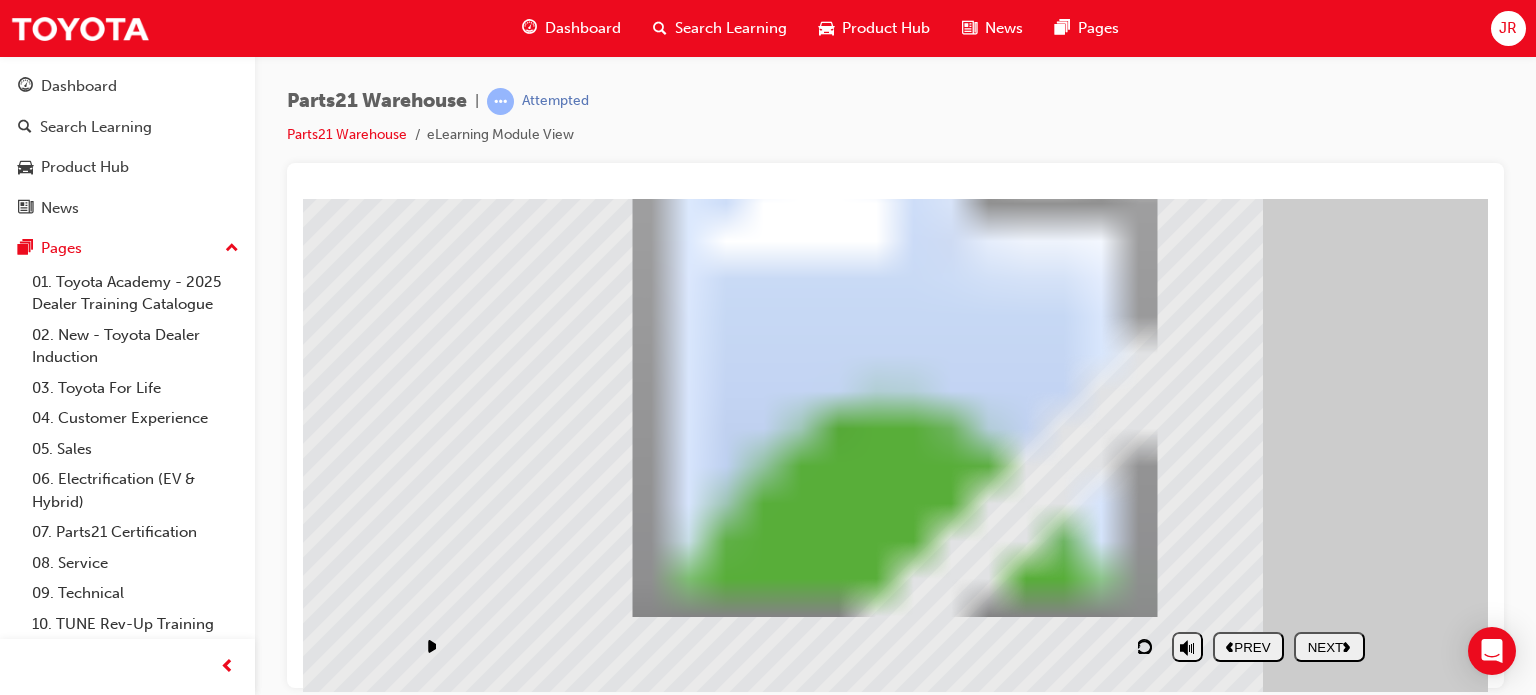 click 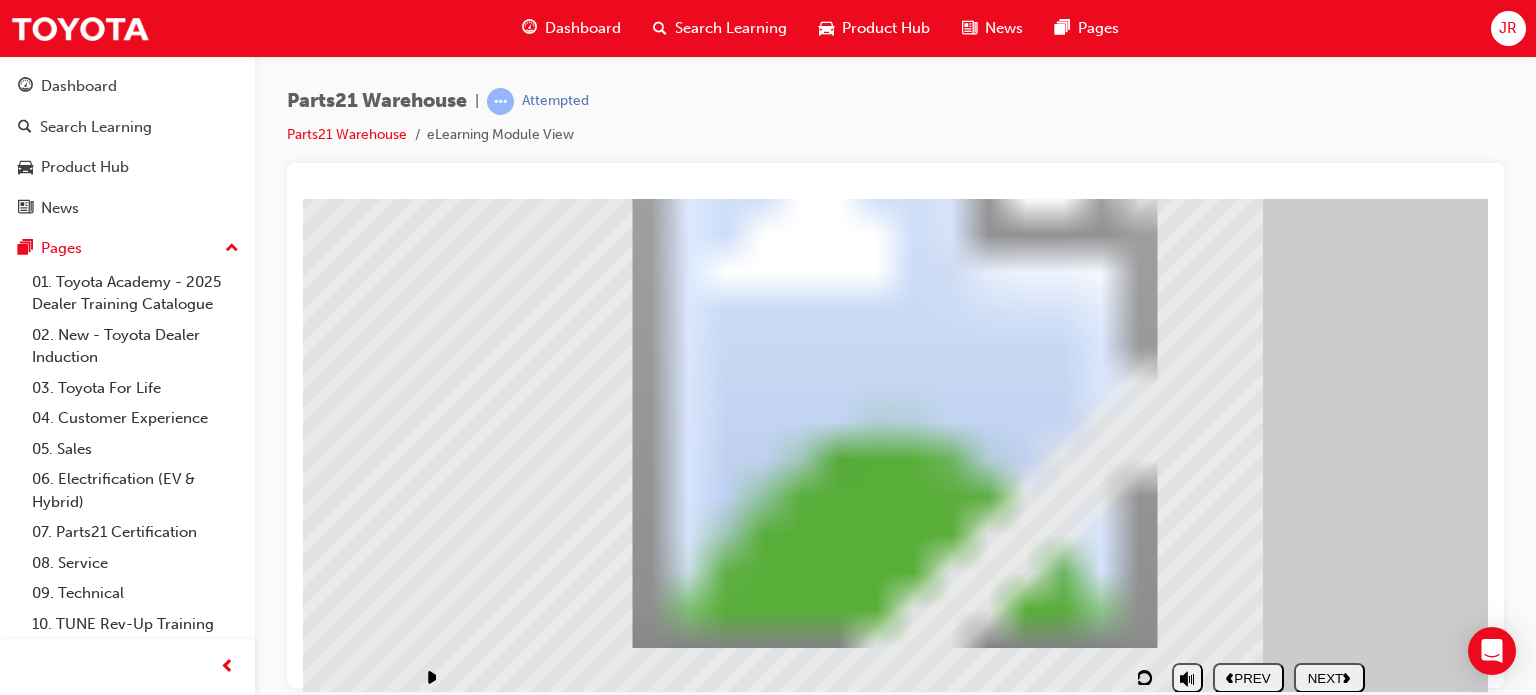 scroll, scrollTop: 192, scrollLeft: 0, axis: vertical 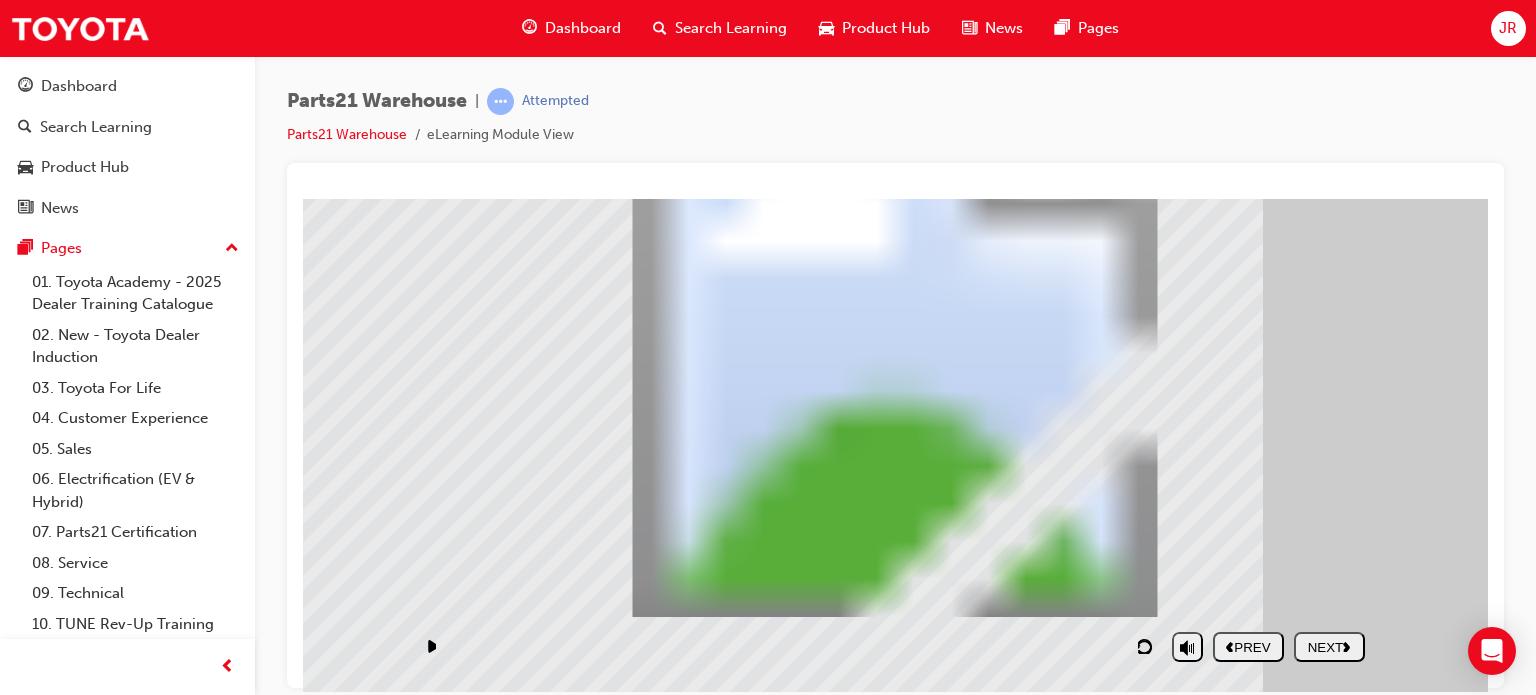 click 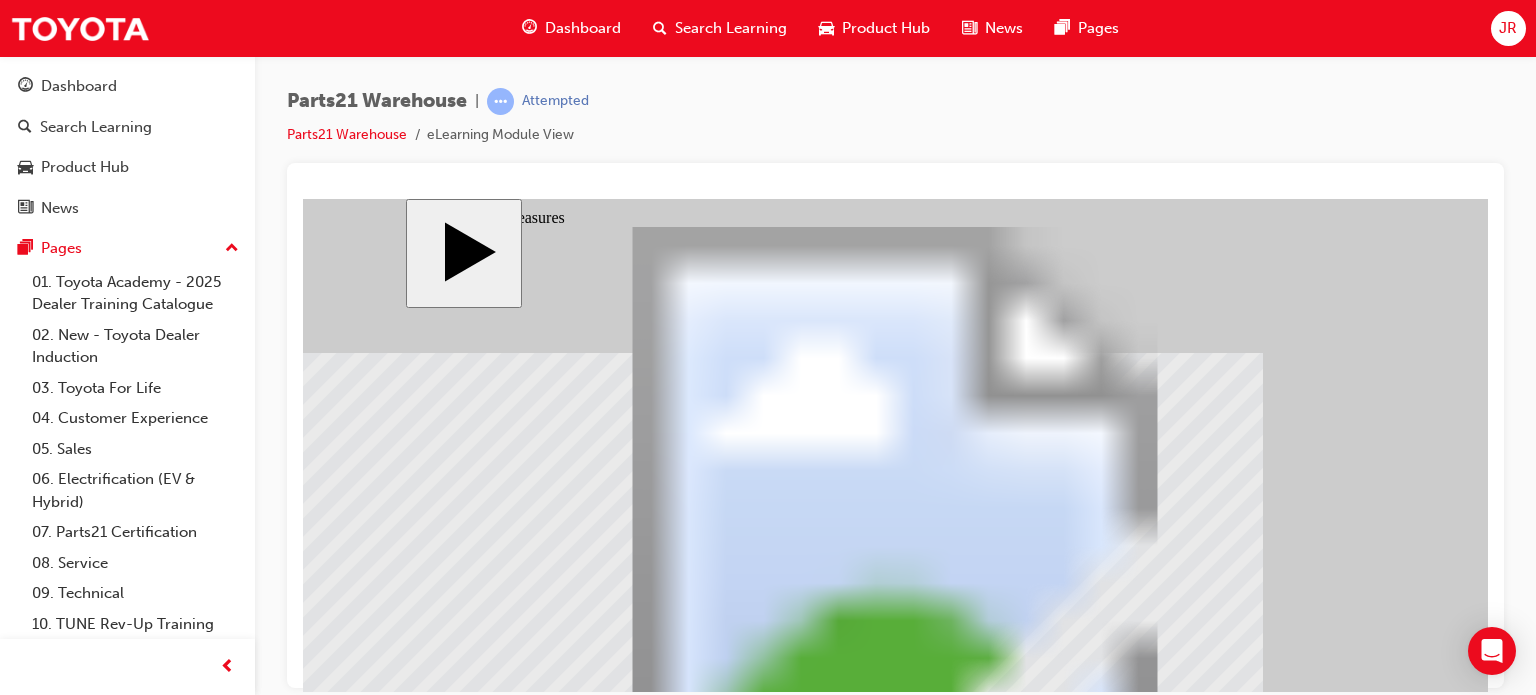 scroll, scrollTop: 192, scrollLeft: 0, axis: vertical 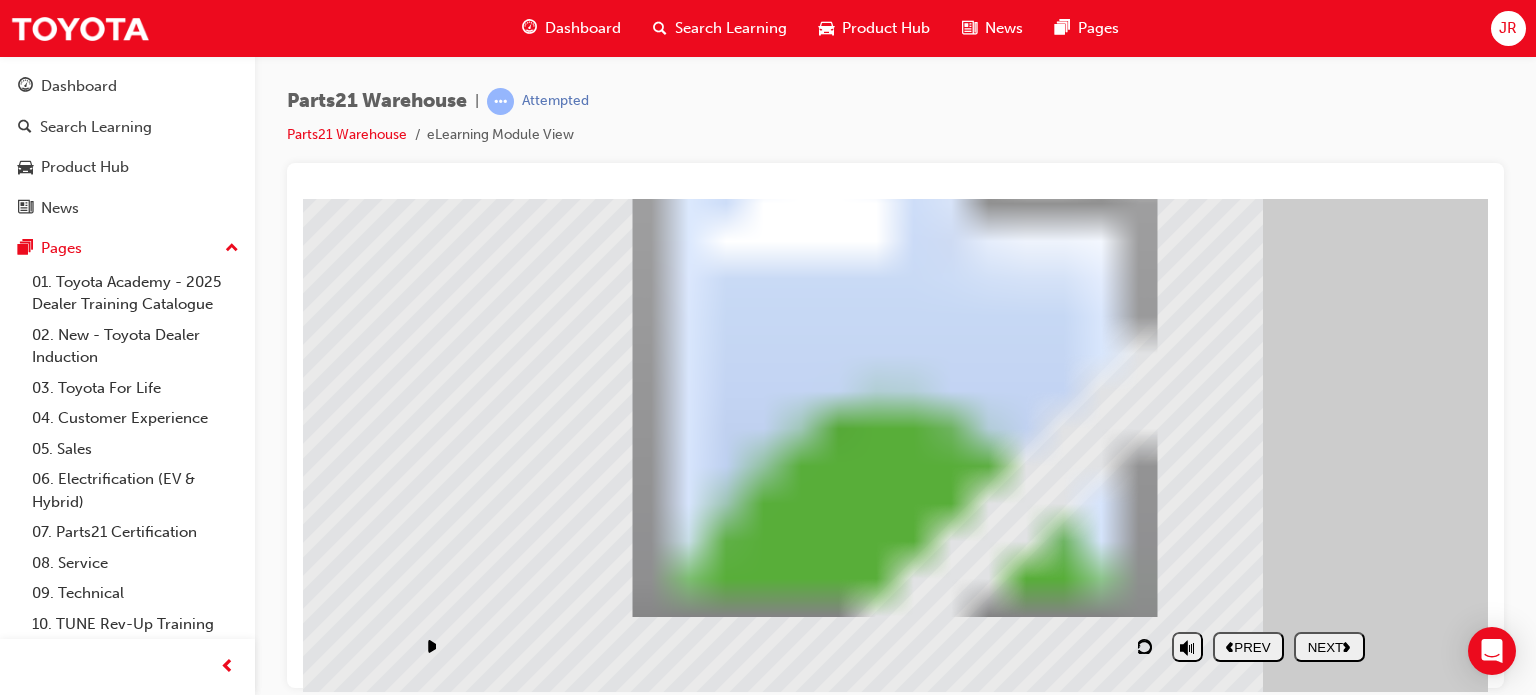 click on "NEXT" at bounding box center (1329, 646) 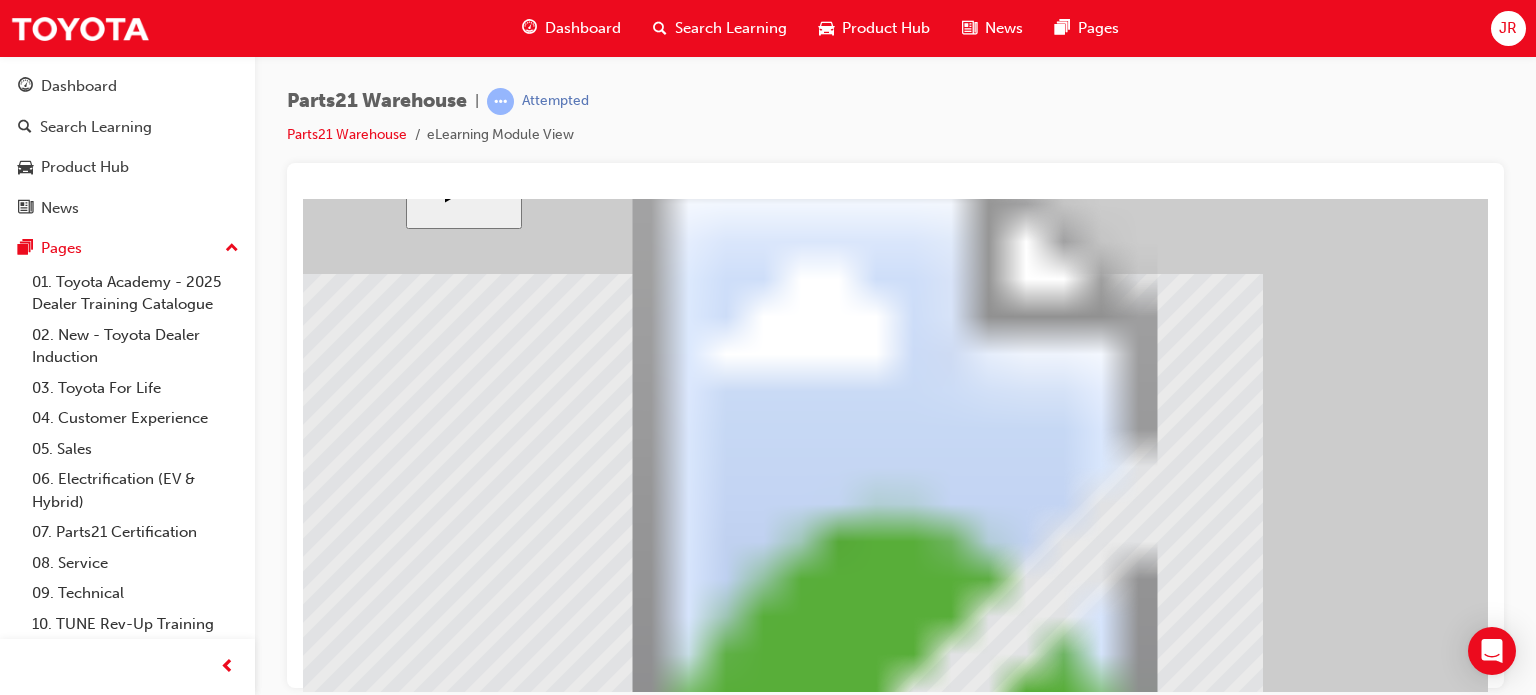 scroll, scrollTop: 192, scrollLeft: 0, axis: vertical 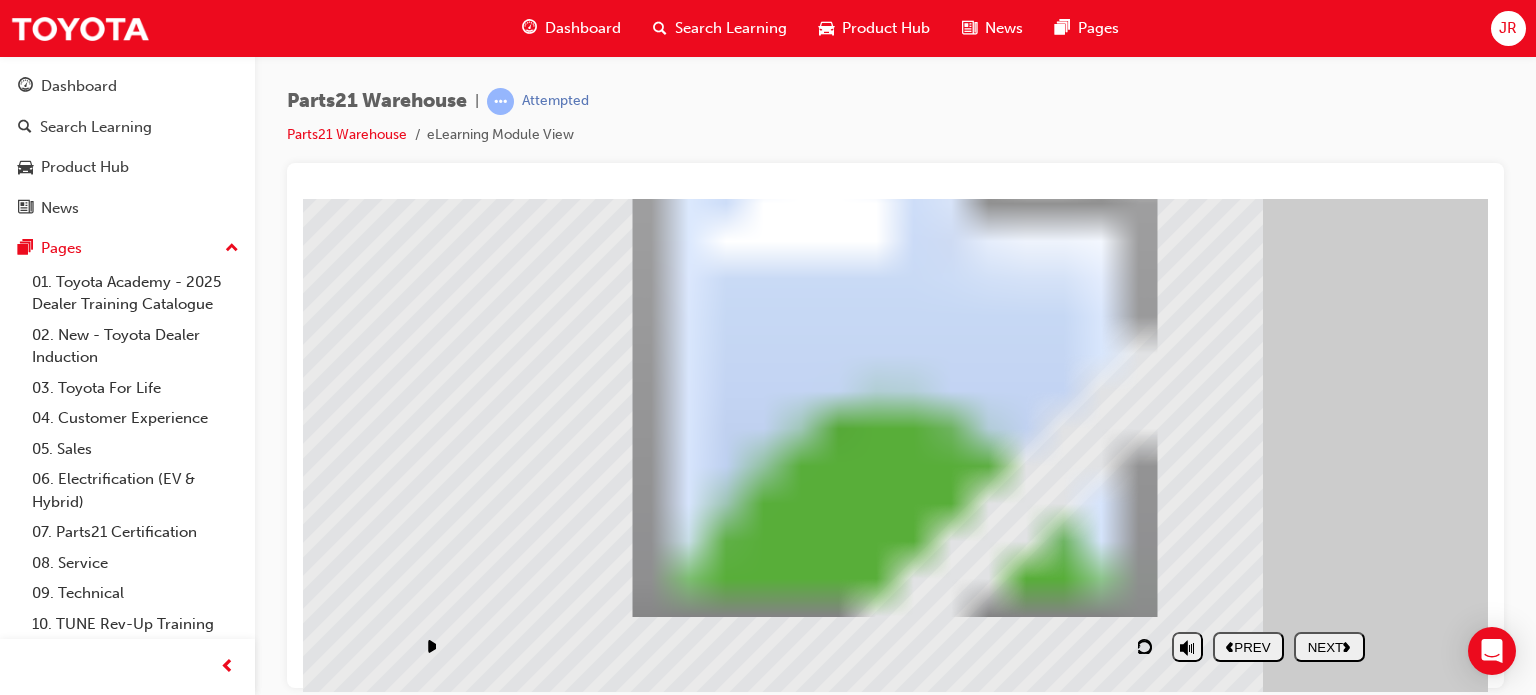 click on "NEXT" at bounding box center (1329, 646) 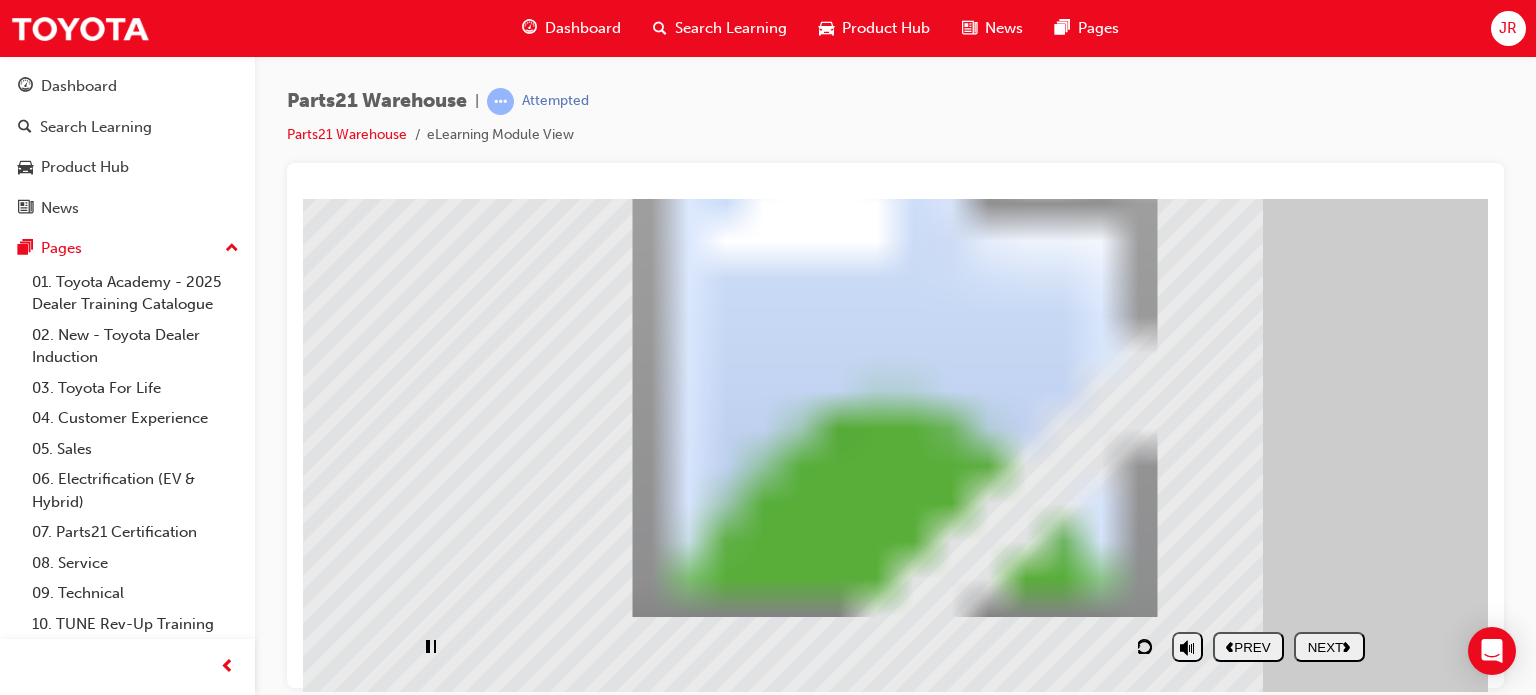 scroll, scrollTop: 0, scrollLeft: 0, axis: both 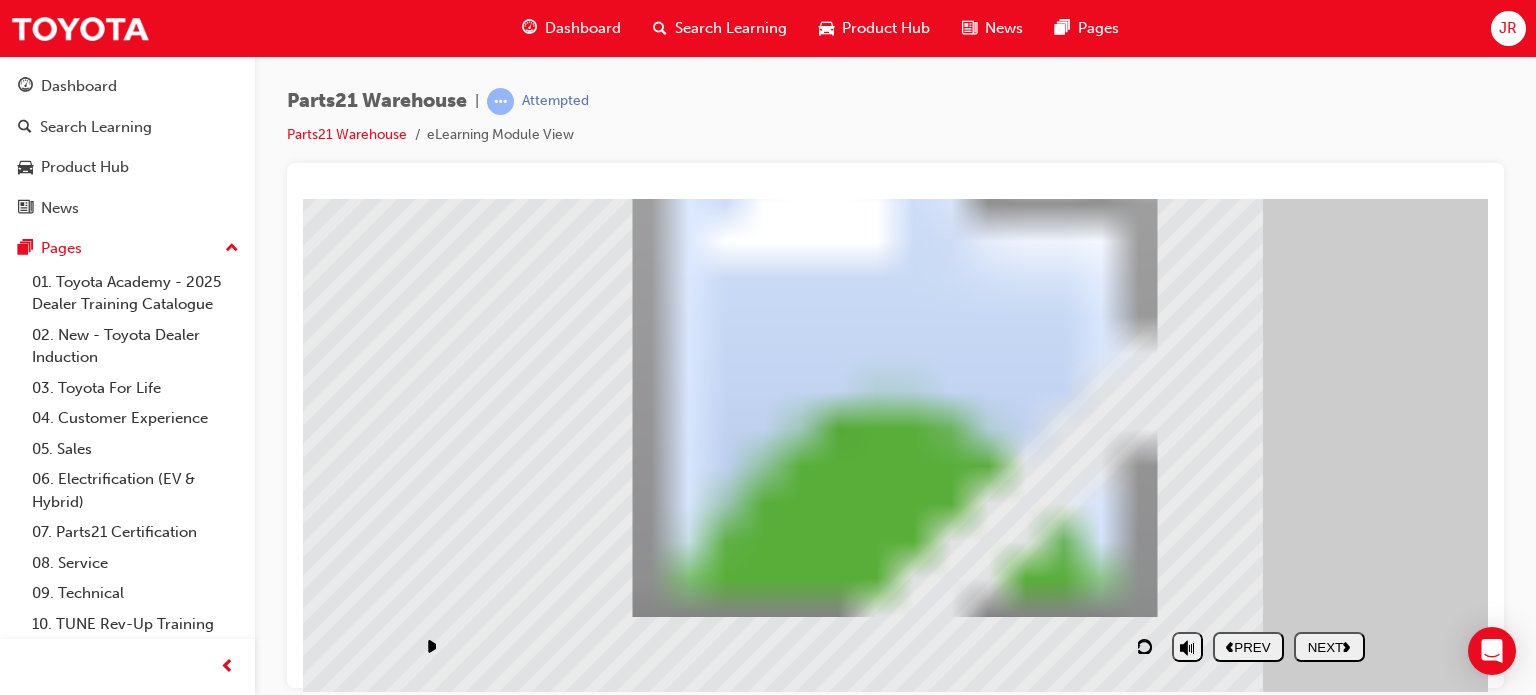 click on "NEXT" at bounding box center [1329, 646] 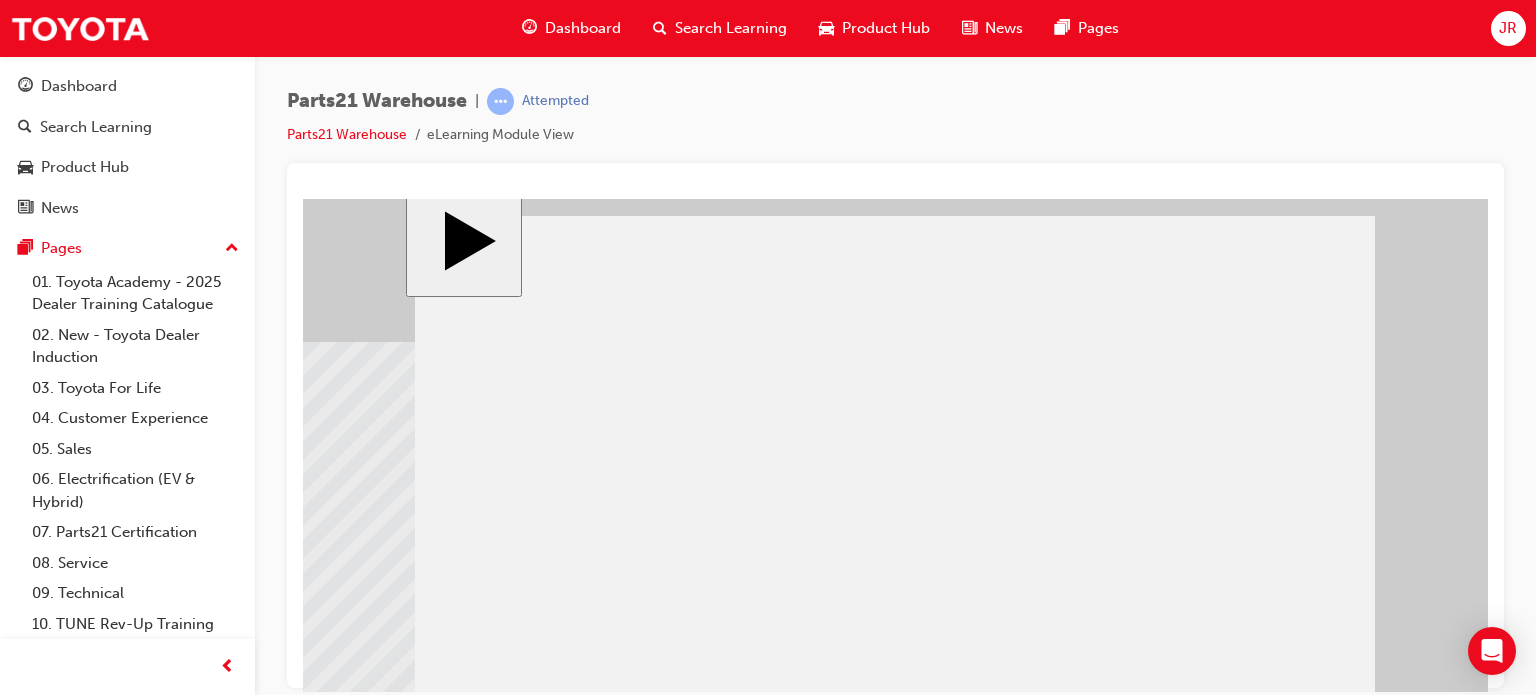 click 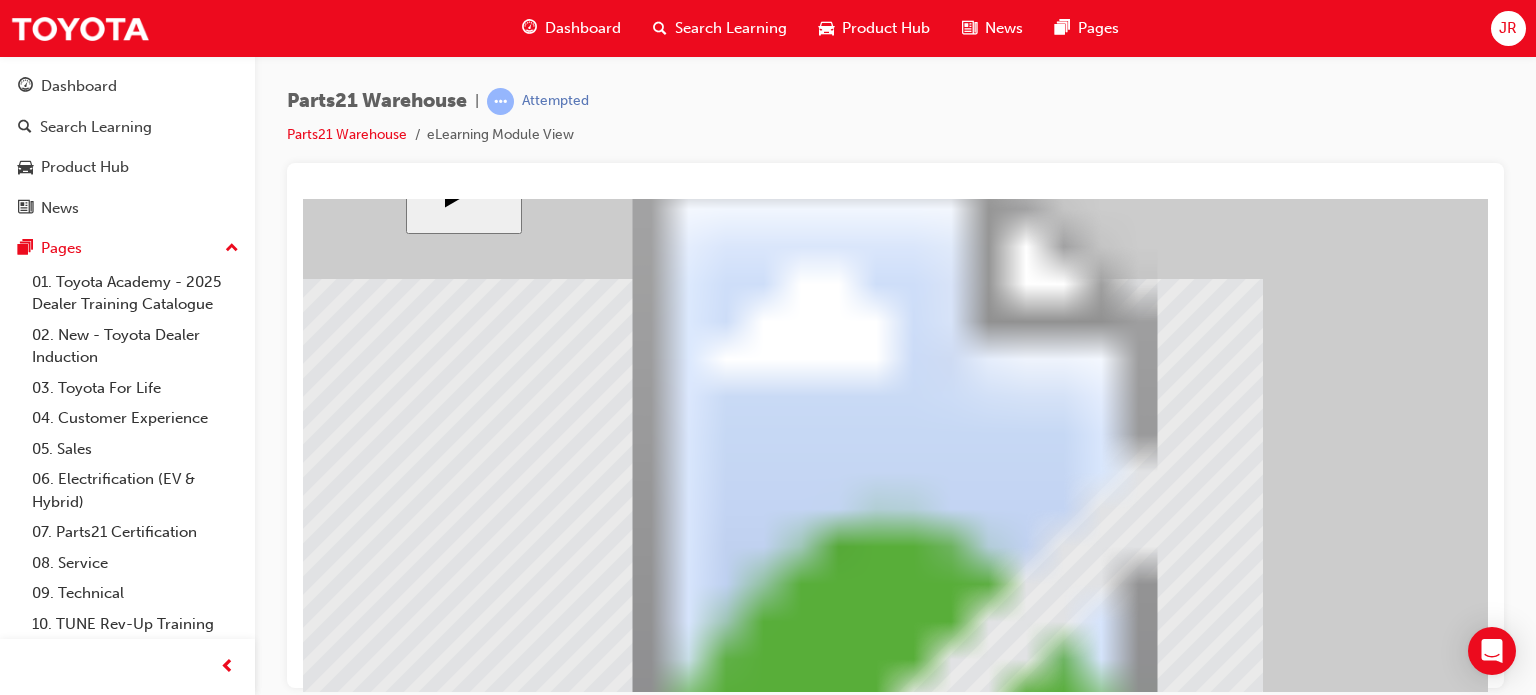 scroll, scrollTop: 192, scrollLeft: 0, axis: vertical 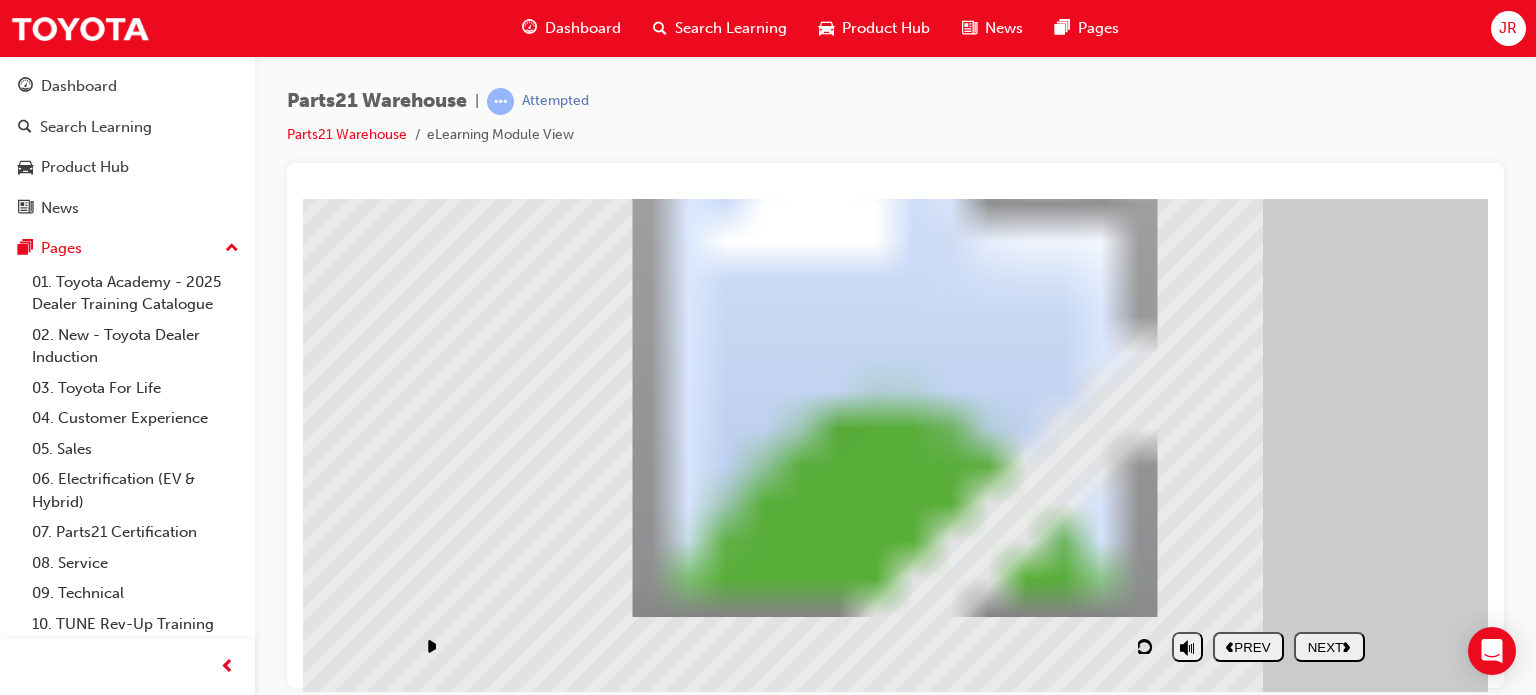 click on "NEXT" at bounding box center (1329, 646) 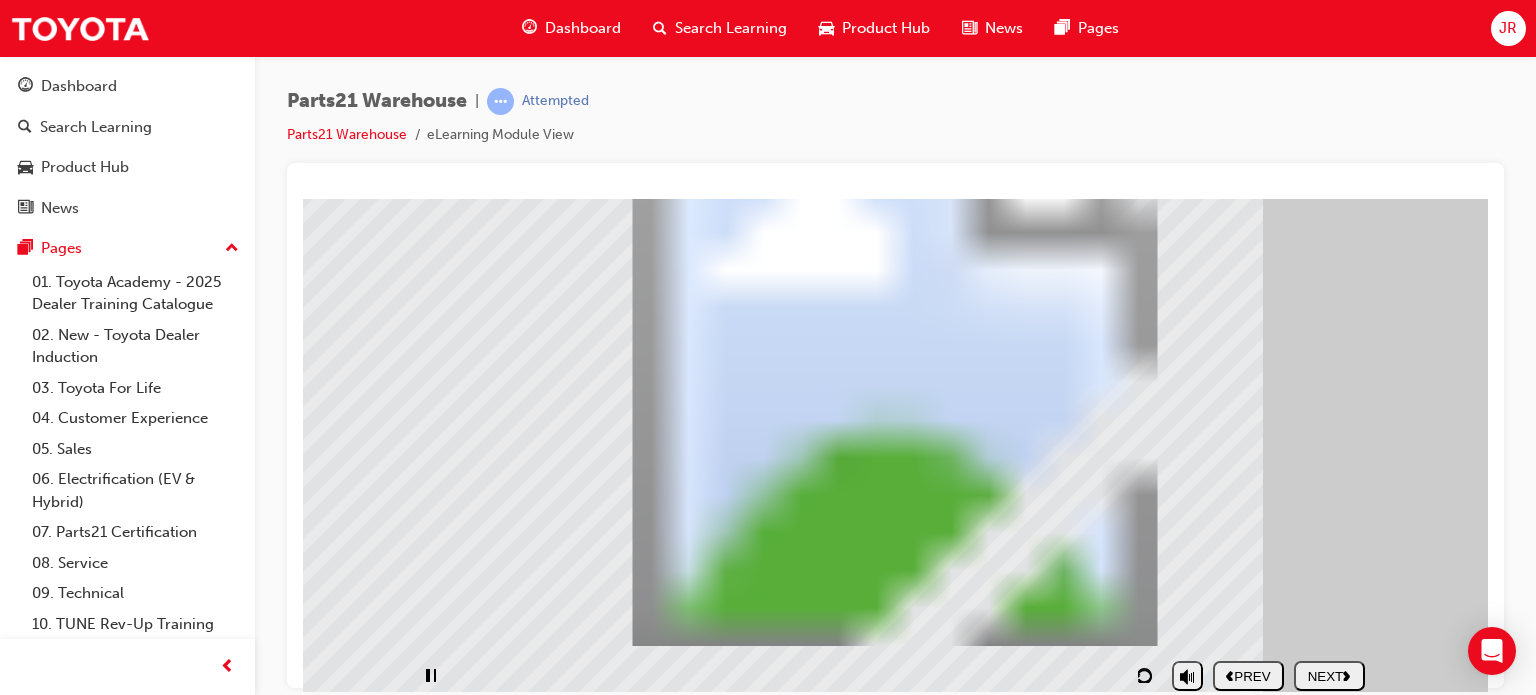 scroll, scrollTop: 192, scrollLeft: 0, axis: vertical 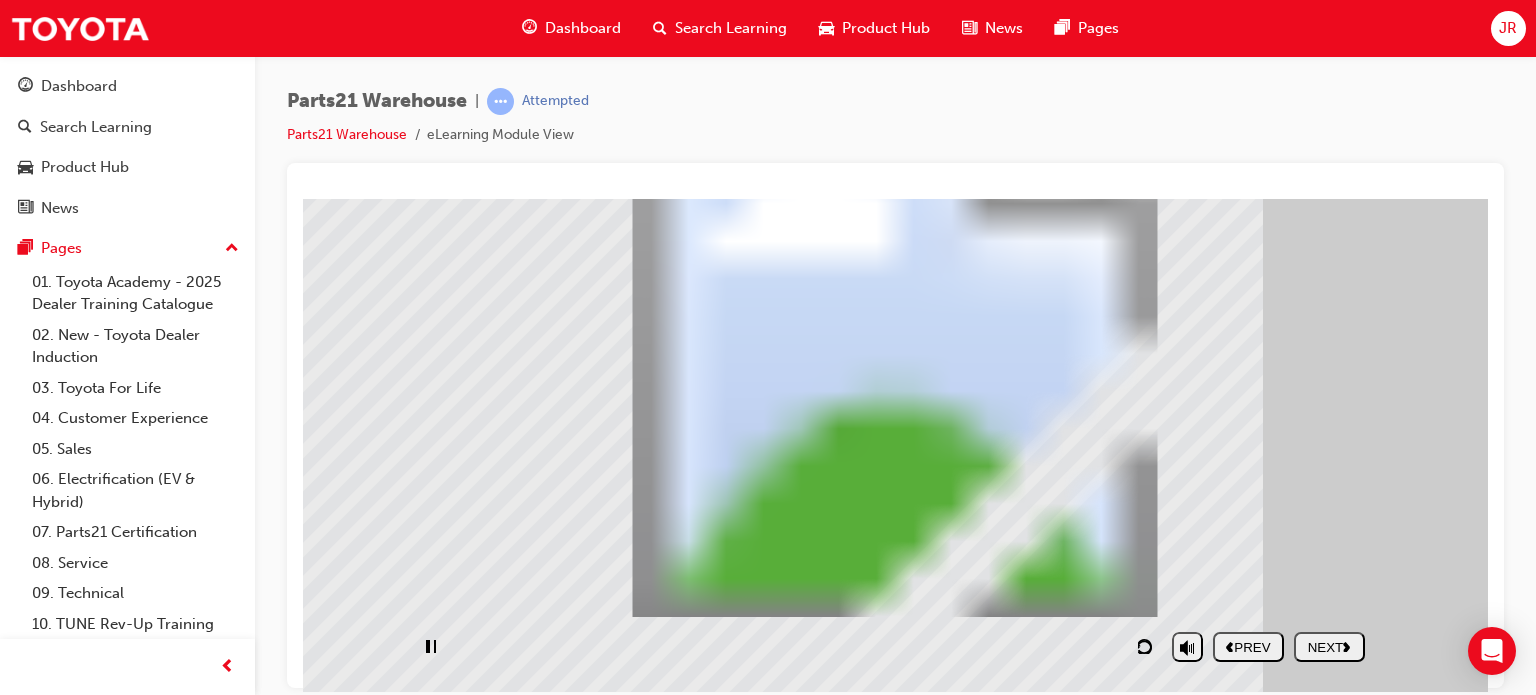 click on "NEXT" at bounding box center (1329, 646) 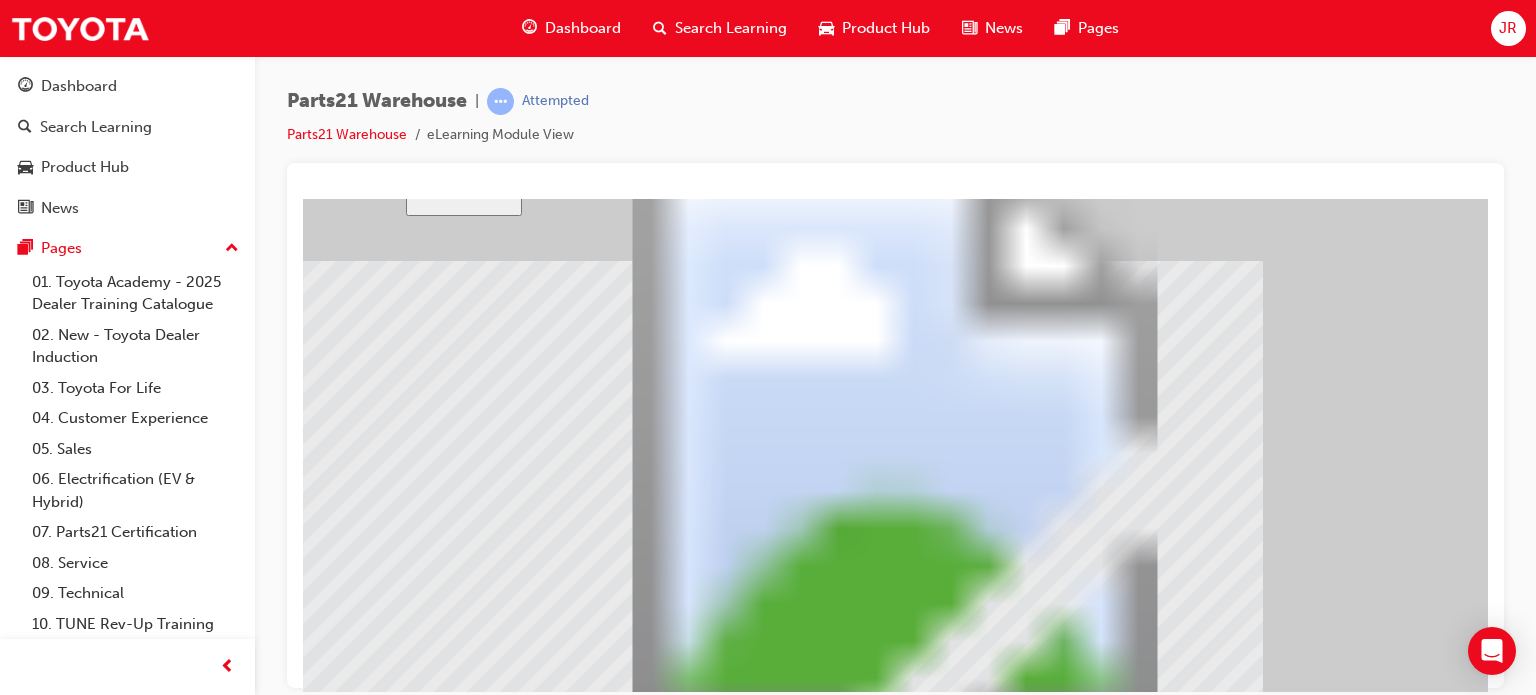 scroll, scrollTop: 192, scrollLeft: 0, axis: vertical 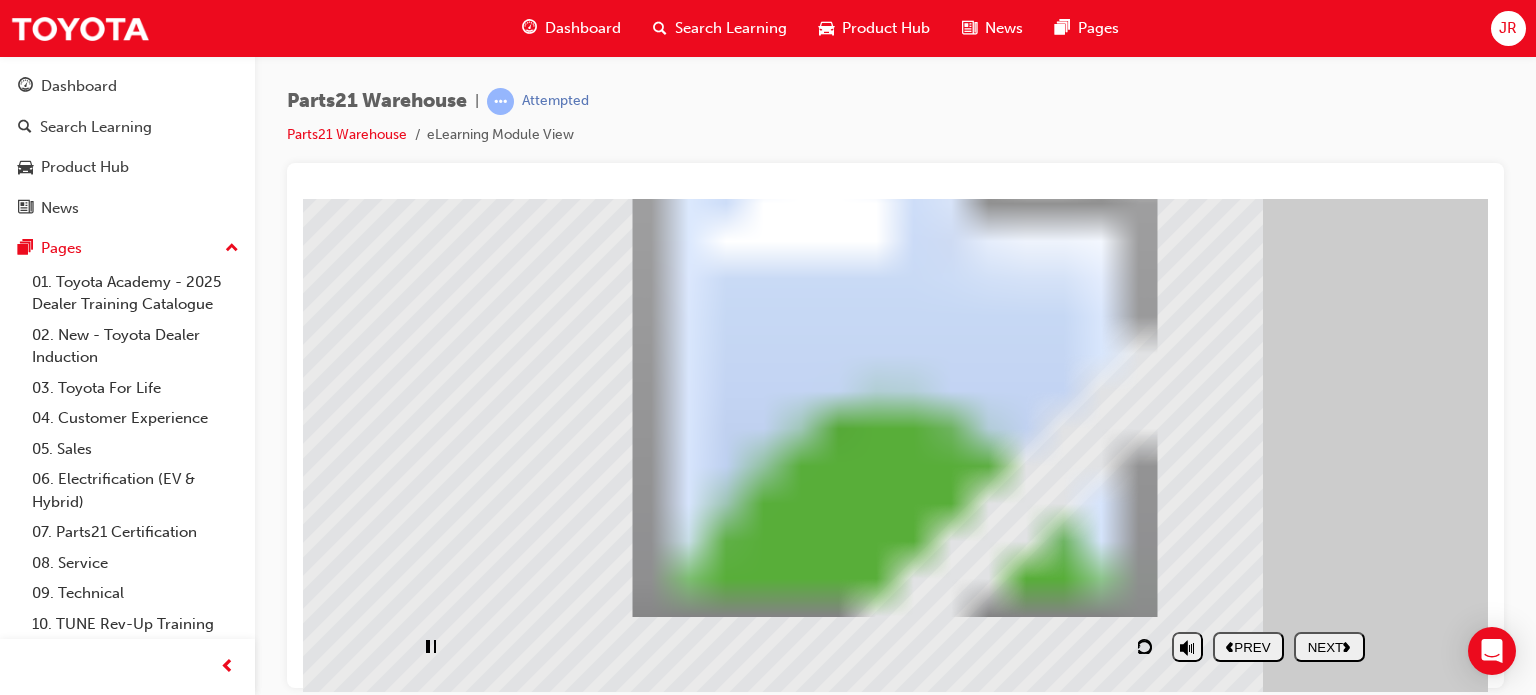 click on "NEXT" at bounding box center [1329, 646] 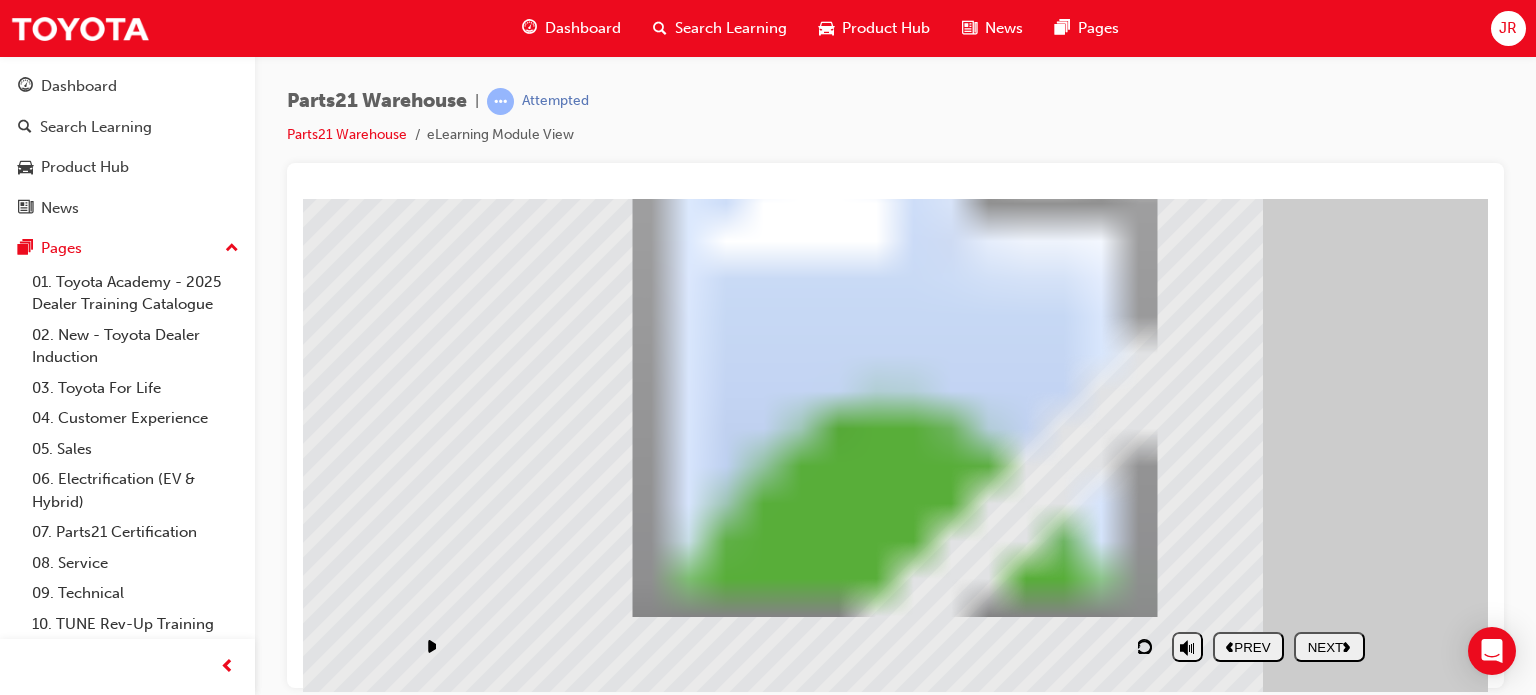 scroll, scrollTop: 0, scrollLeft: 0, axis: both 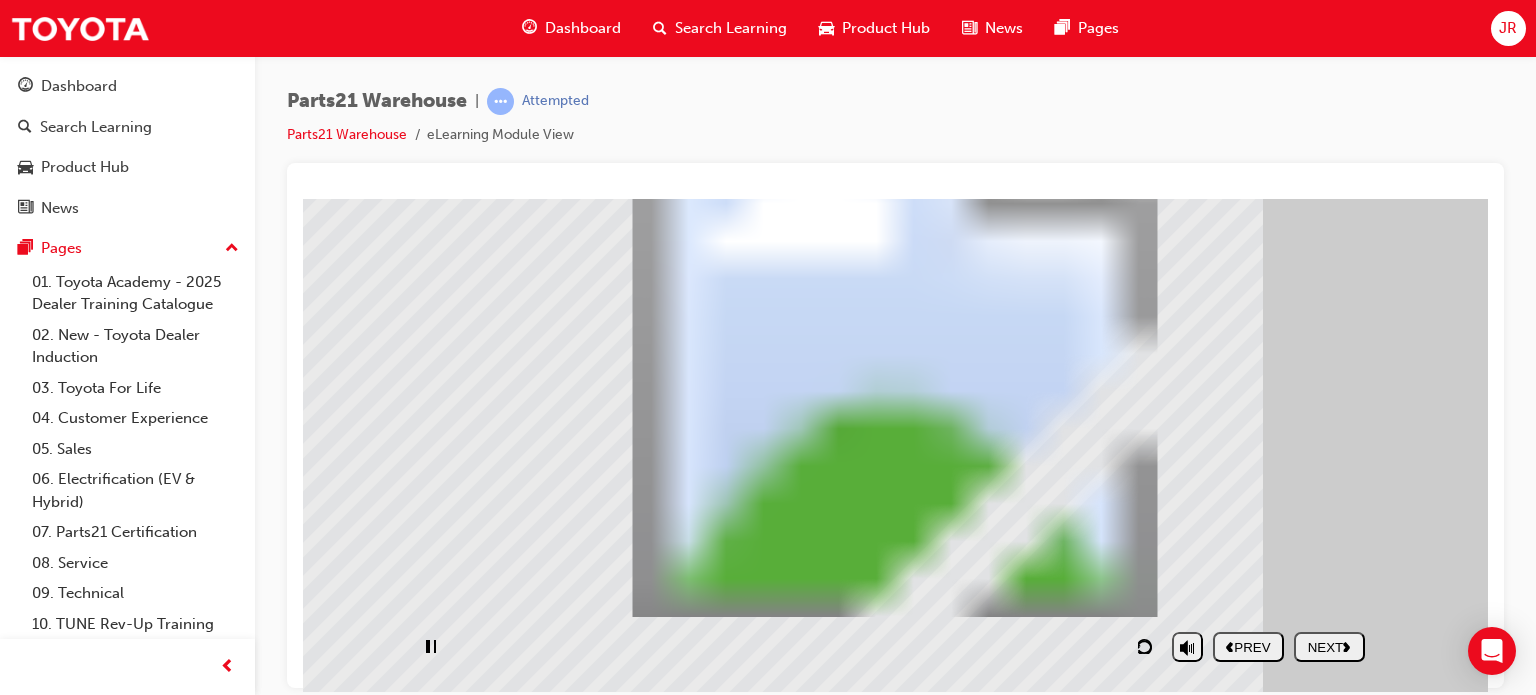 click on "NEXT" at bounding box center (1329, 646) 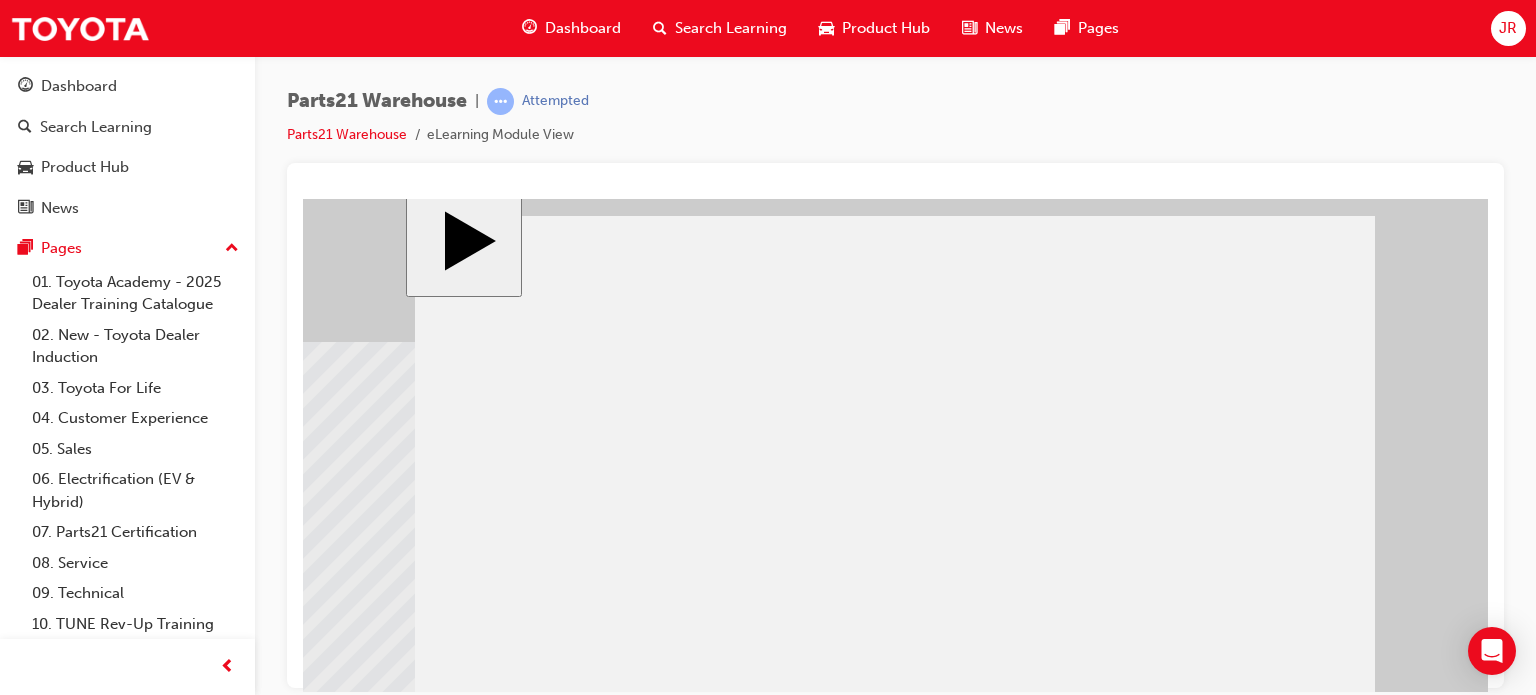 scroll, scrollTop: 192, scrollLeft: 0, axis: vertical 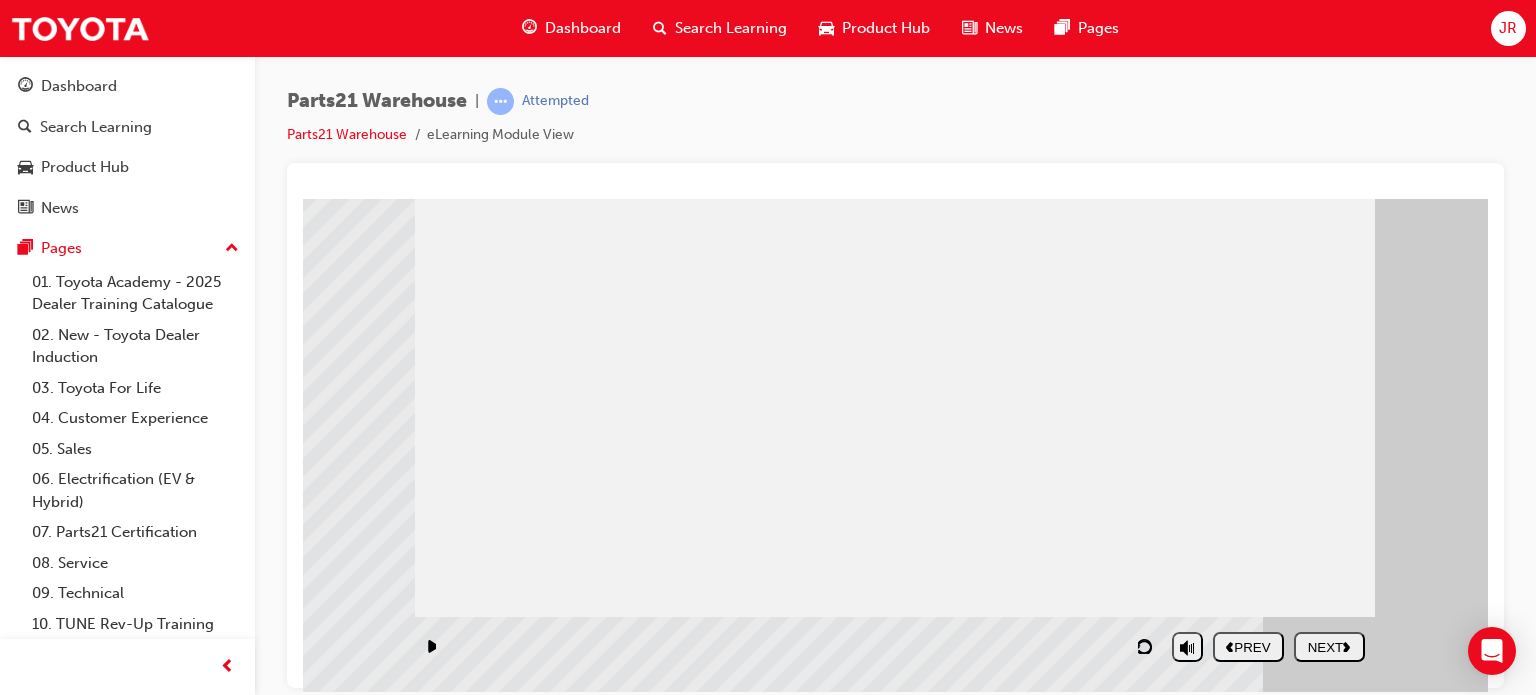 click 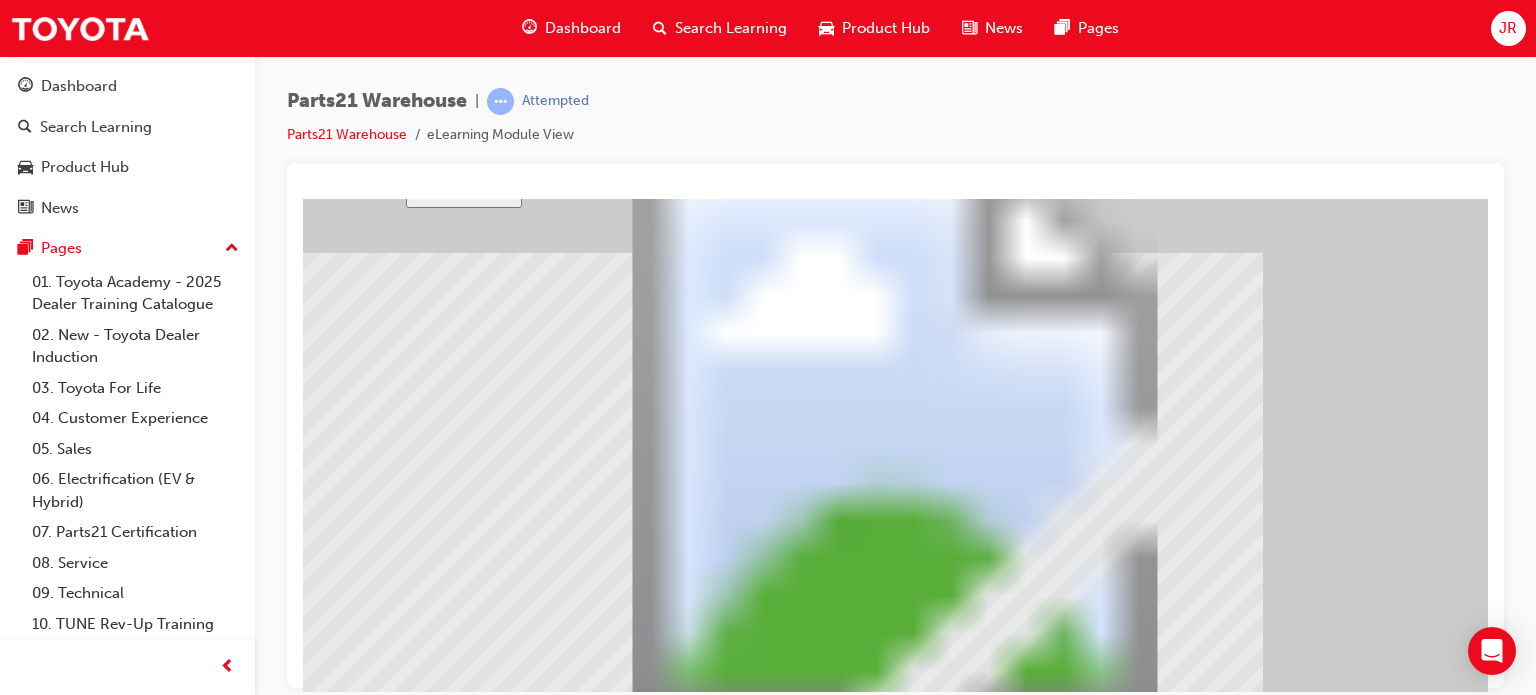 scroll, scrollTop: 0, scrollLeft: 0, axis: both 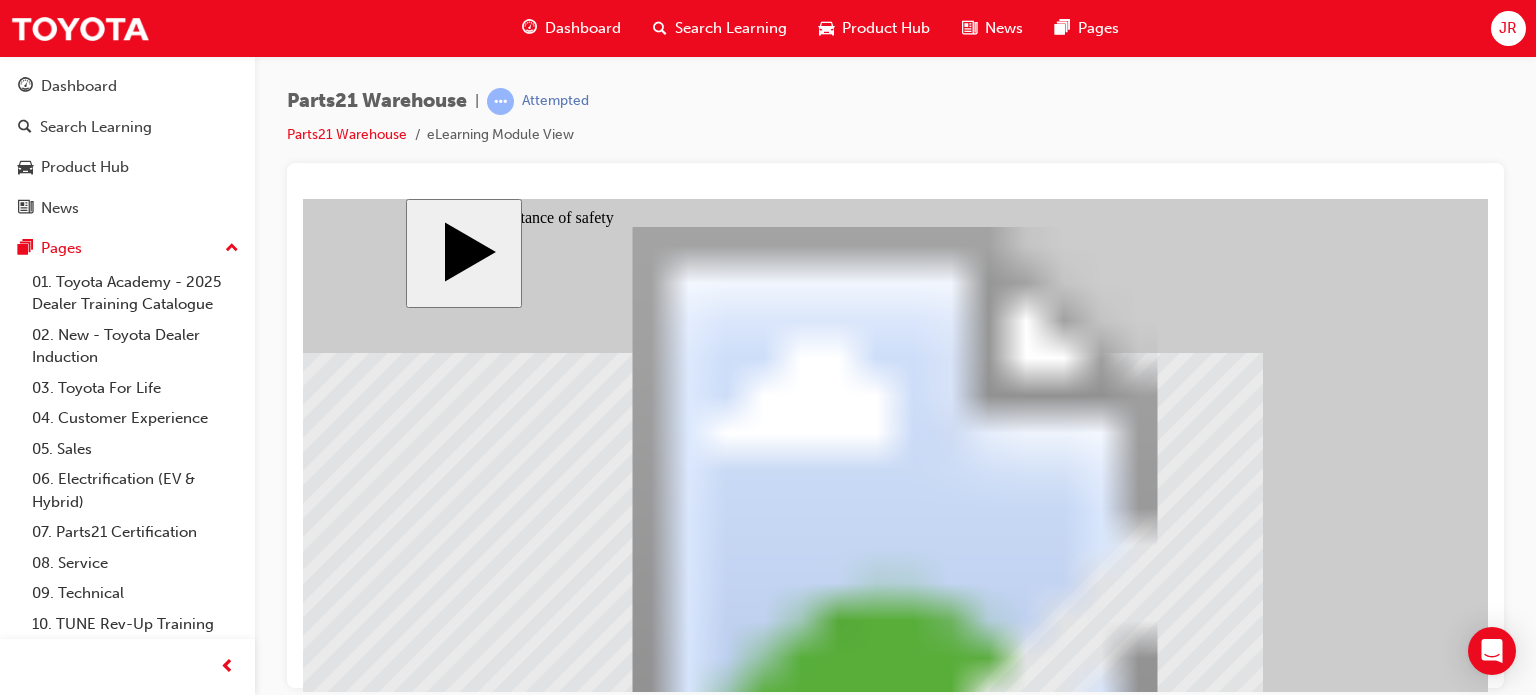 click 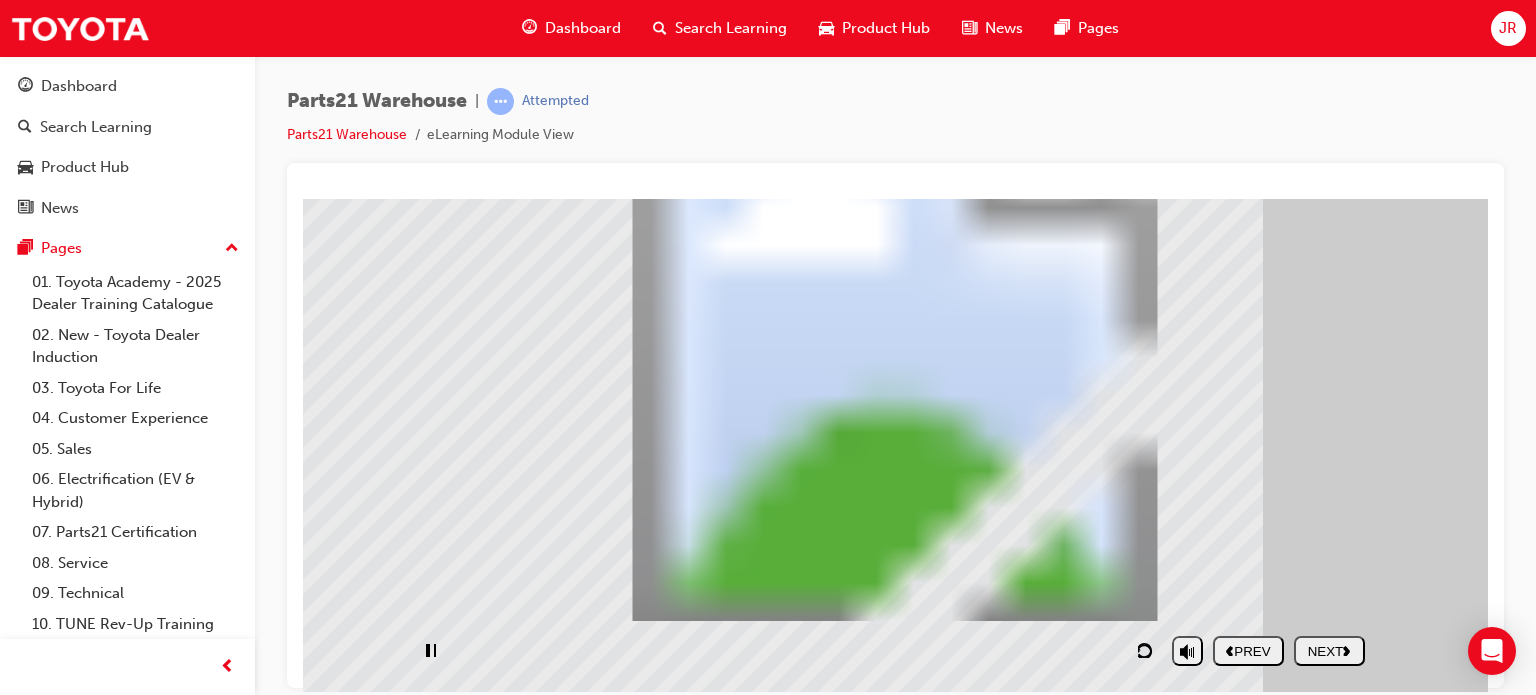 scroll, scrollTop: 192, scrollLeft: 0, axis: vertical 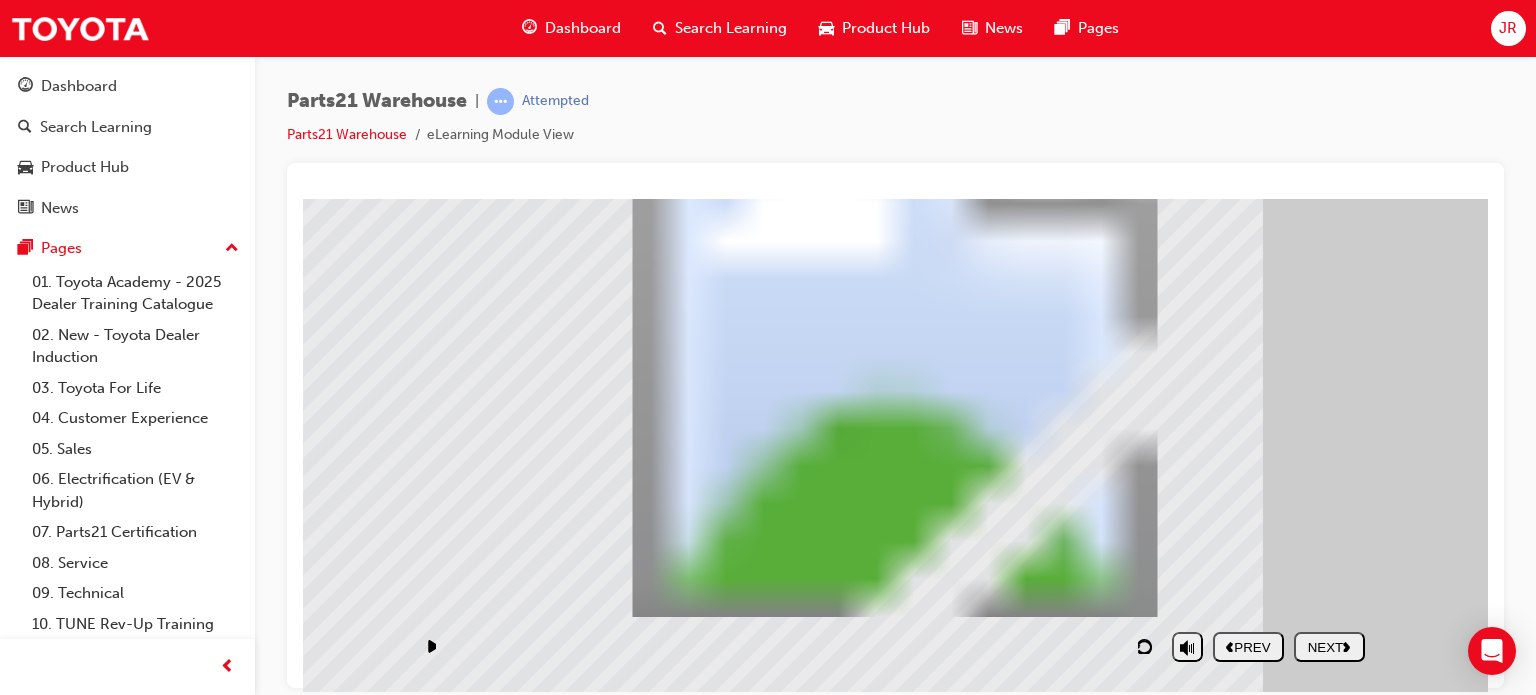 click on "NEXT" at bounding box center [1329, 646] 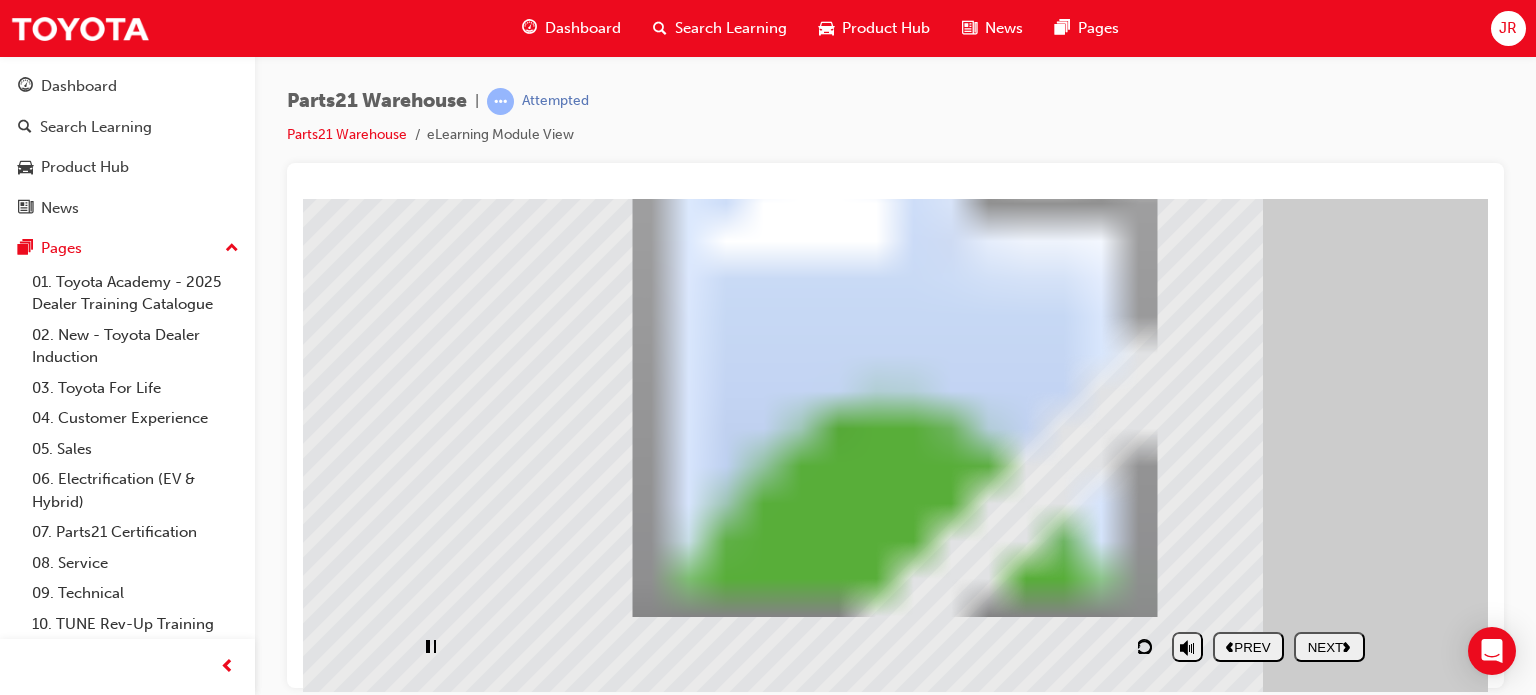scroll, scrollTop: 11, scrollLeft: 0, axis: vertical 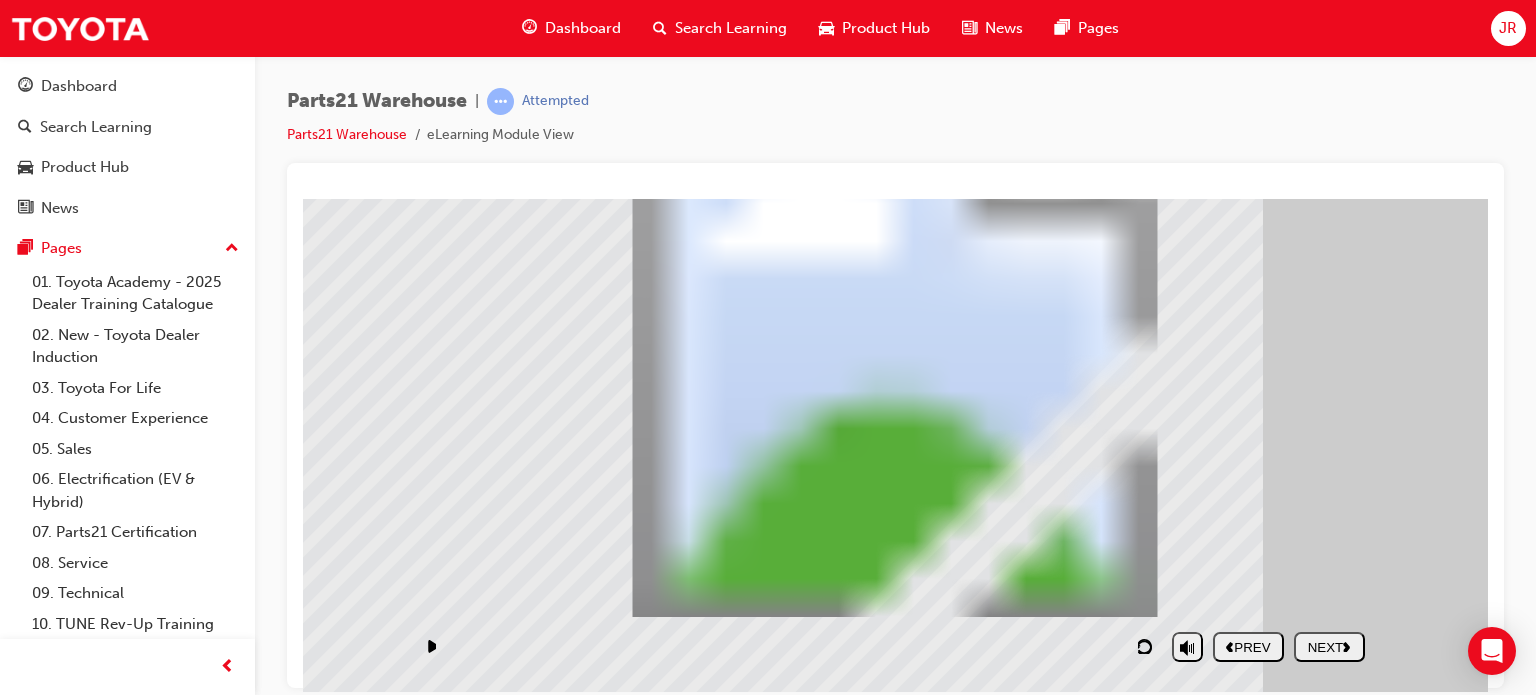 click 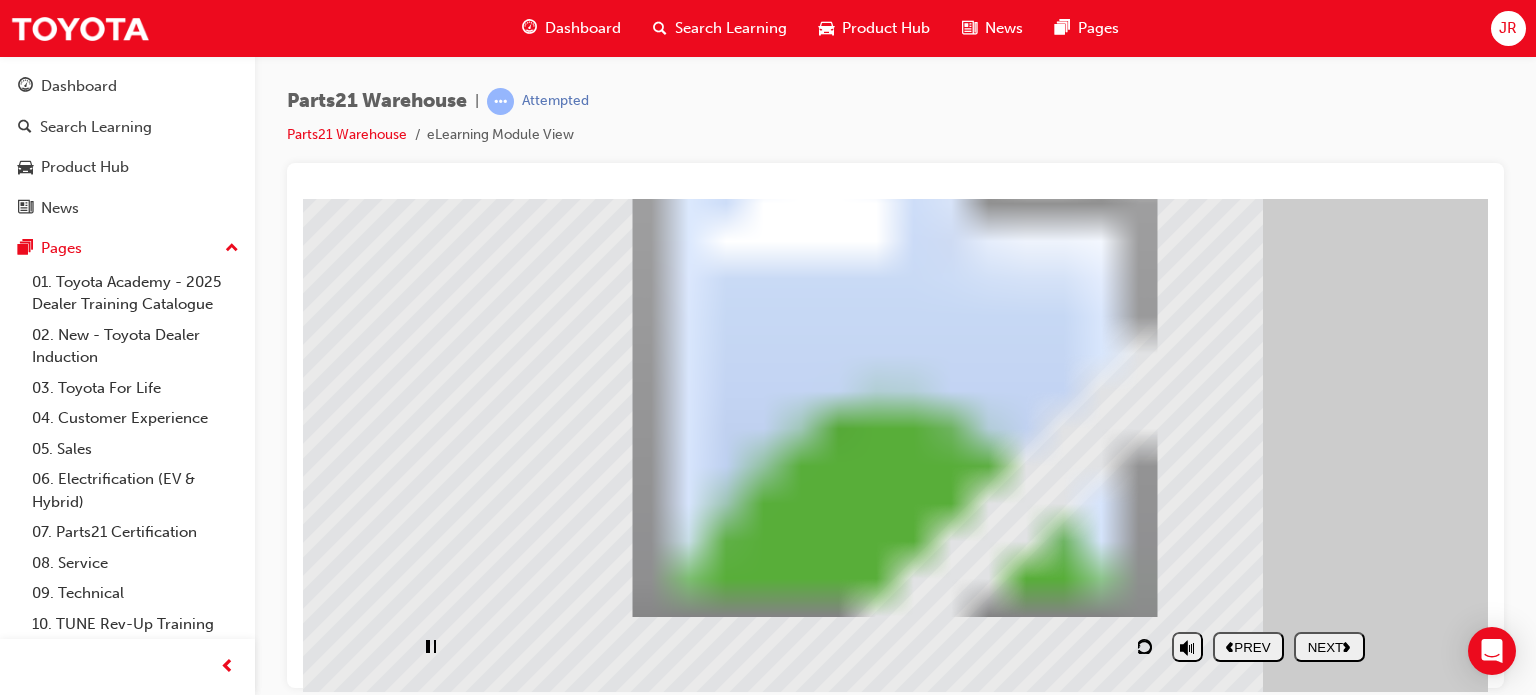 scroll, scrollTop: 0, scrollLeft: 0, axis: both 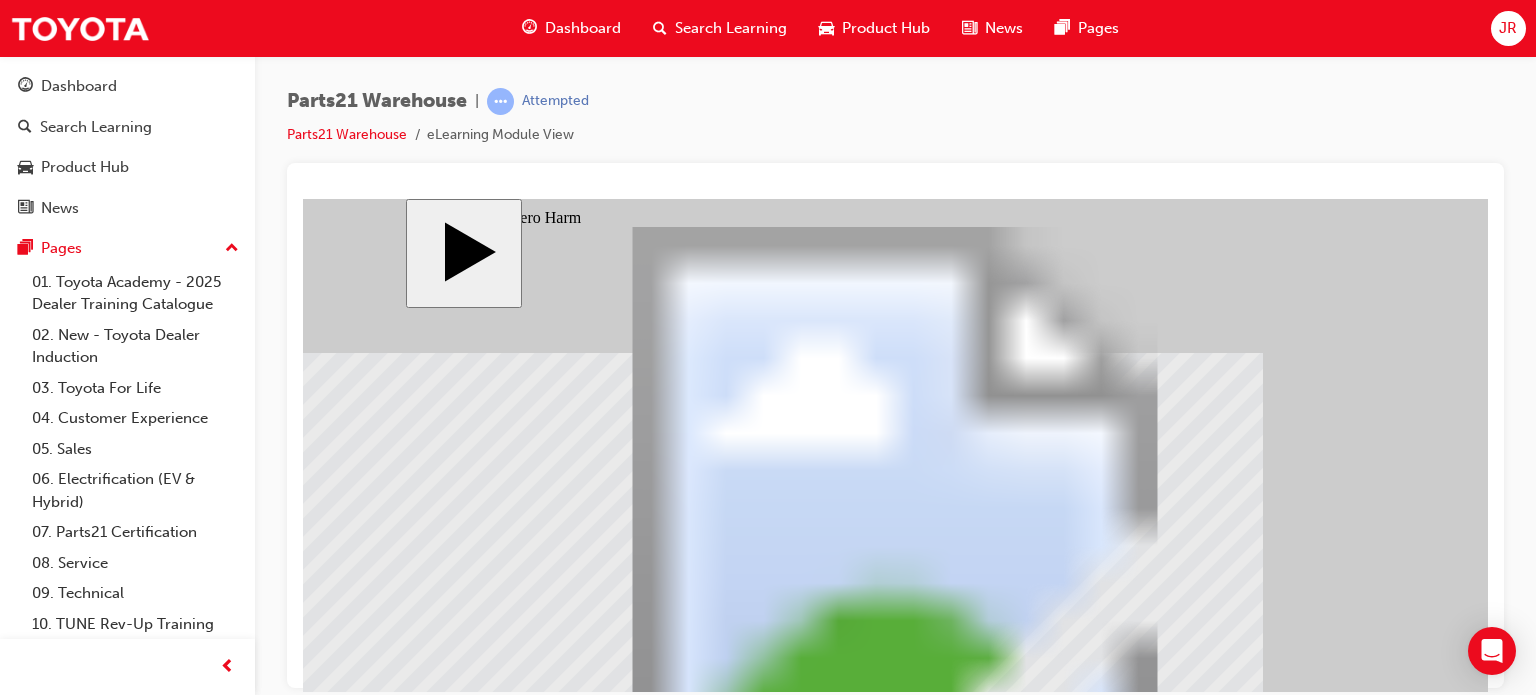 click 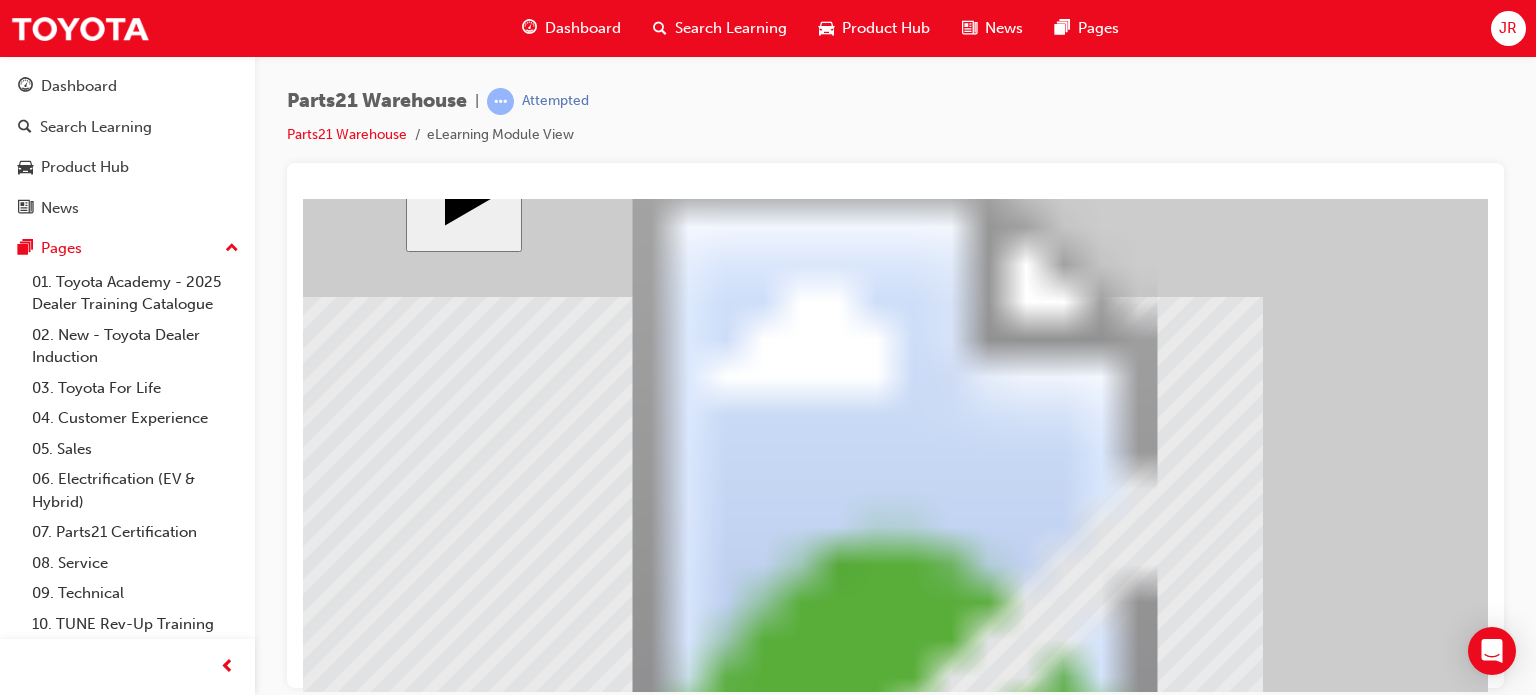 scroll, scrollTop: 192, scrollLeft: 0, axis: vertical 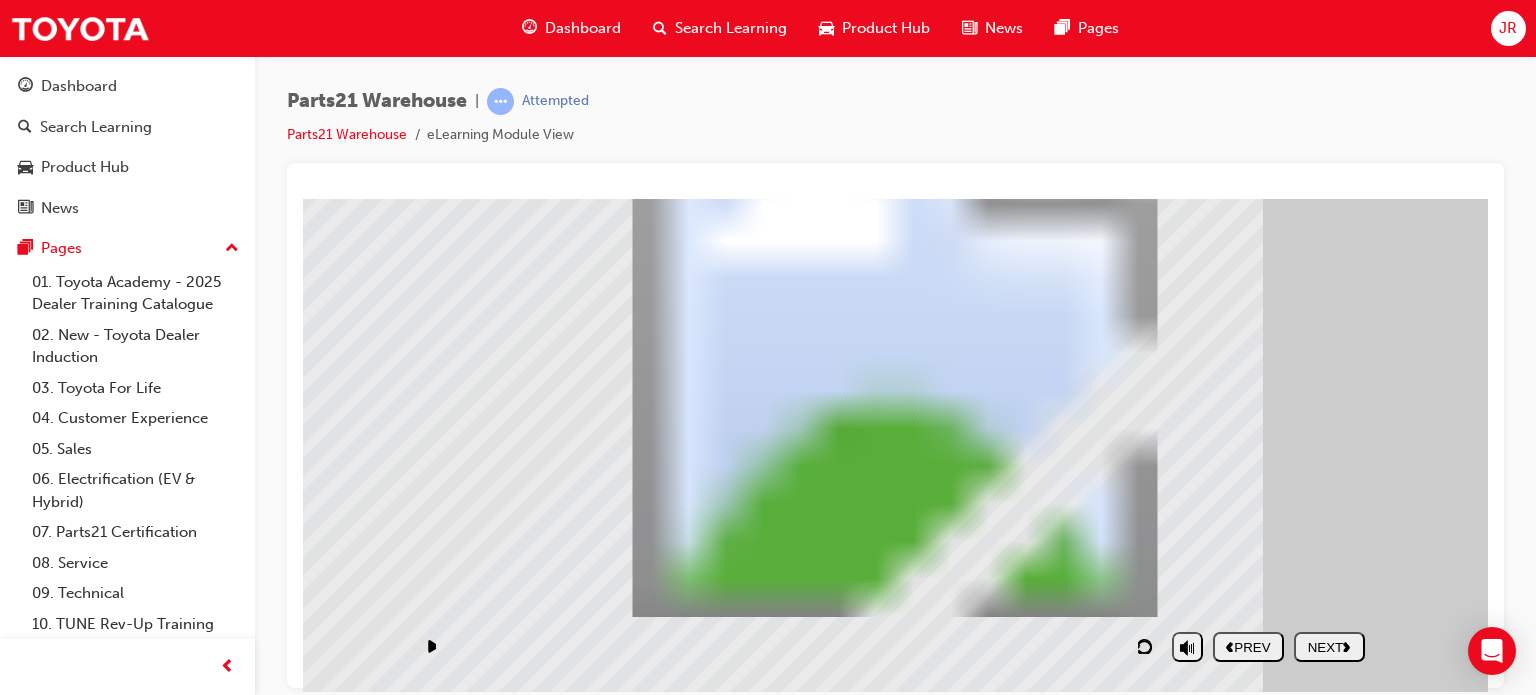click 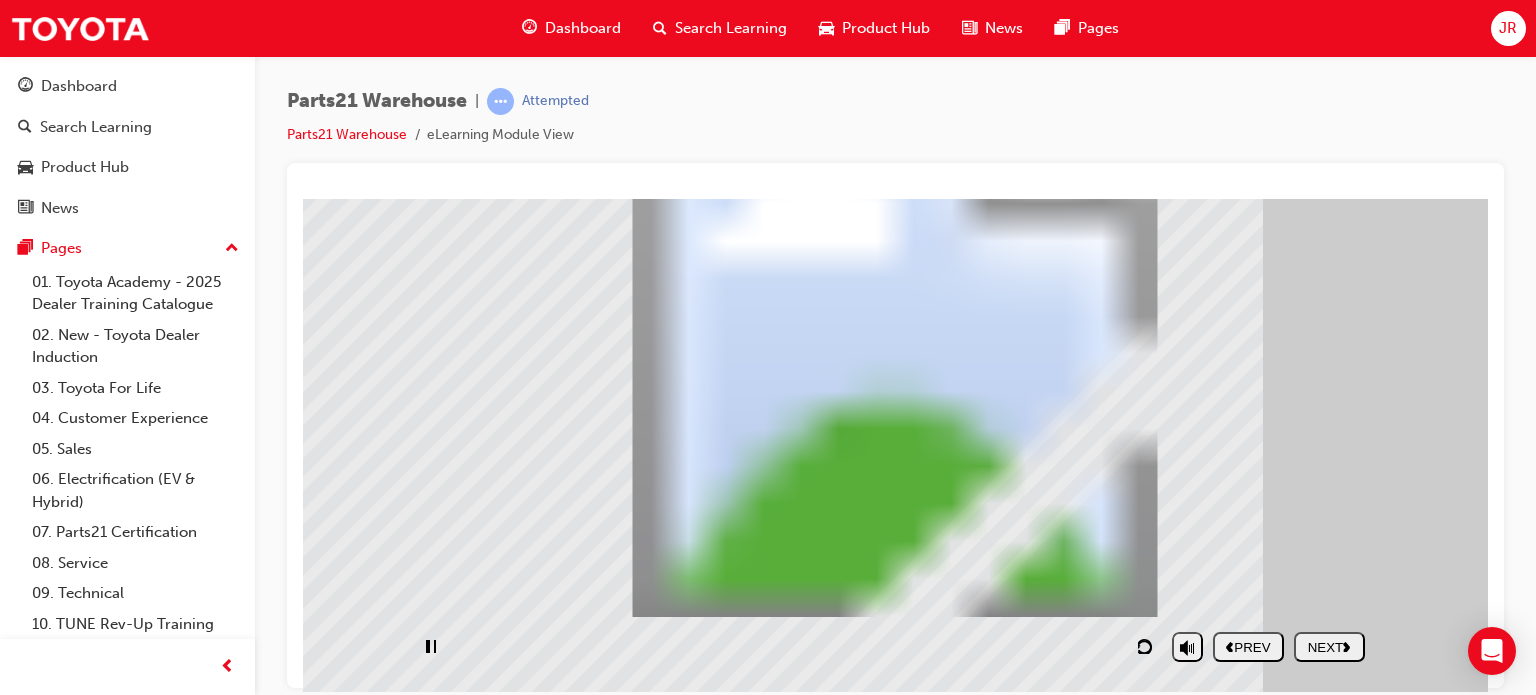 click 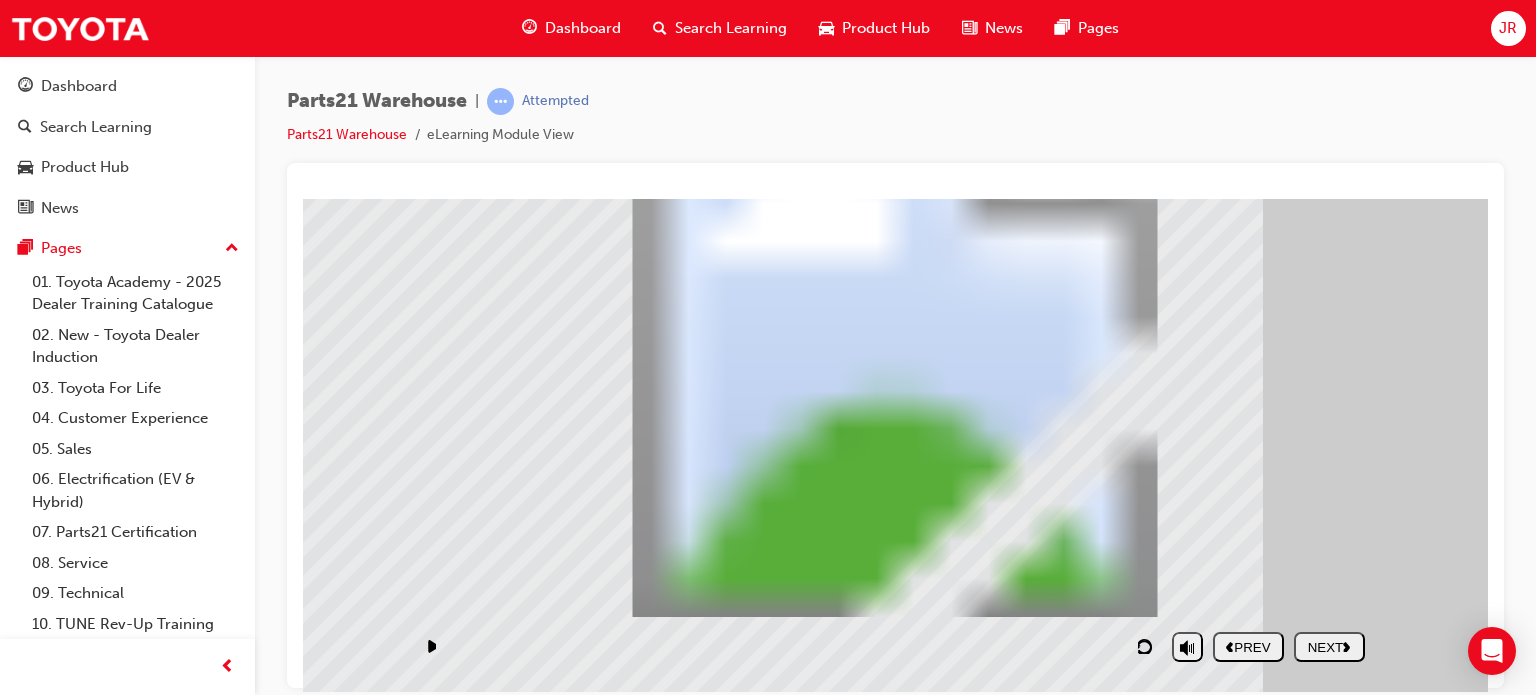 click 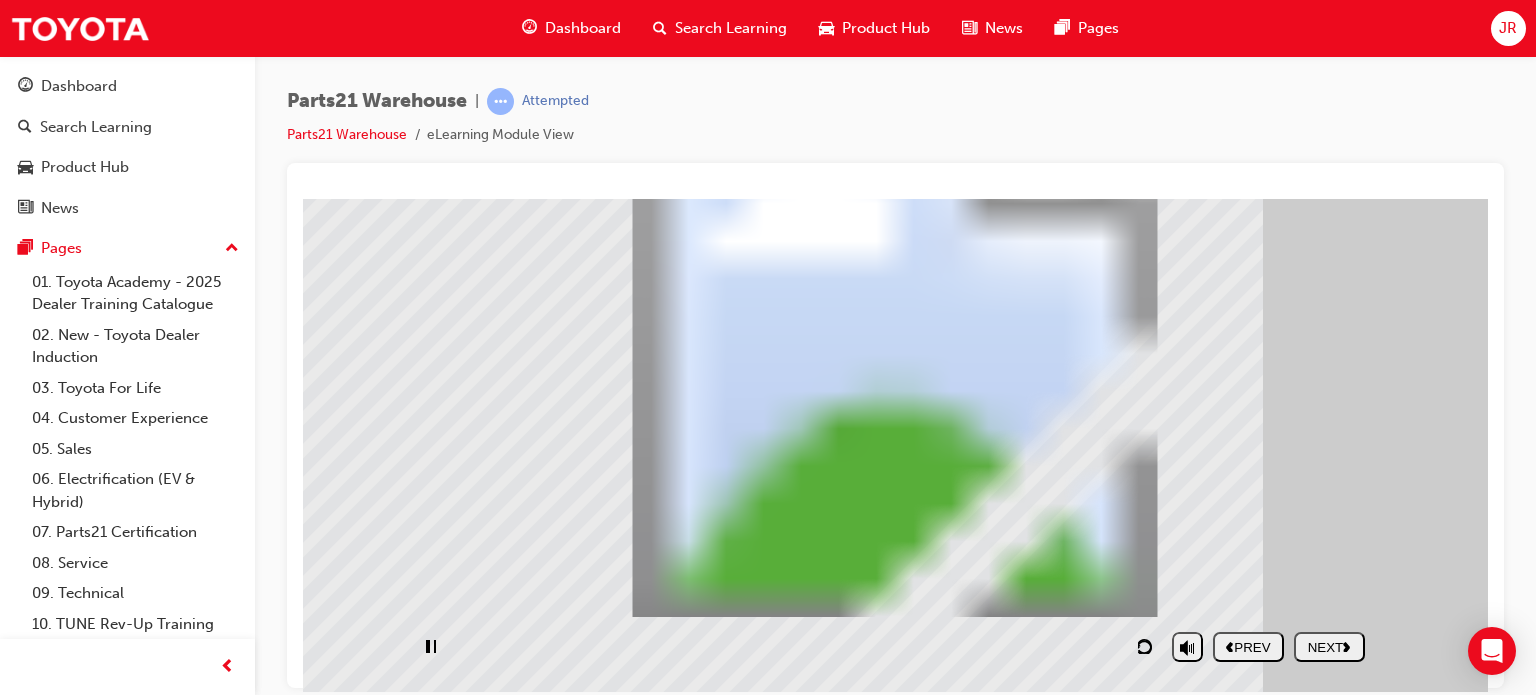 click on "NEXT" at bounding box center [1329, 646] 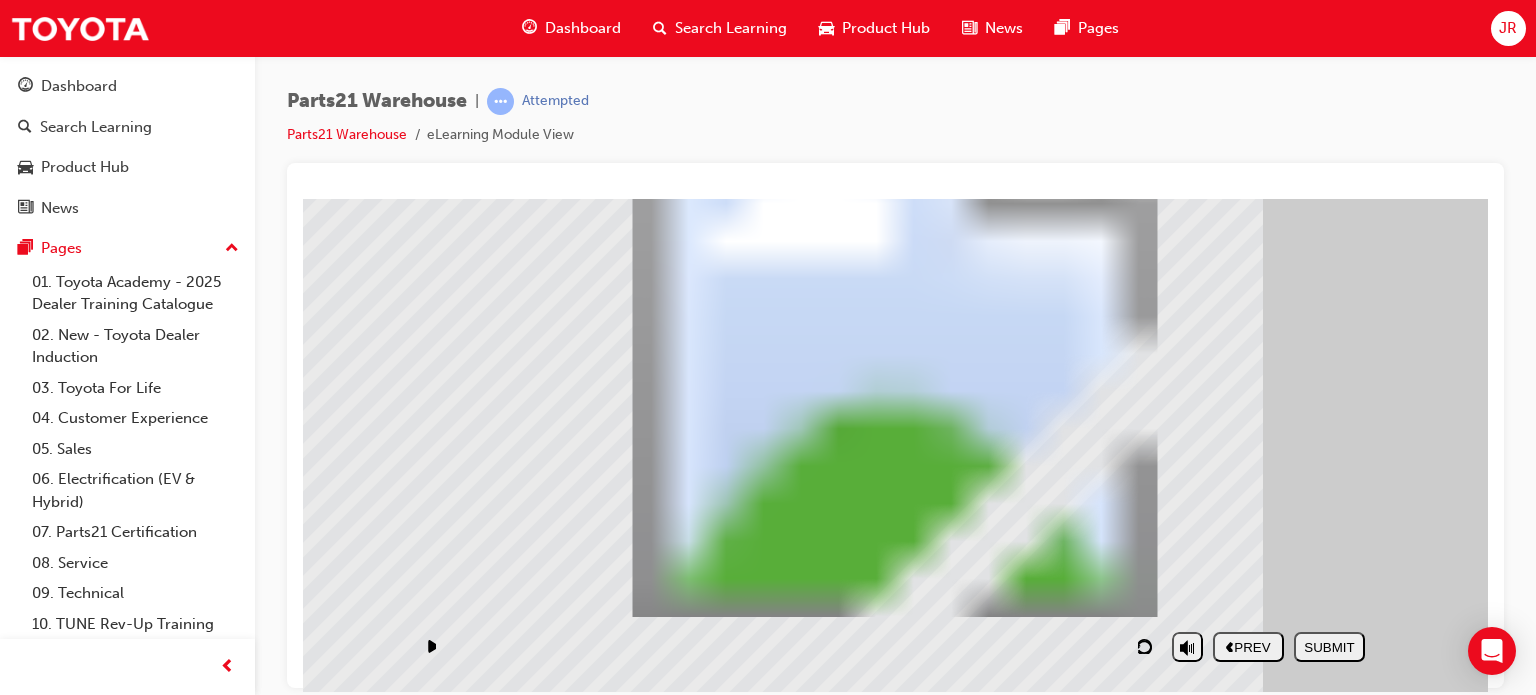 scroll, scrollTop: 0, scrollLeft: 0, axis: both 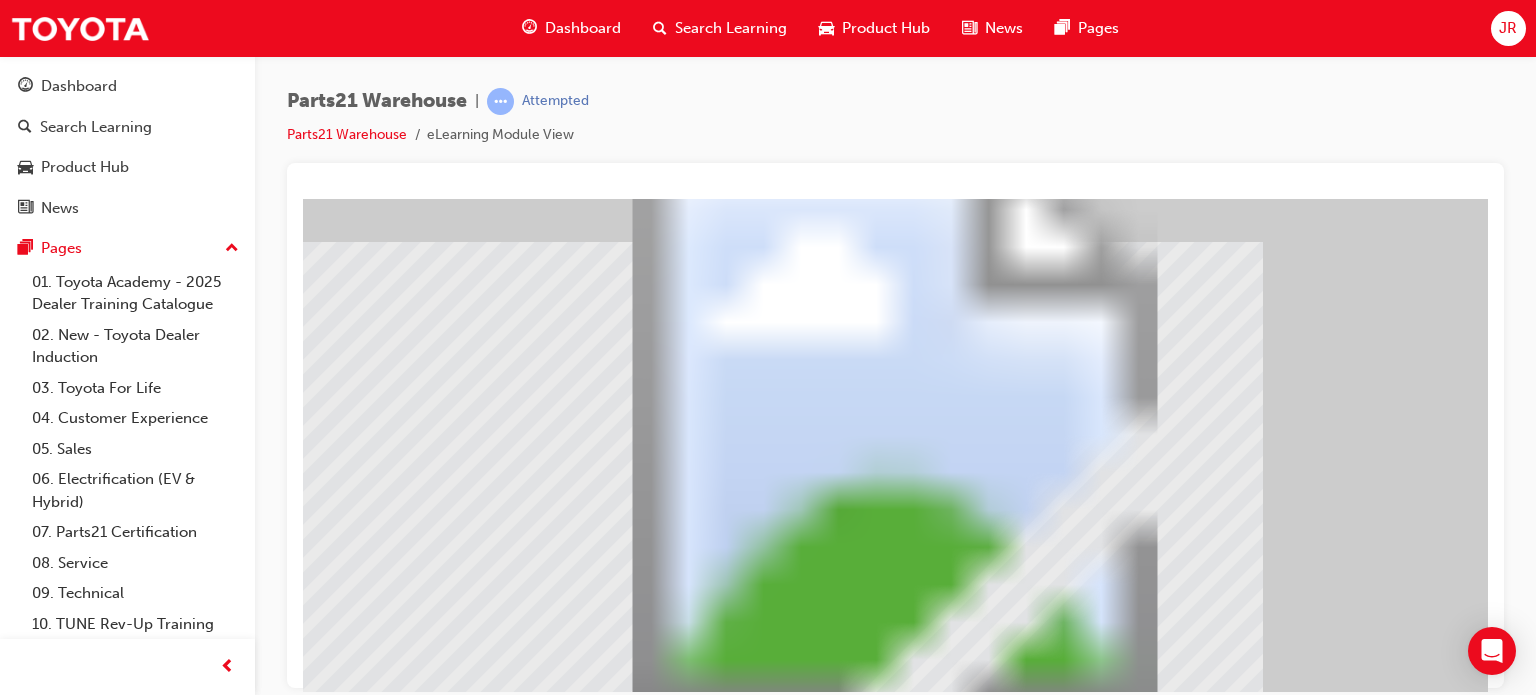 drag, startPoint x: 960, startPoint y: 647, endPoint x: 1255, endPoint y: 400, distance: 384.75186 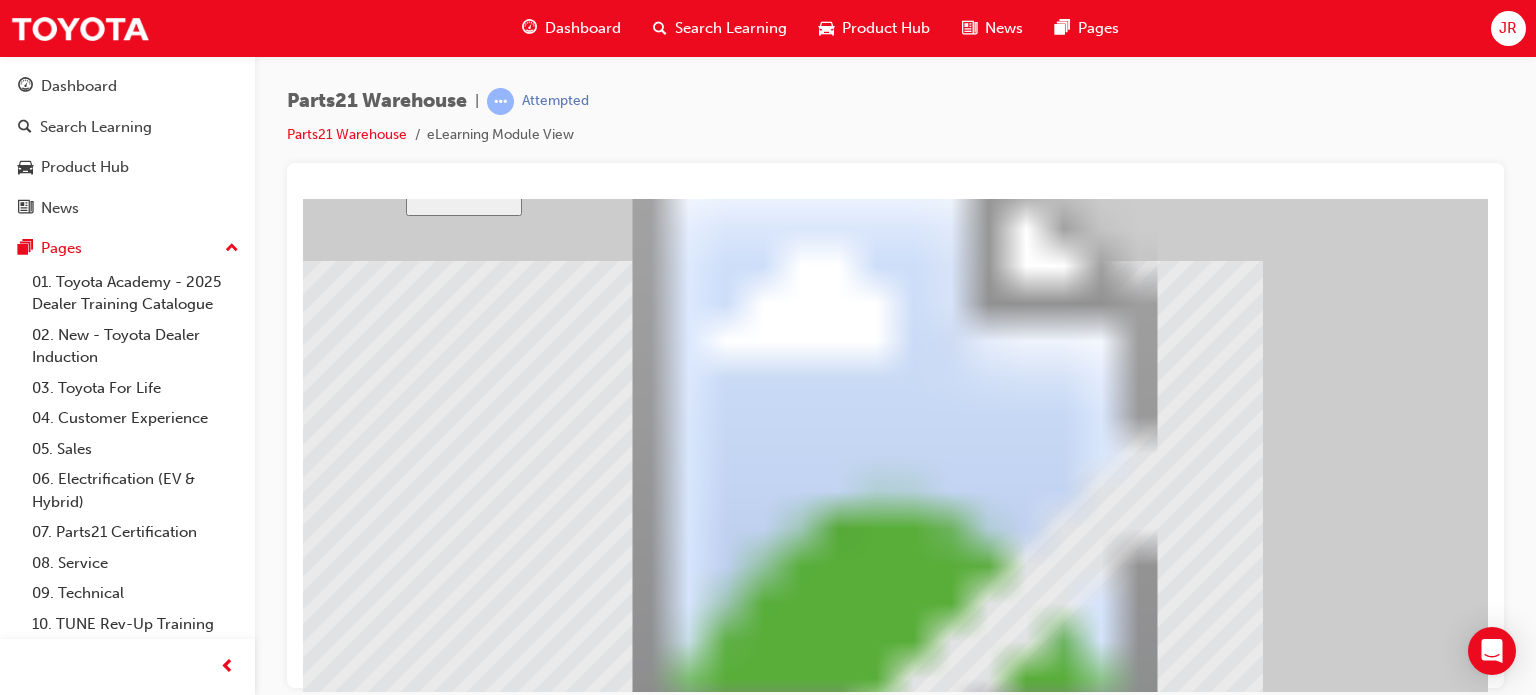 scroll, scrollTop: 192, scrollLeft: 0, axis: vertical 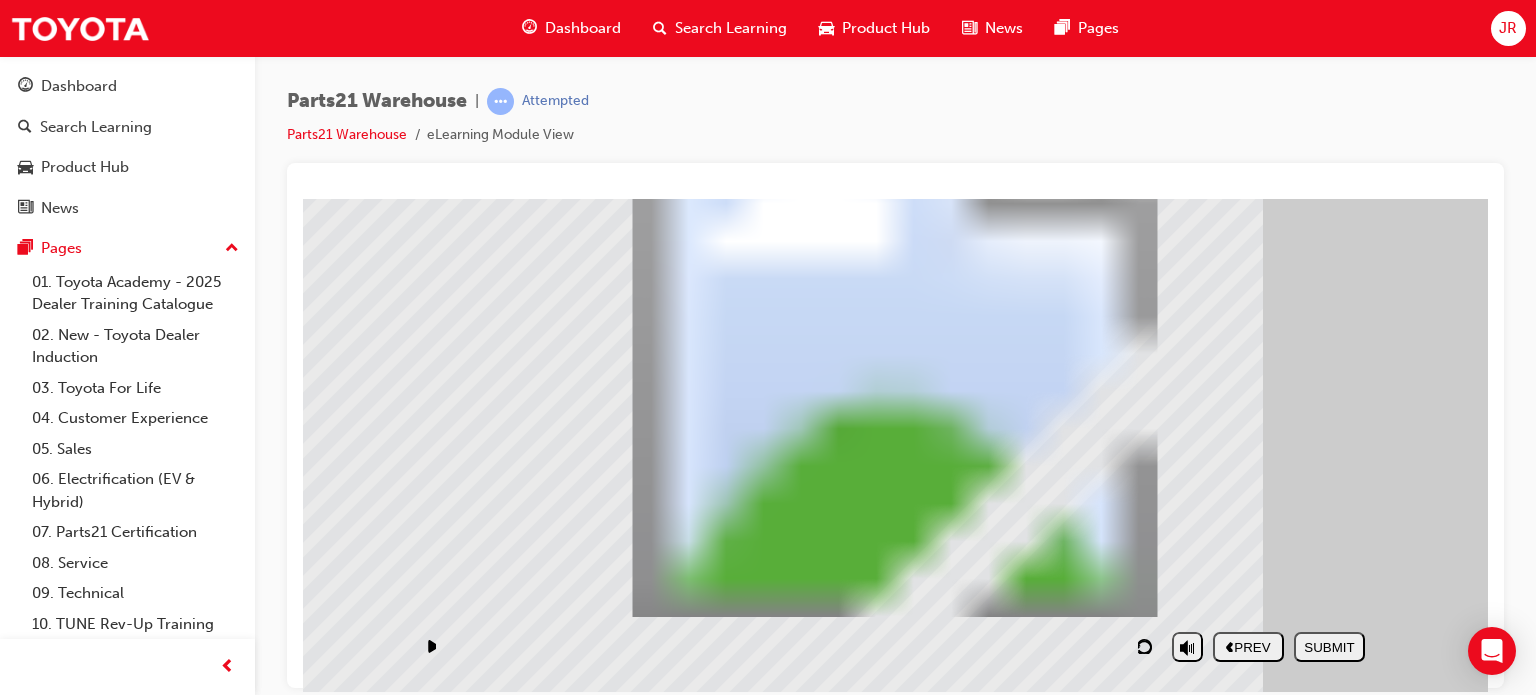 drag, startPoint x: 1218, startPoint y: 491, endPoint x: 1215, endPoint y: 225, distance: 266.0169 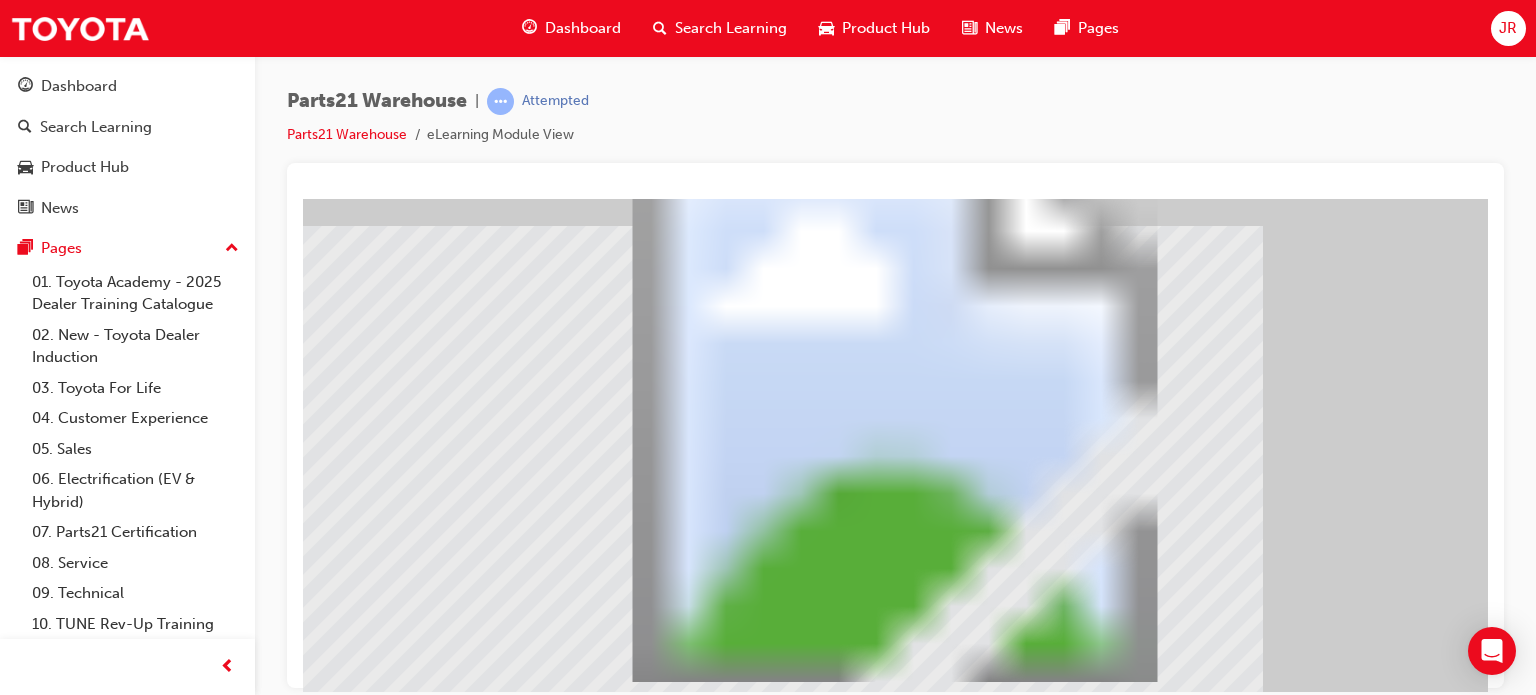scroll, scrollTop: 92, scrollLeft: 0, axis: vertical 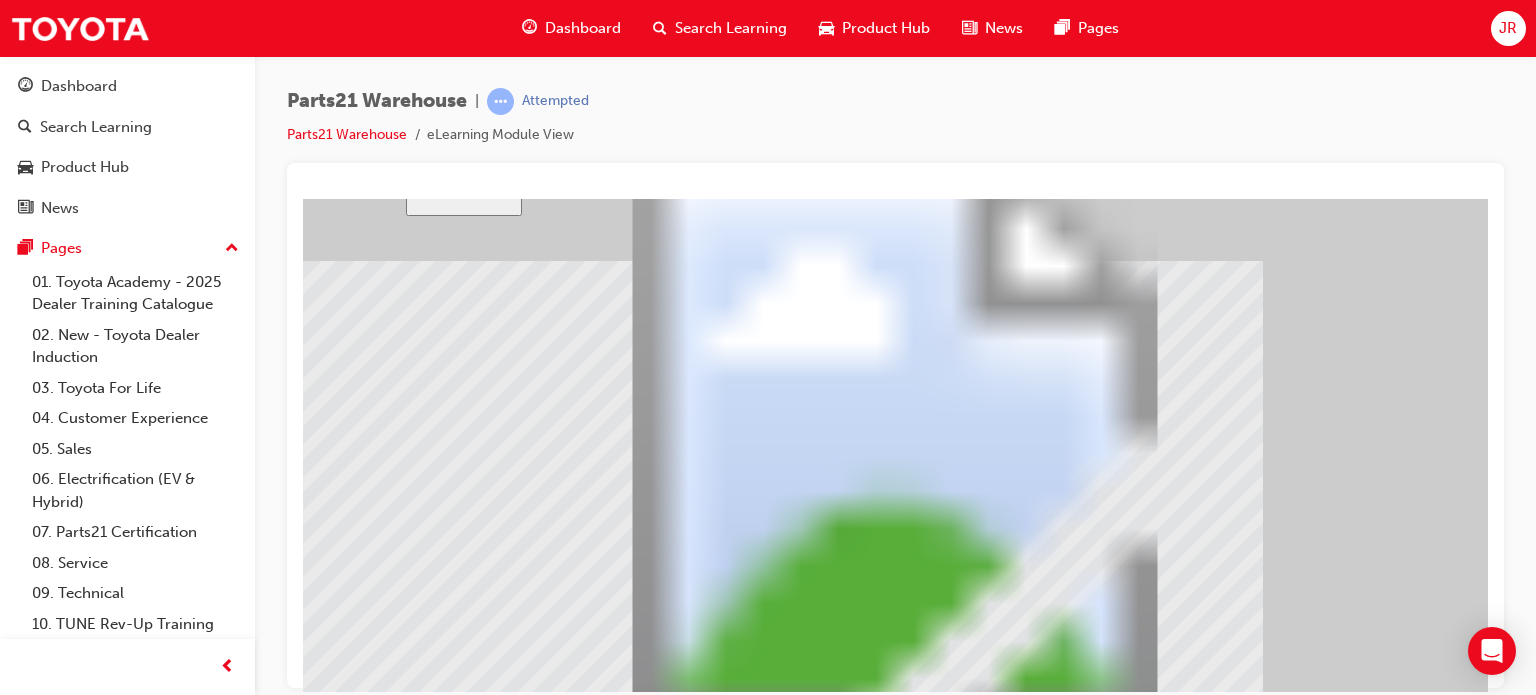drag, startPoint x: 1065, startPoint y: 586, endPoint x: 601, endPoint y: 447, distance: 484.3728 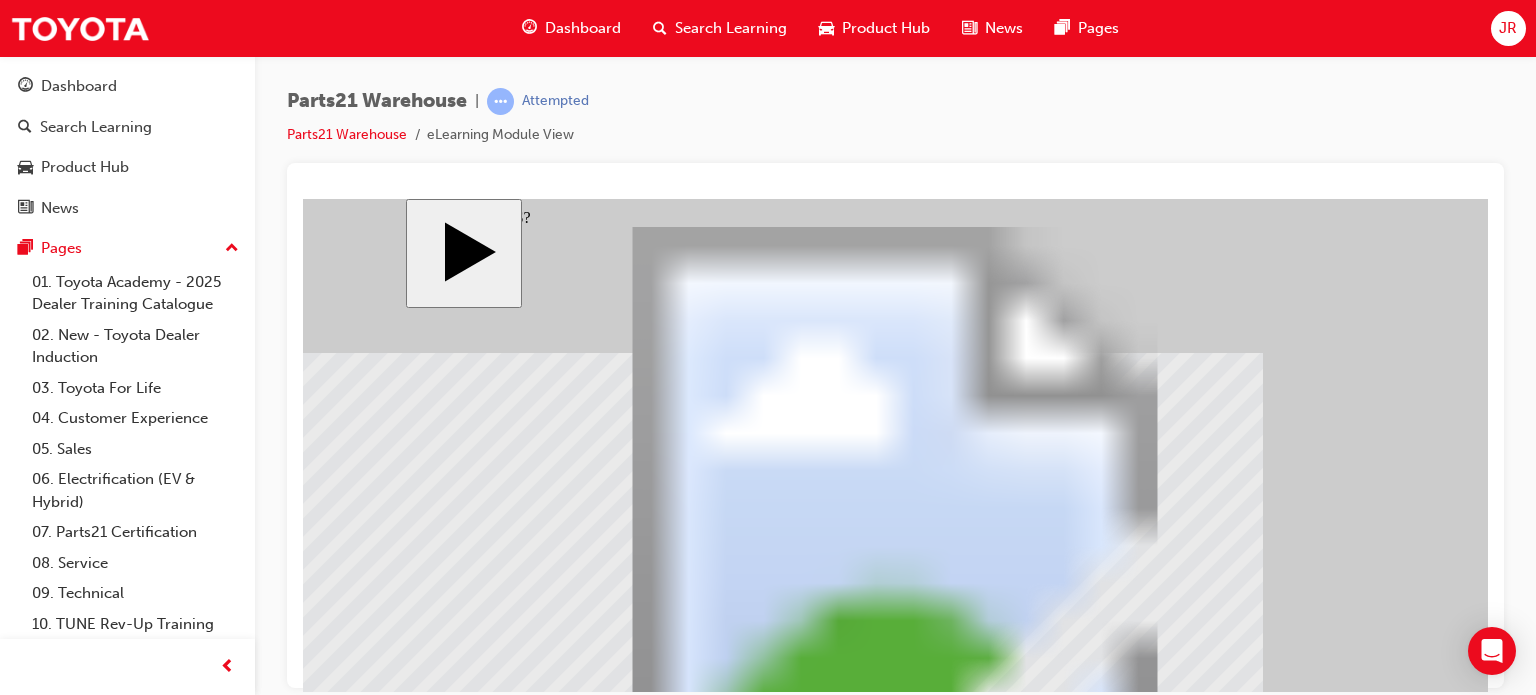 drag, startPoint x: 828, startPoint y: 659, endPoint x: 591, endPoint y: 423, distance: 334.46225 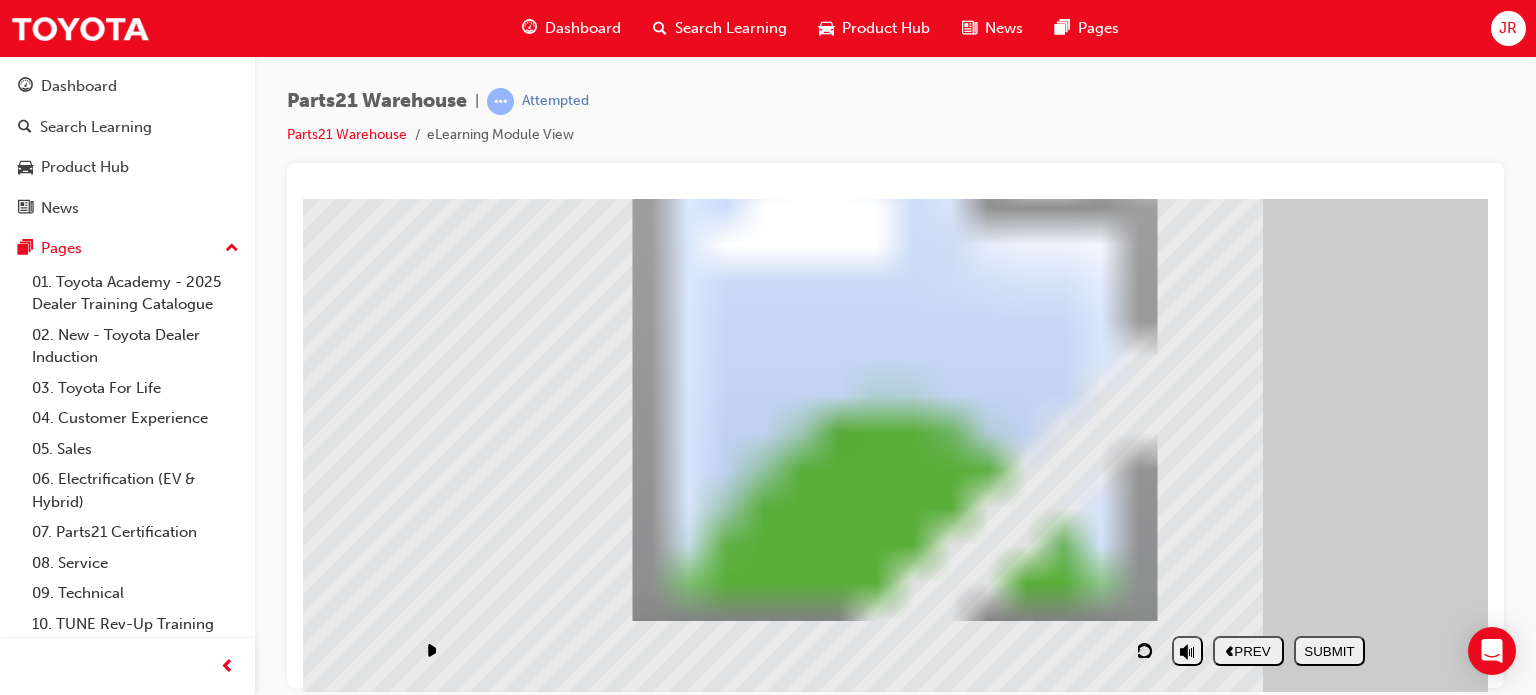 scroll, scrollTop: 192, scrollLeft: 0, axis: vertical 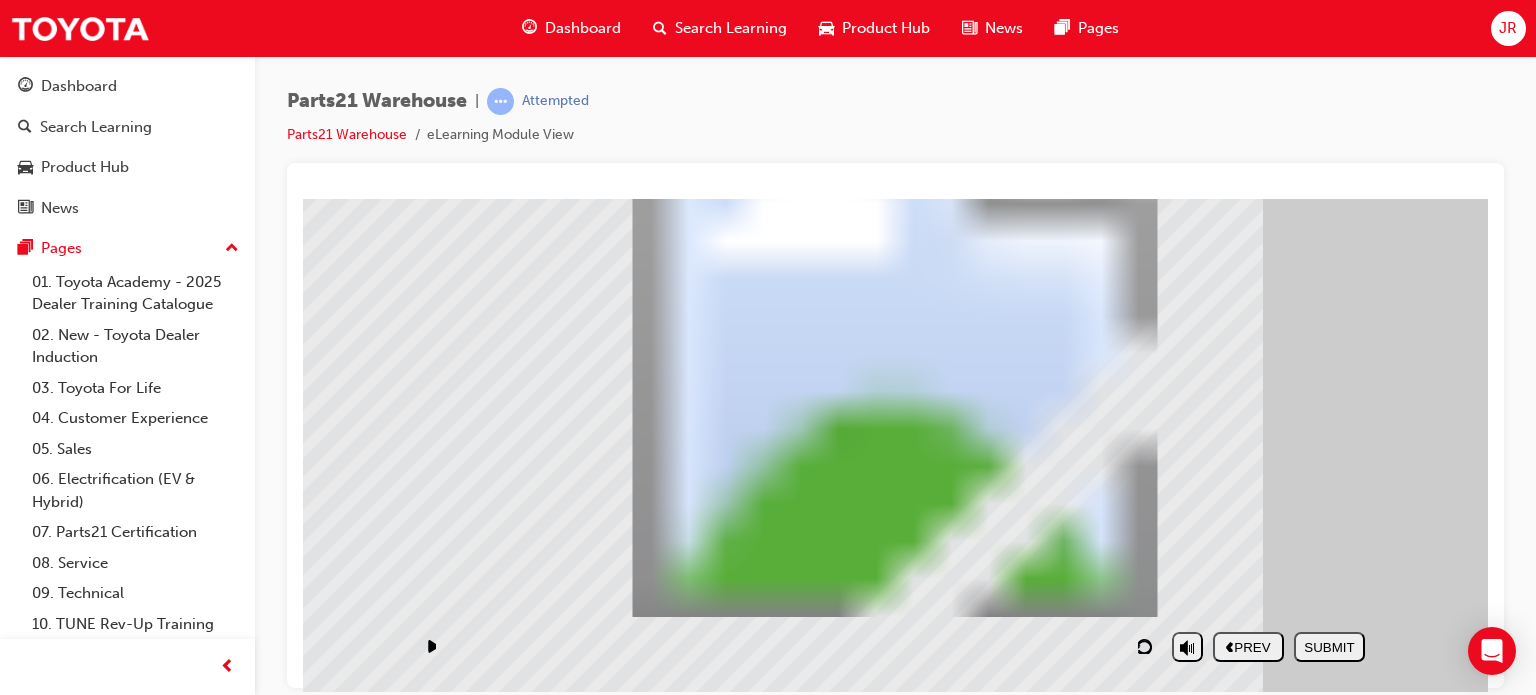 drag, startPoint x: 1138, startPoint y: 586, endPoint x: 580, endPoint y: 195, distance: 681.3553 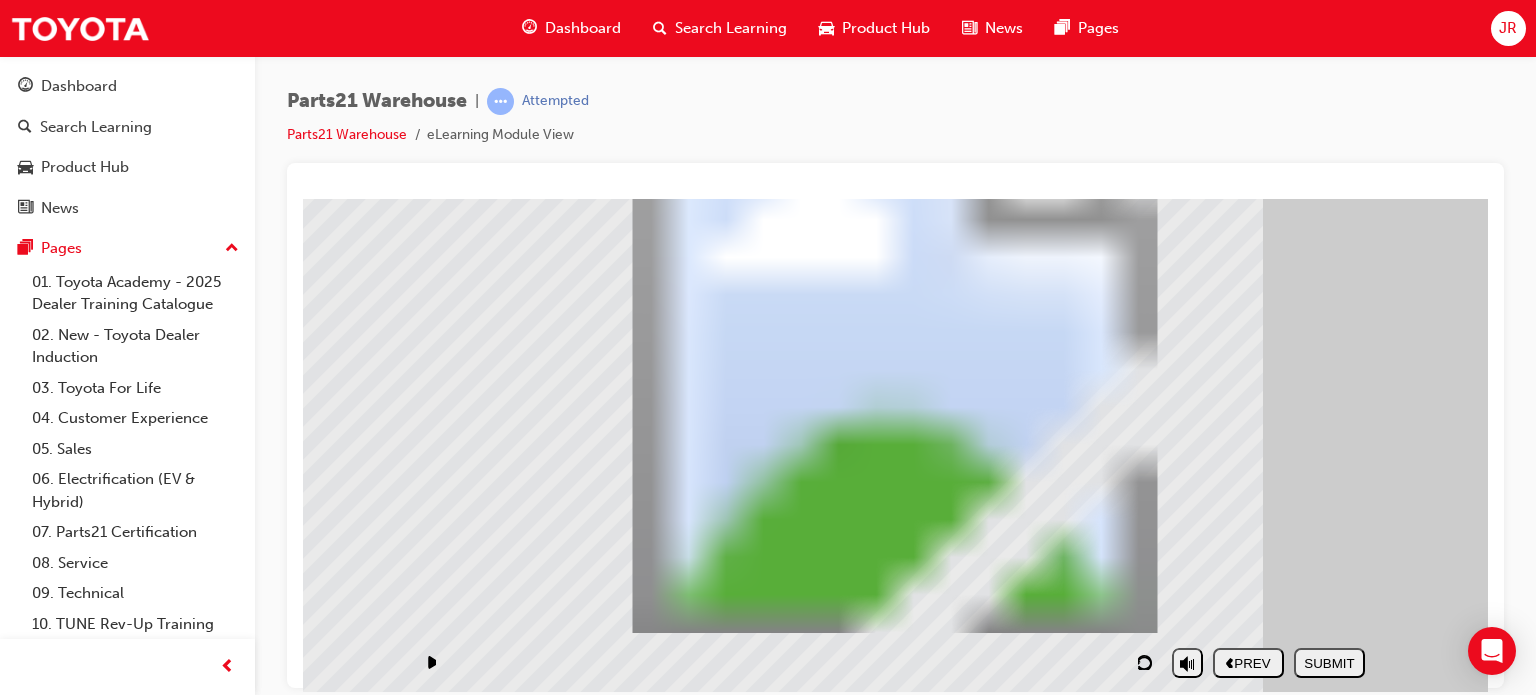 scroll, scrollTop: 192, scrollLeft: 0, axis: vertical 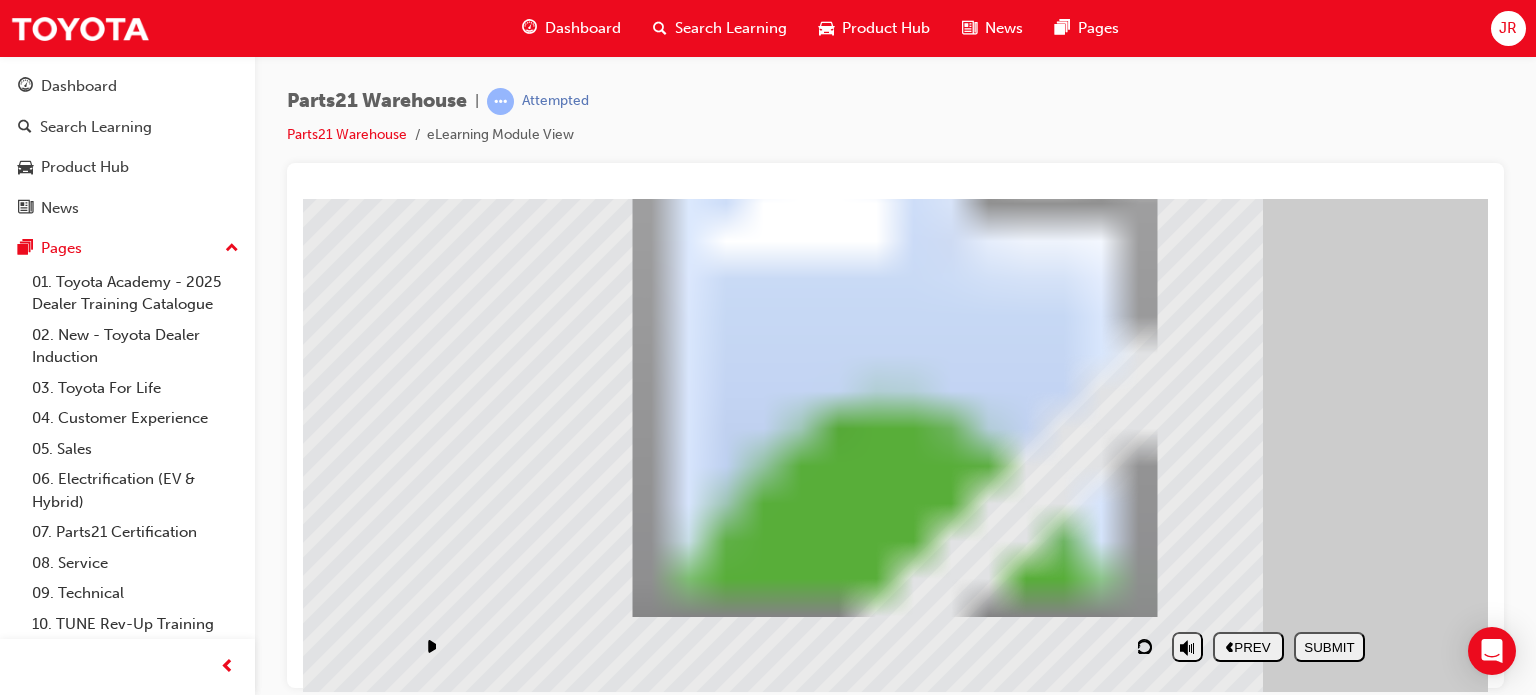 click on "SUBMIT" at bounding box center (1329, 646) 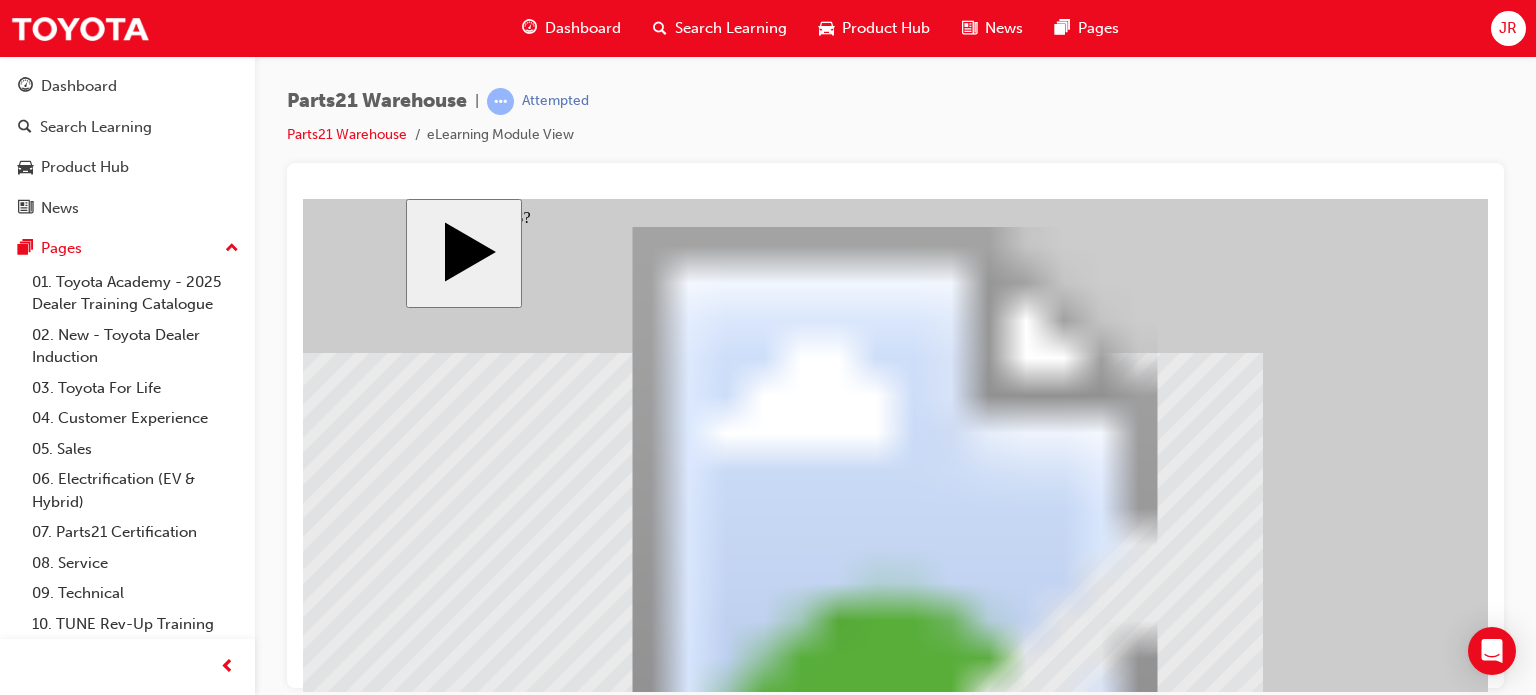 click 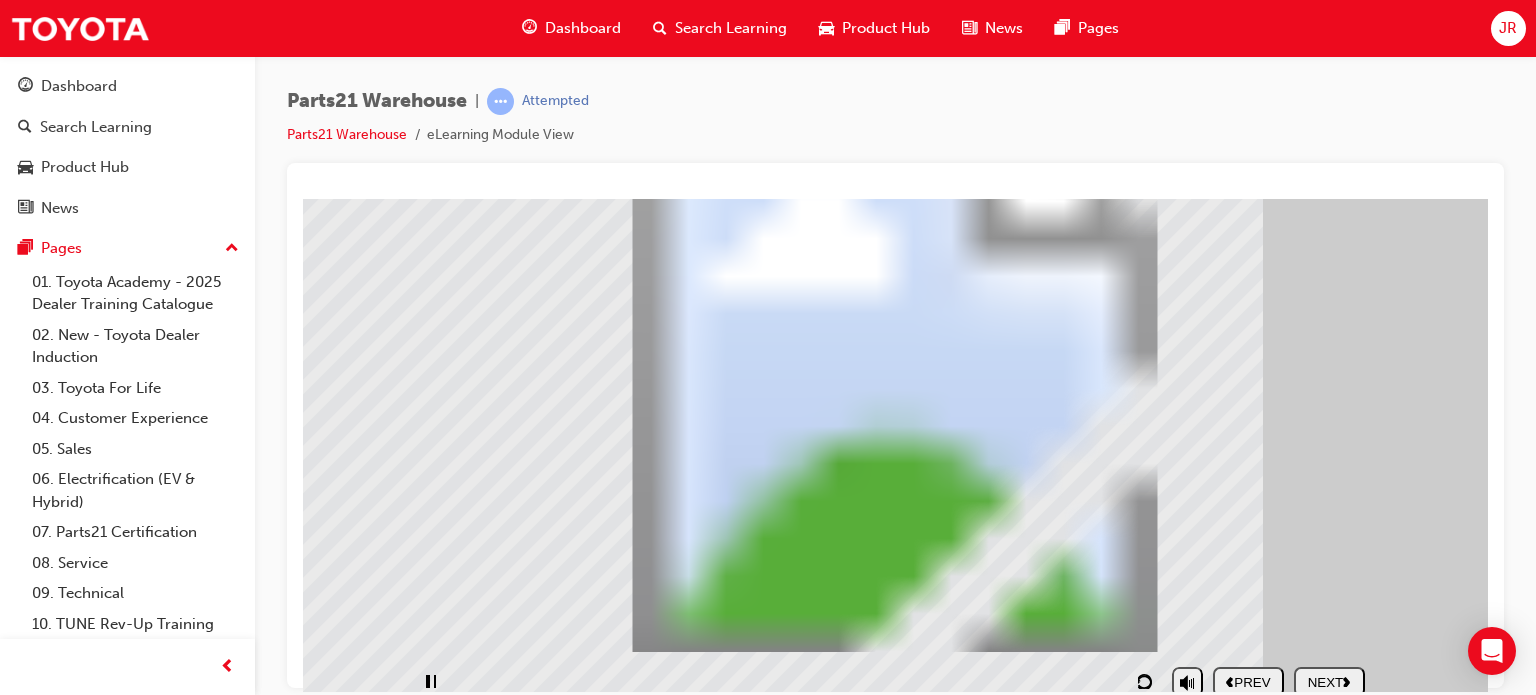 scroll, scrollTop: 192, scrollLeft: 0, axis: vertical 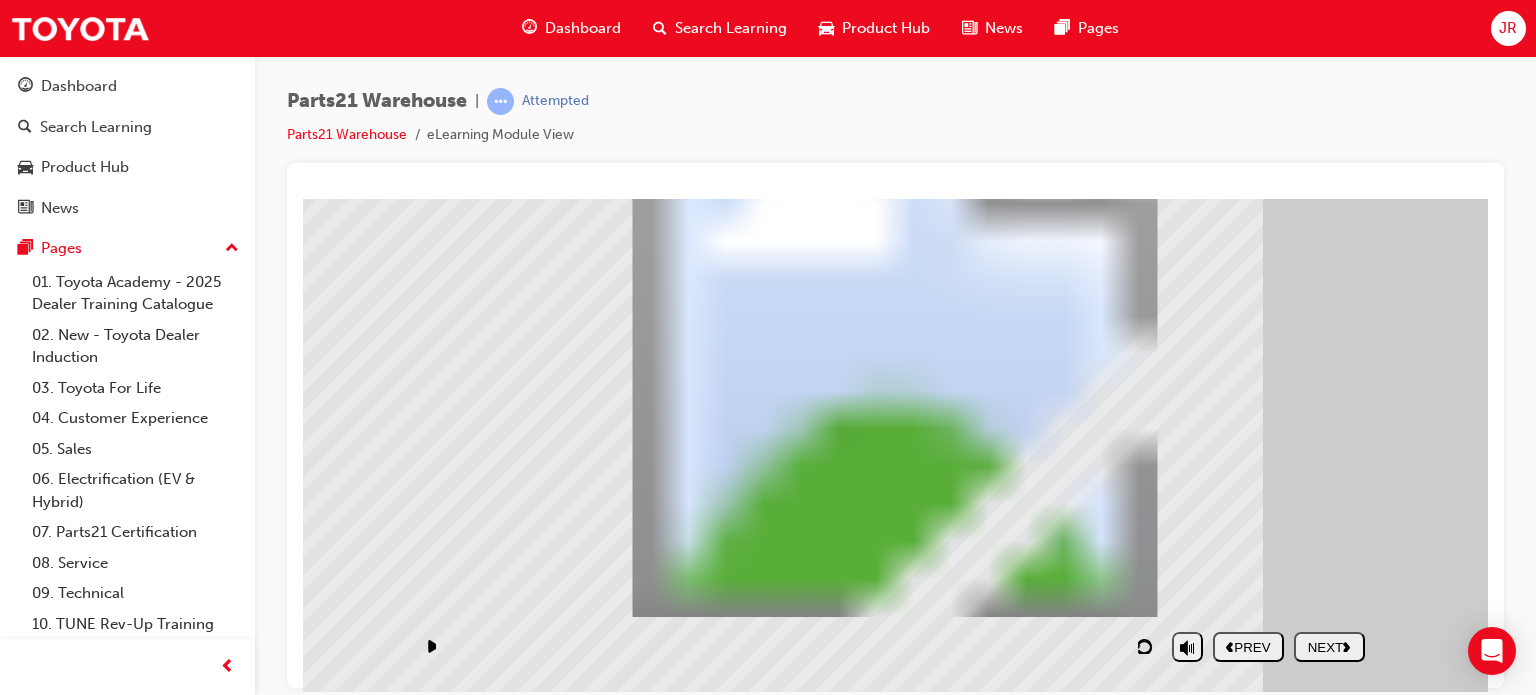 click on "NEXT" at bounding box center (1329, 646) 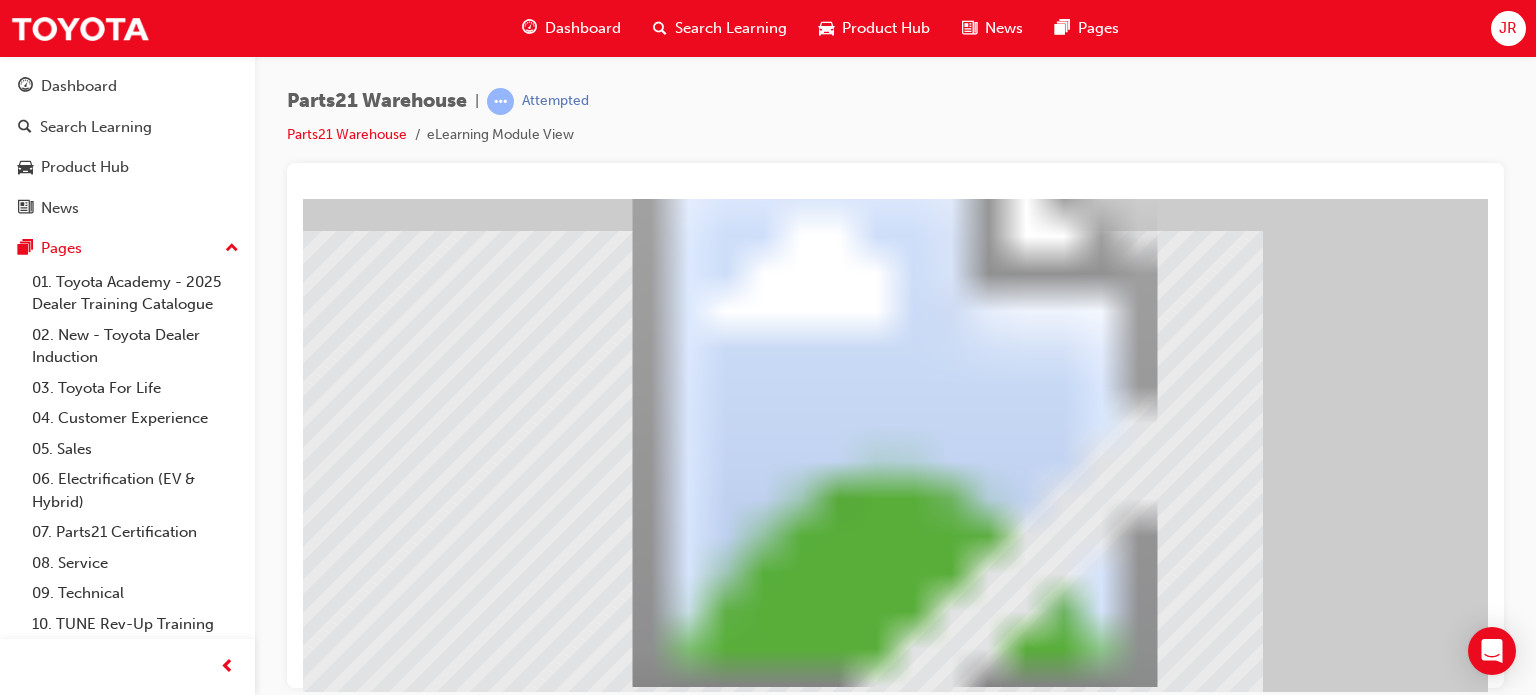 scroll, scrollTop: 92, scrollLeft: 0, axis: vertical 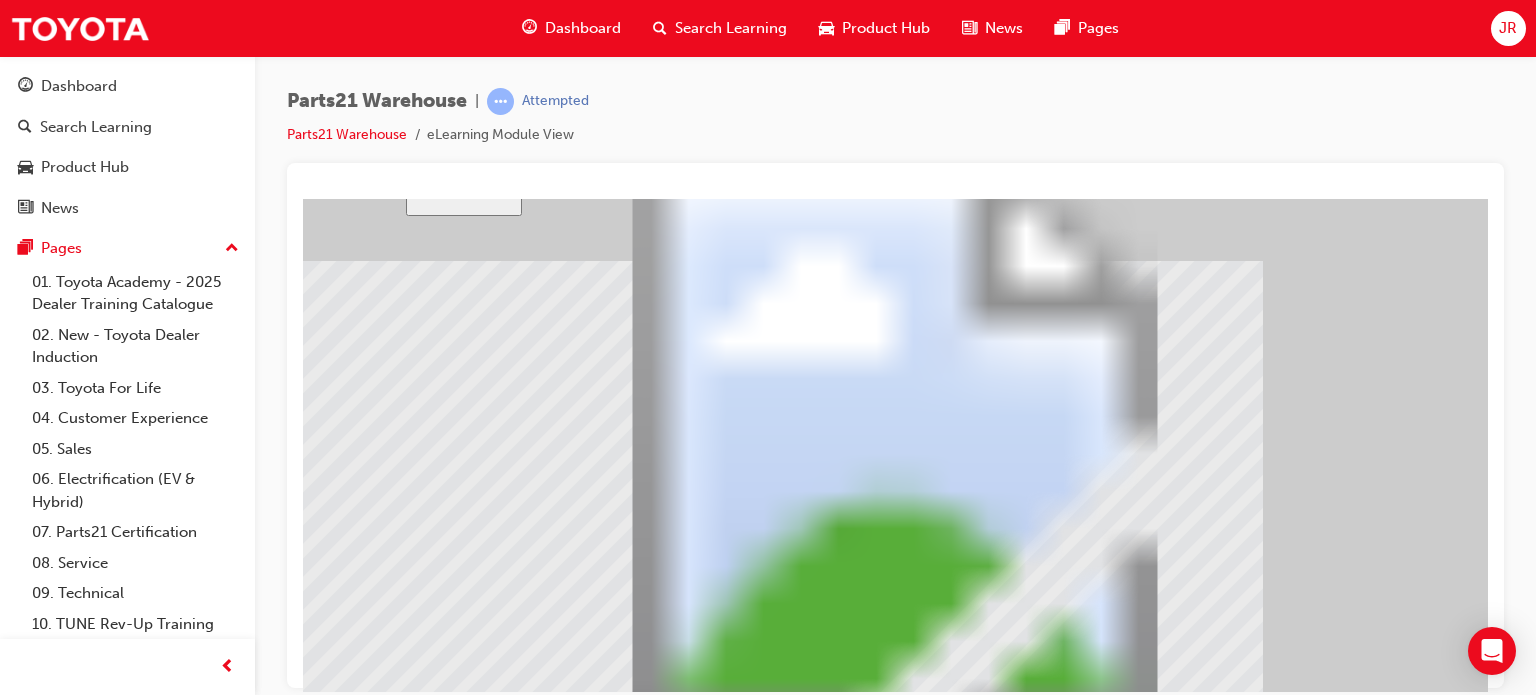click 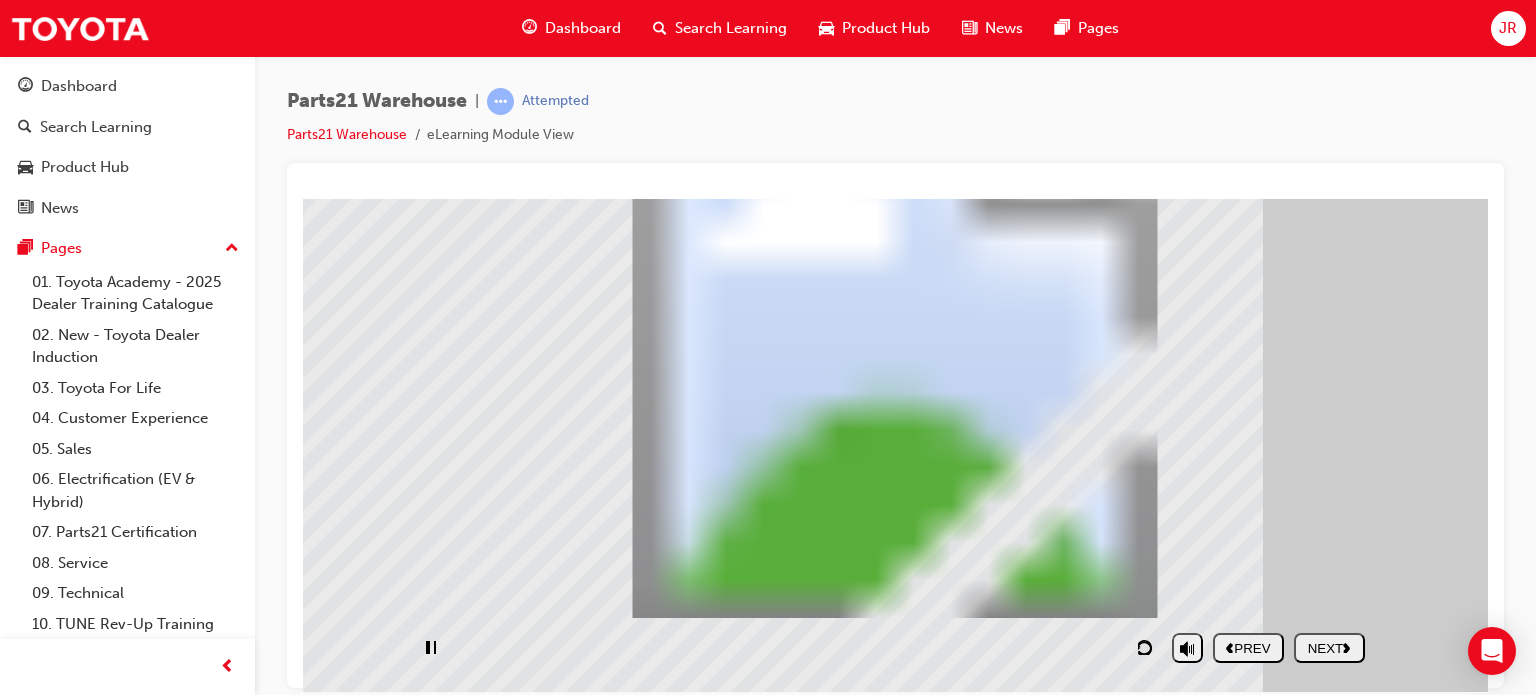 scroll, scrollTop: 192, scrollLeft: 0, axis: vertical 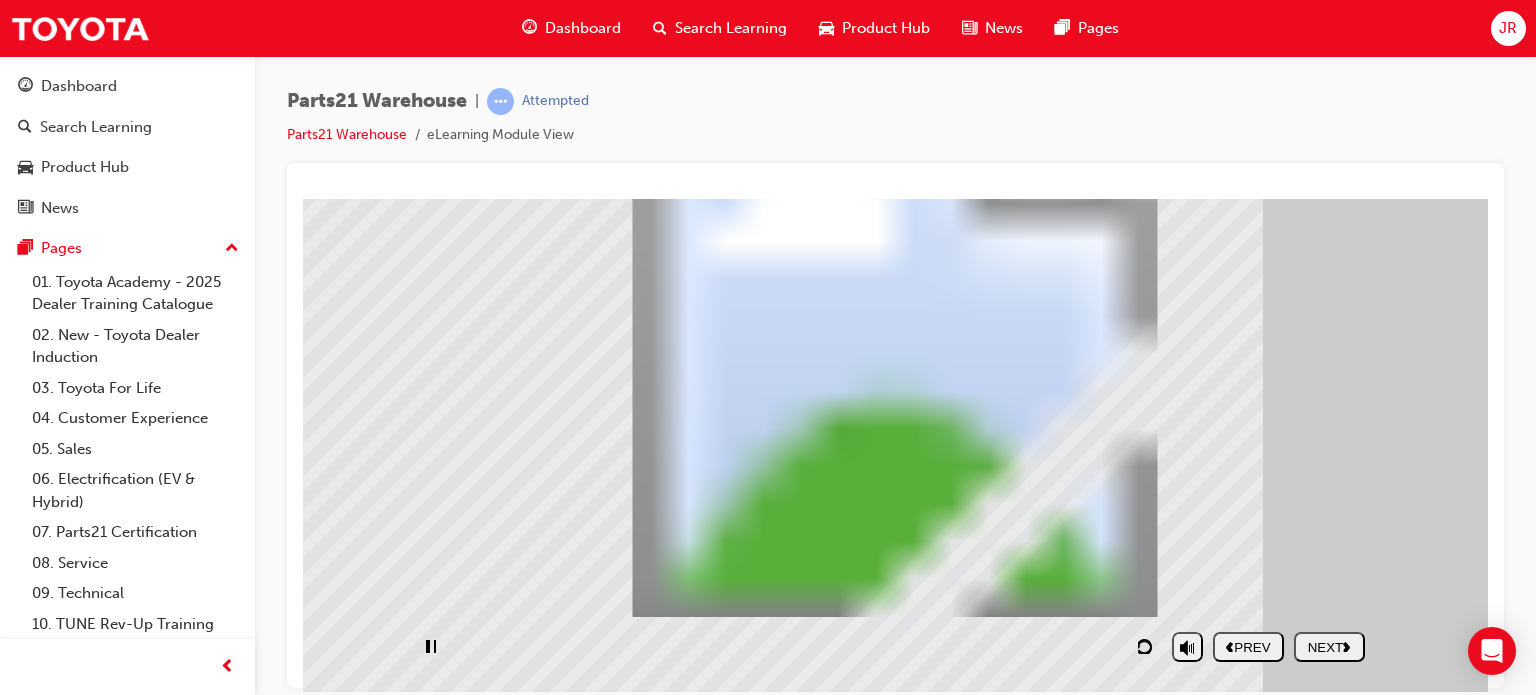 click 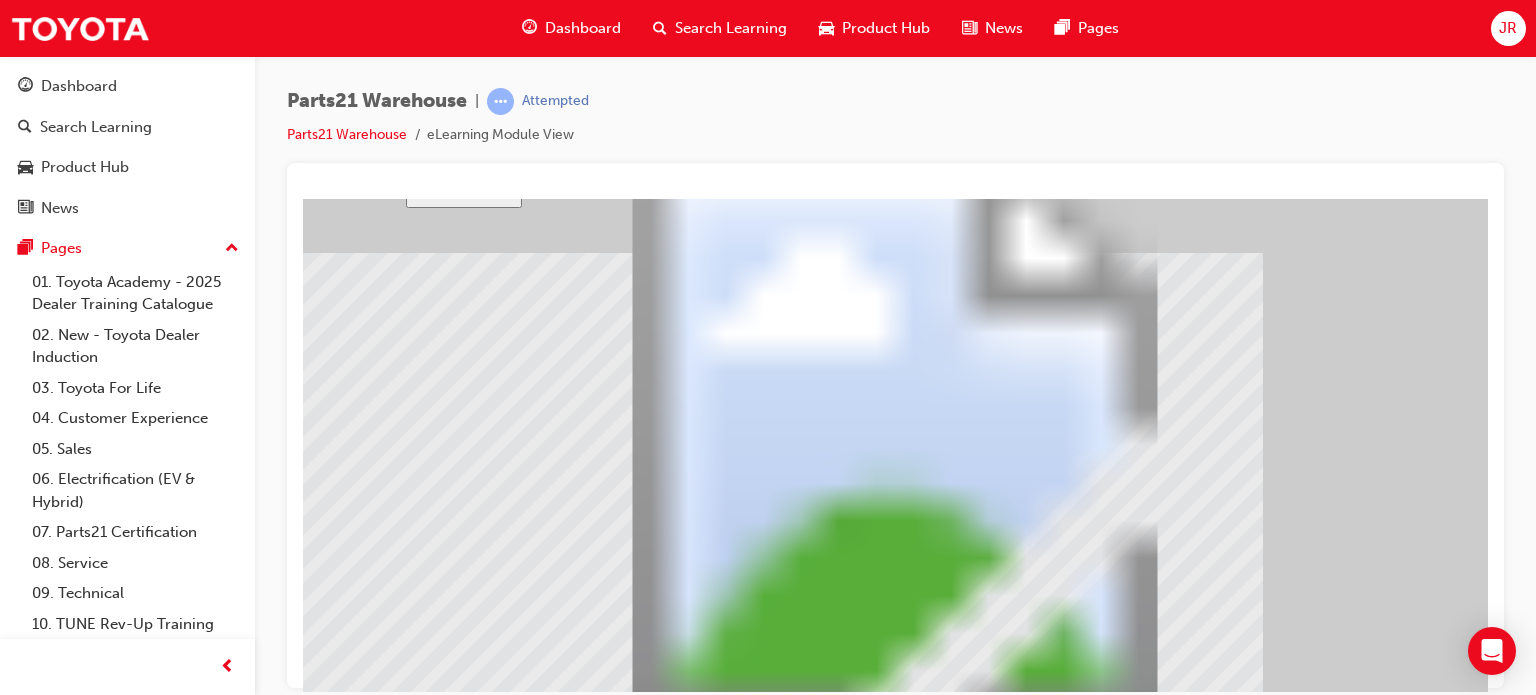 scroll, scrollTop: 192, scrollLeft: 0, axis: vertical 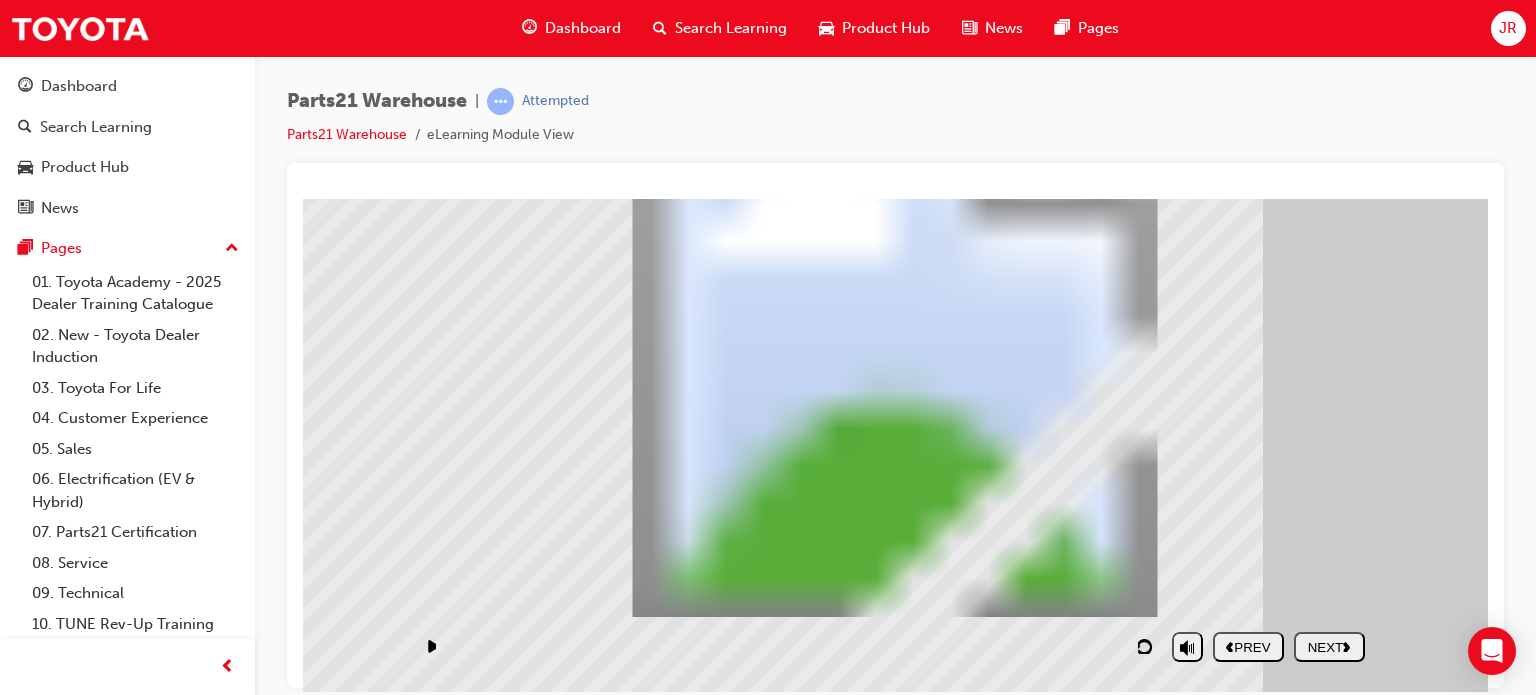 click 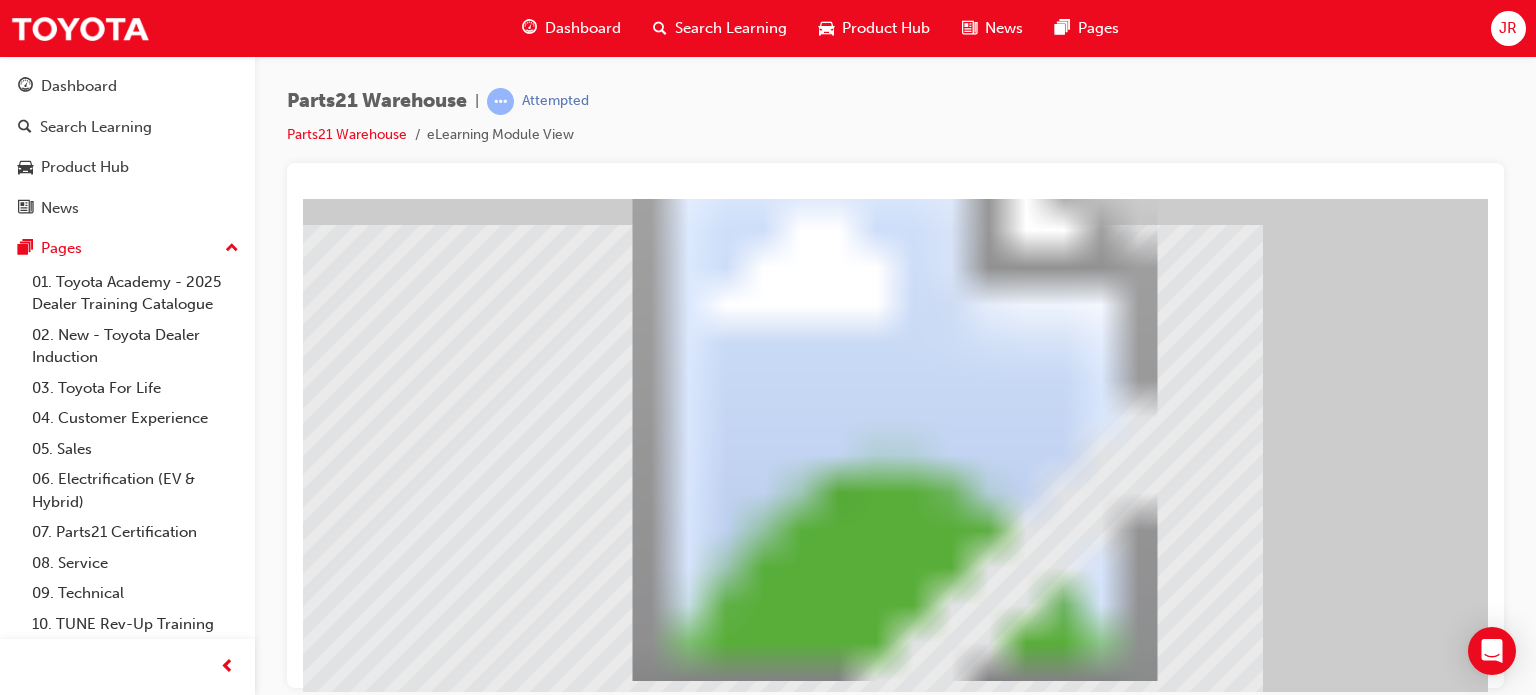 scroll, scrollTop: 92, scrollLeft: 0, axis: vertical 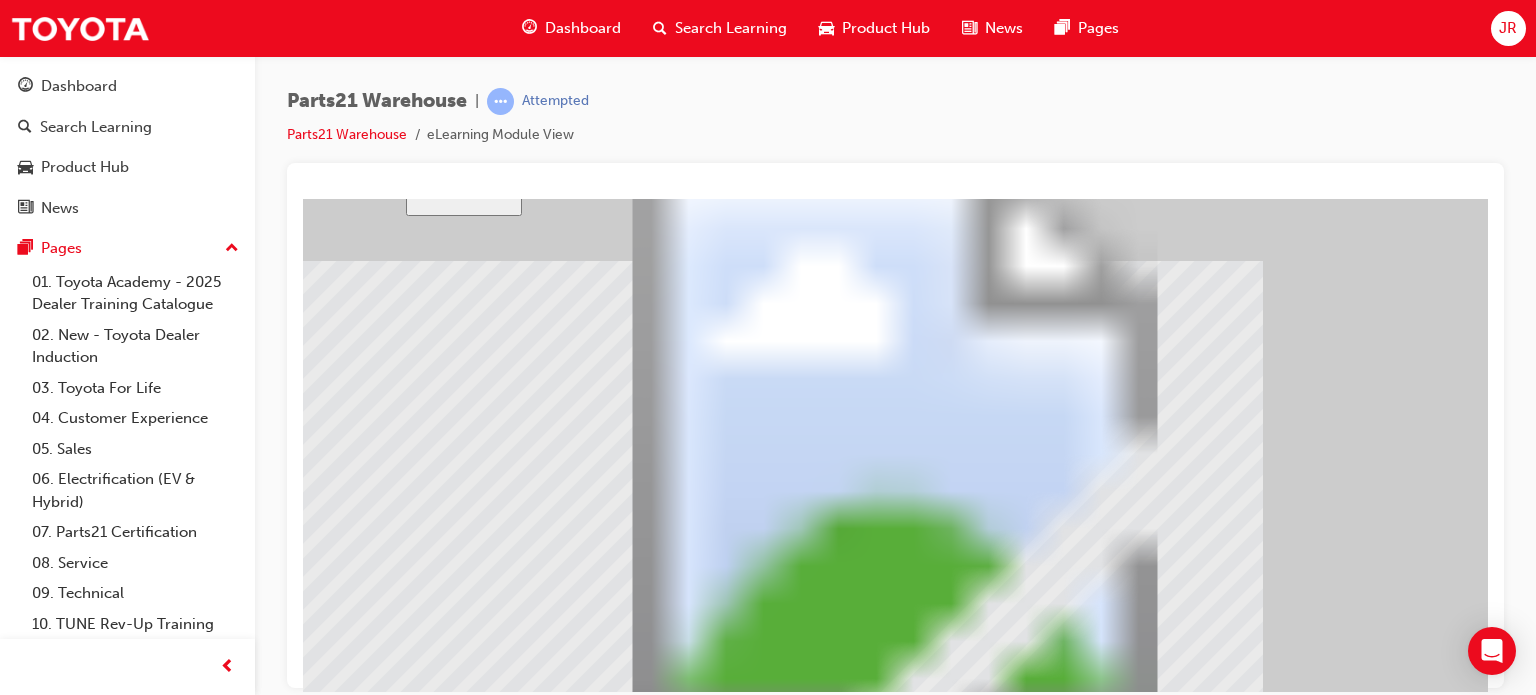click 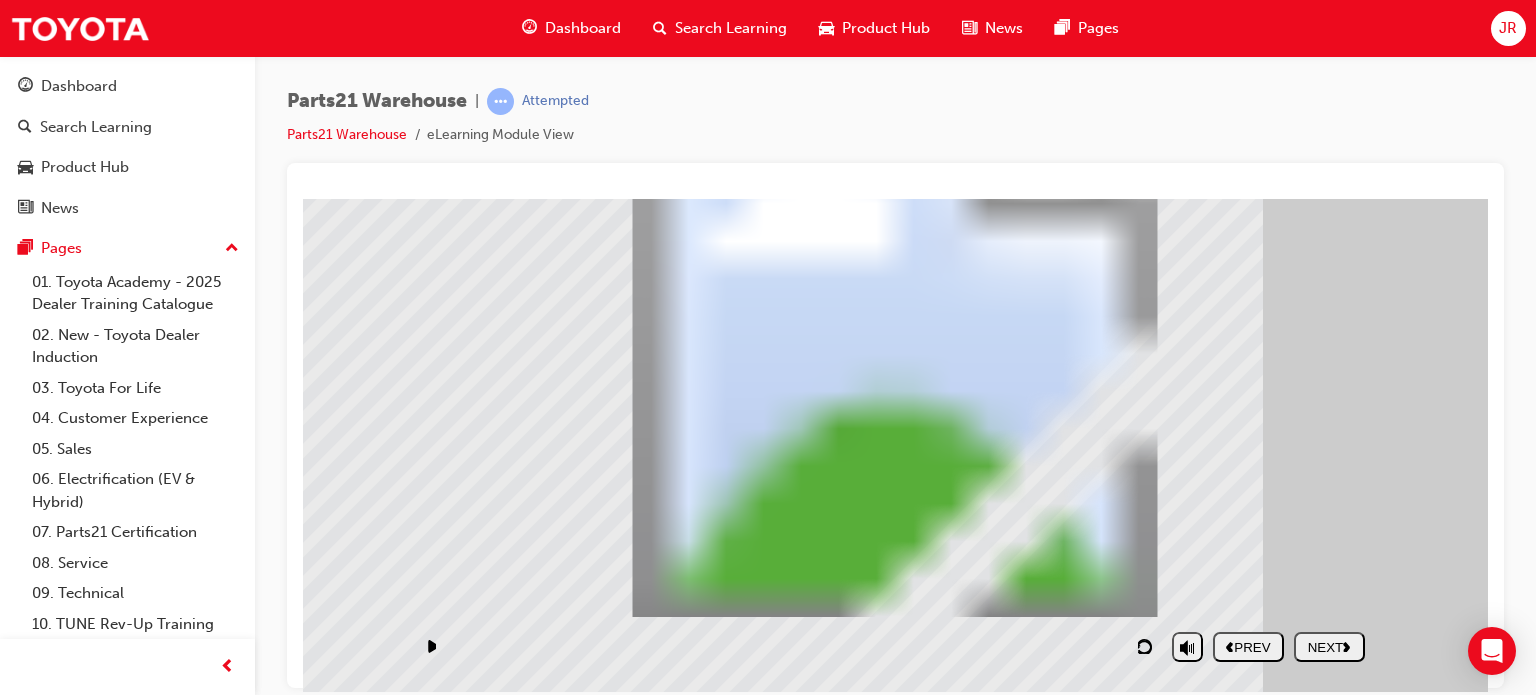 click 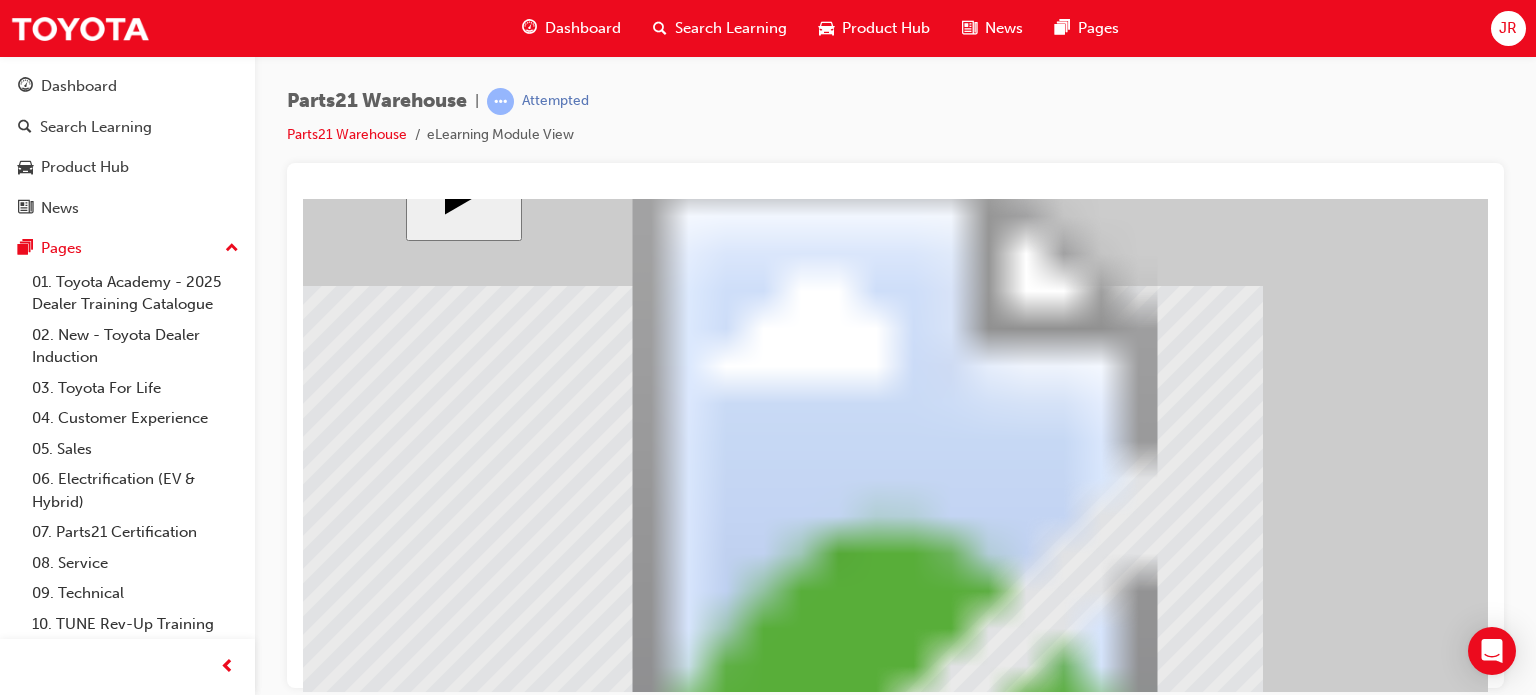 scroll, scrollTop: 192, scrollLeft: 0, axis: vertical 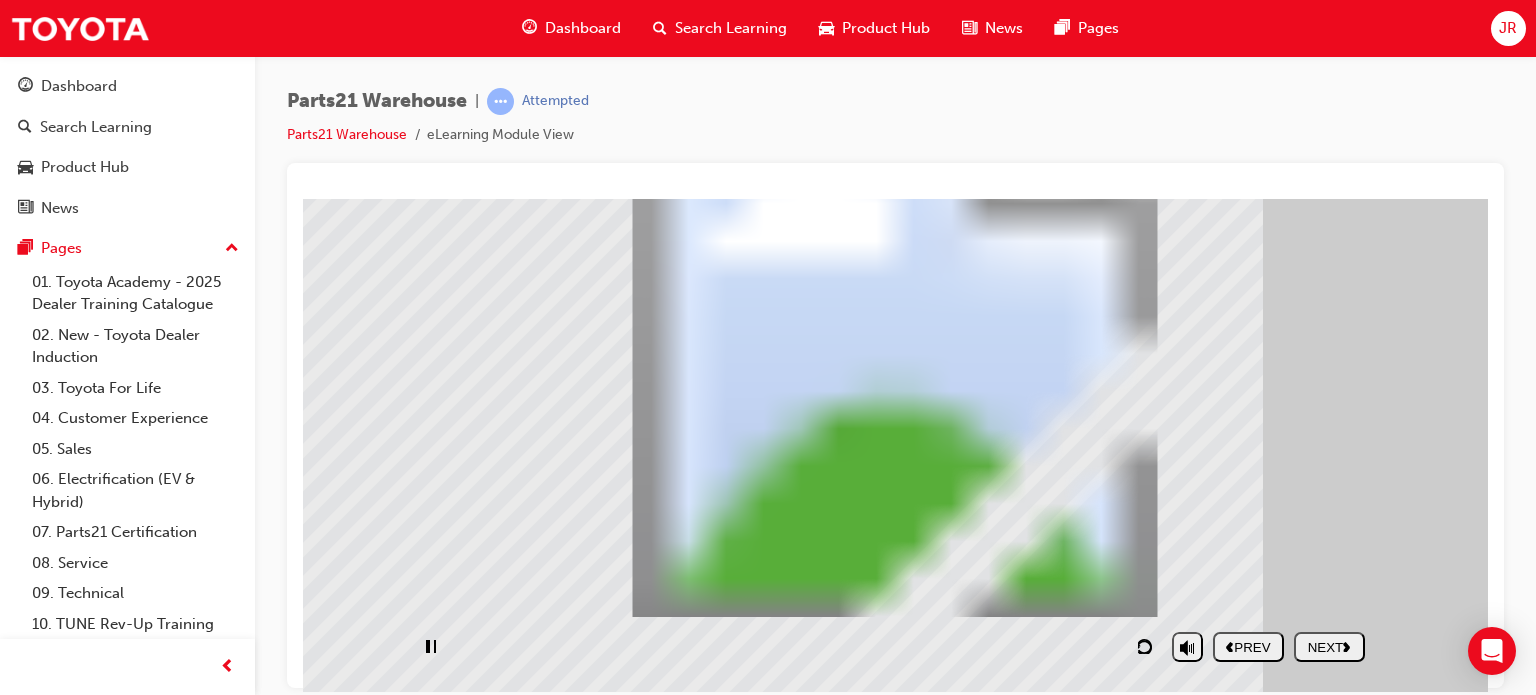 click on "NEXT" at bounding box center (1329, 646) 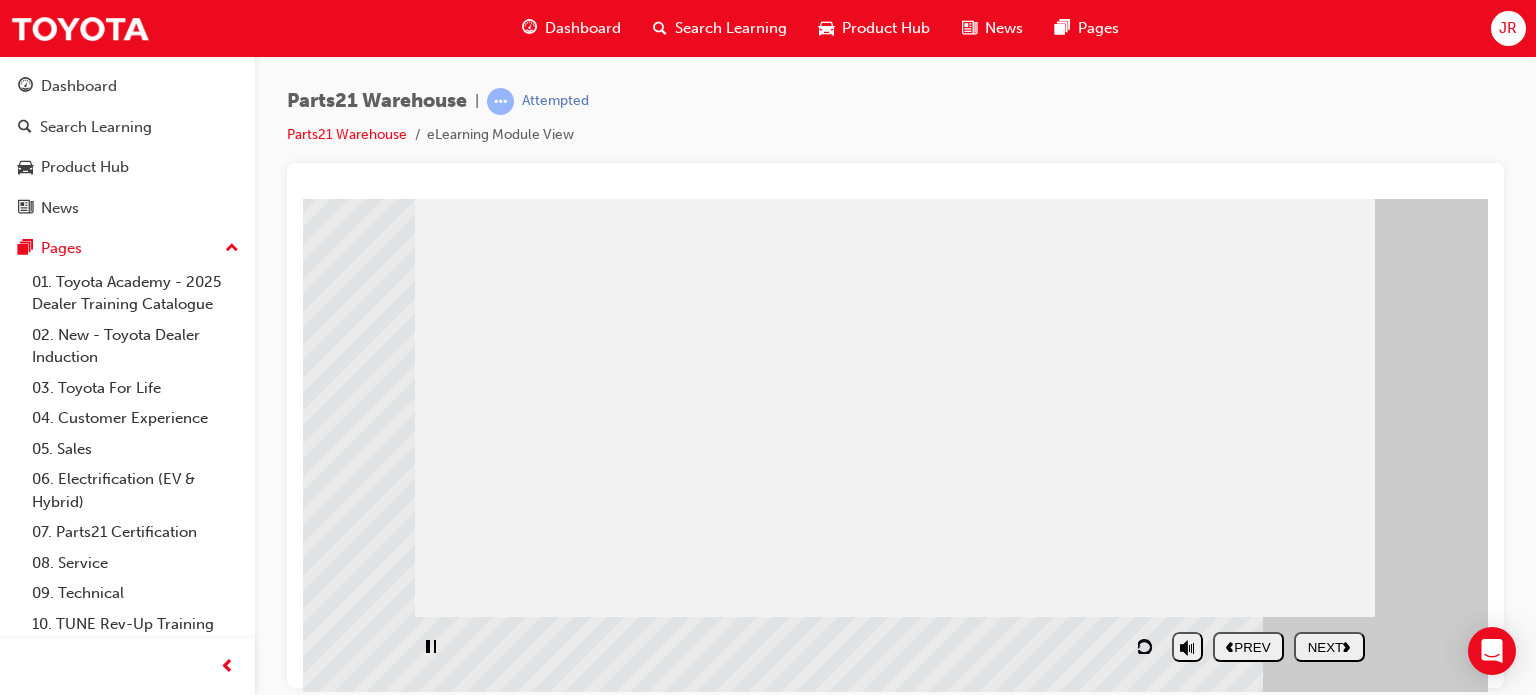 scroll, scrollTop: 0, scrollLeft: 0, axis: both 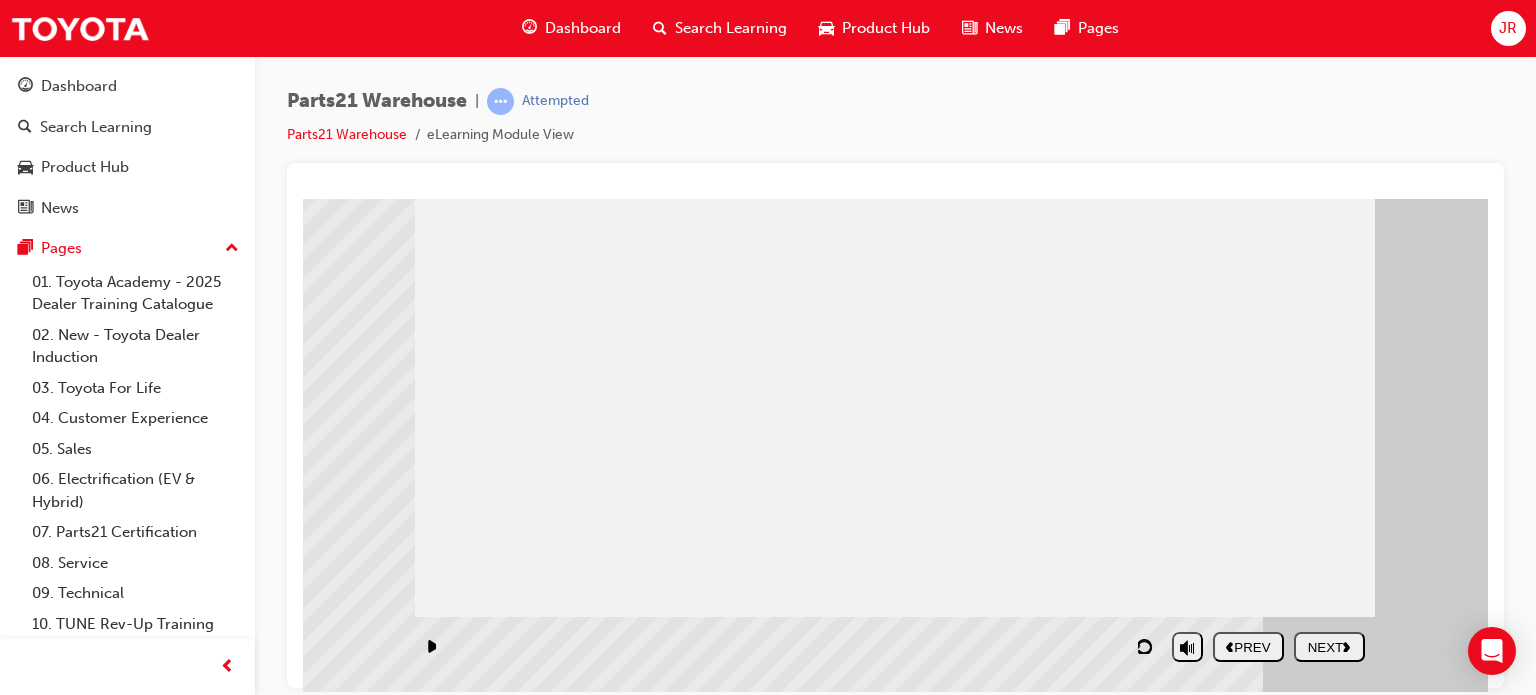 click 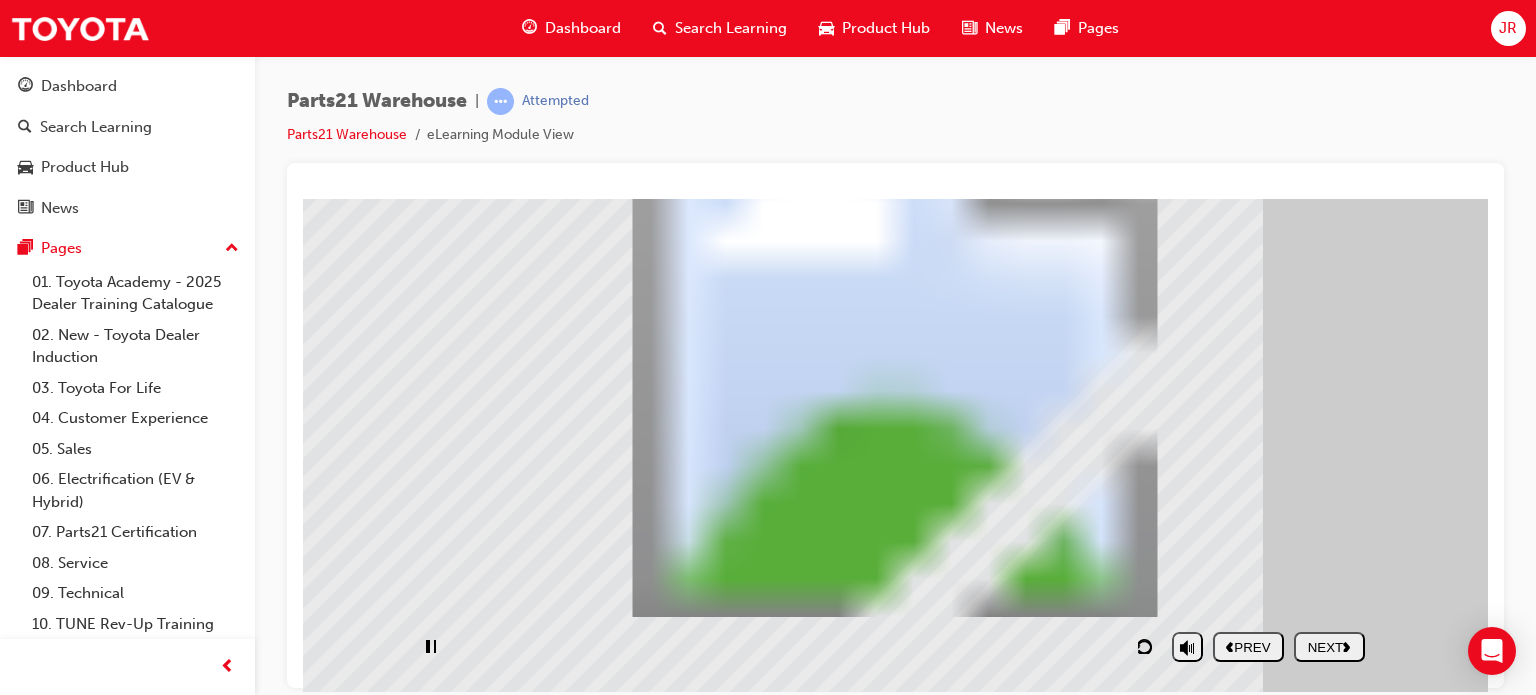 scroll, scrollTop: 11, scrollLeft: 0, axis: vertical 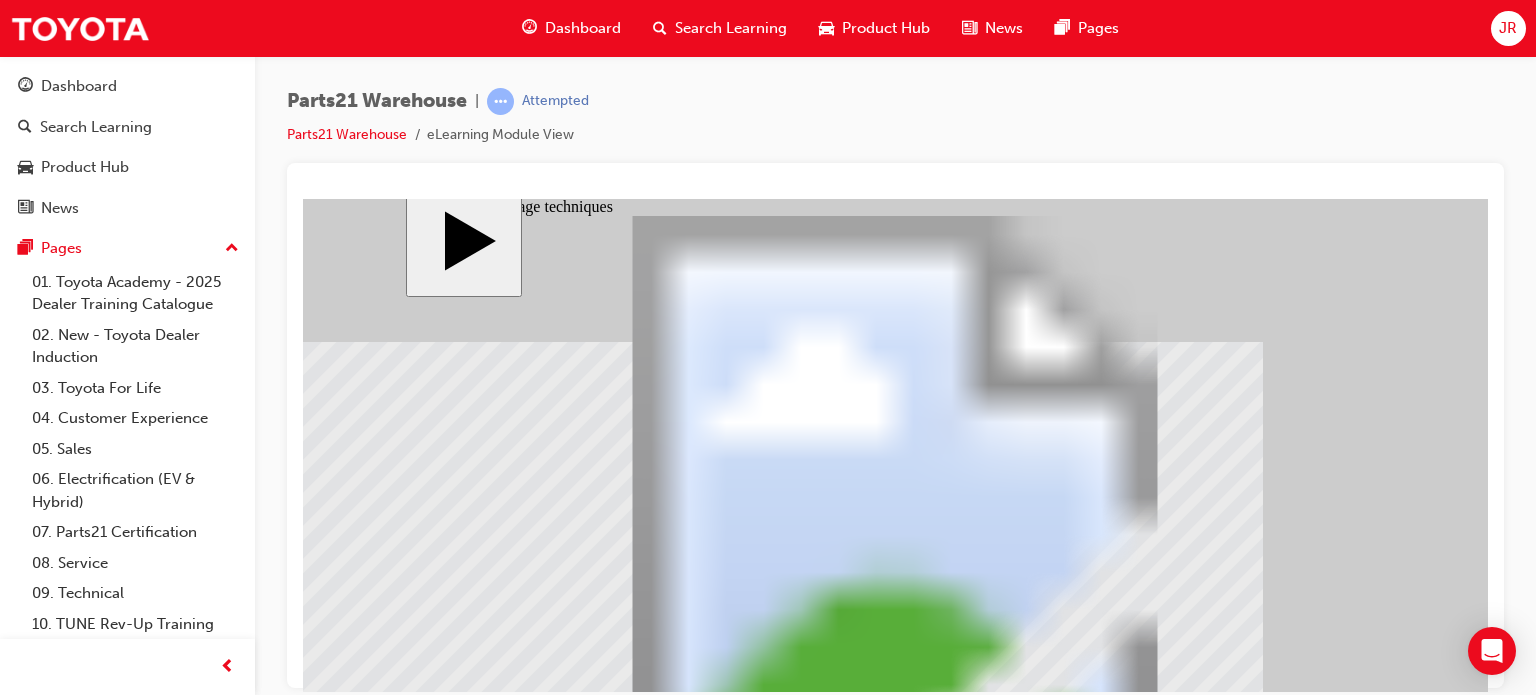 click 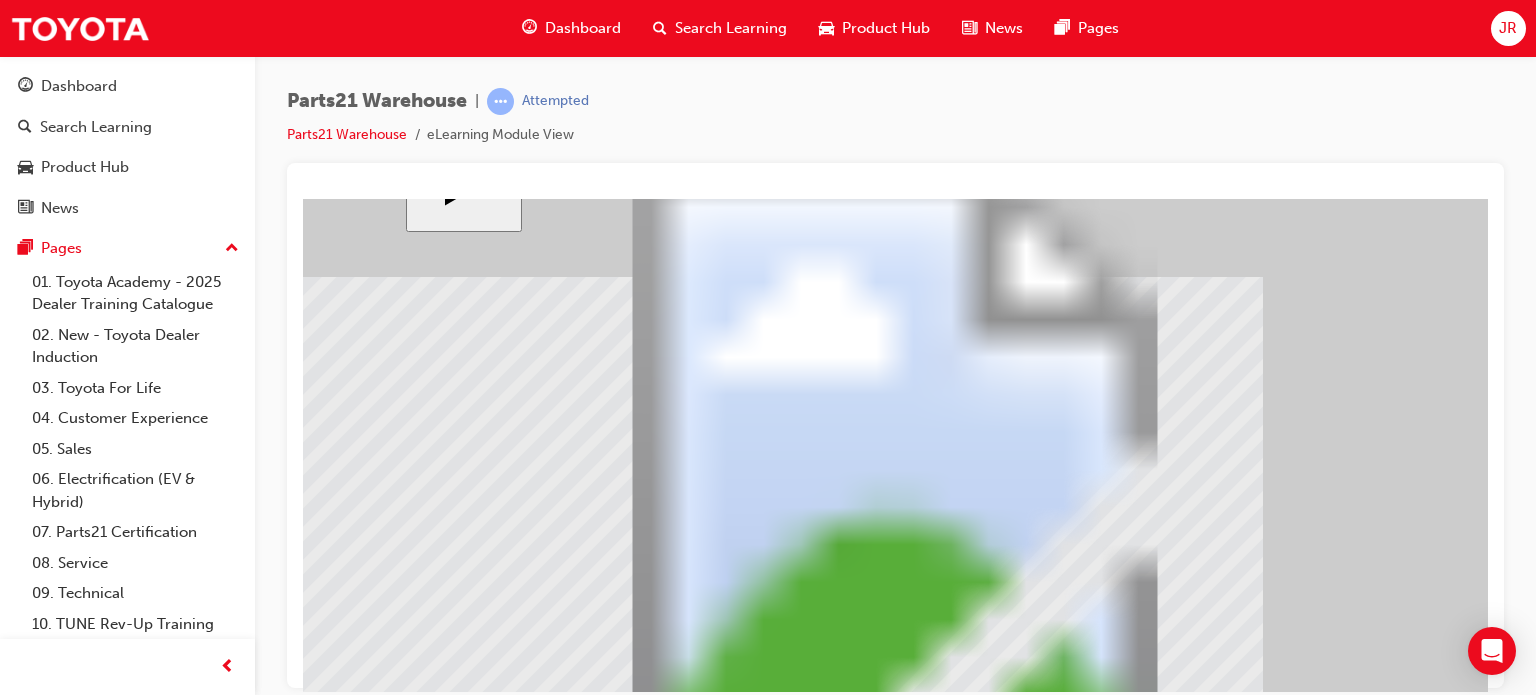 scroll, scrollTop: 111, scrollLeft: 0, axis: vertical 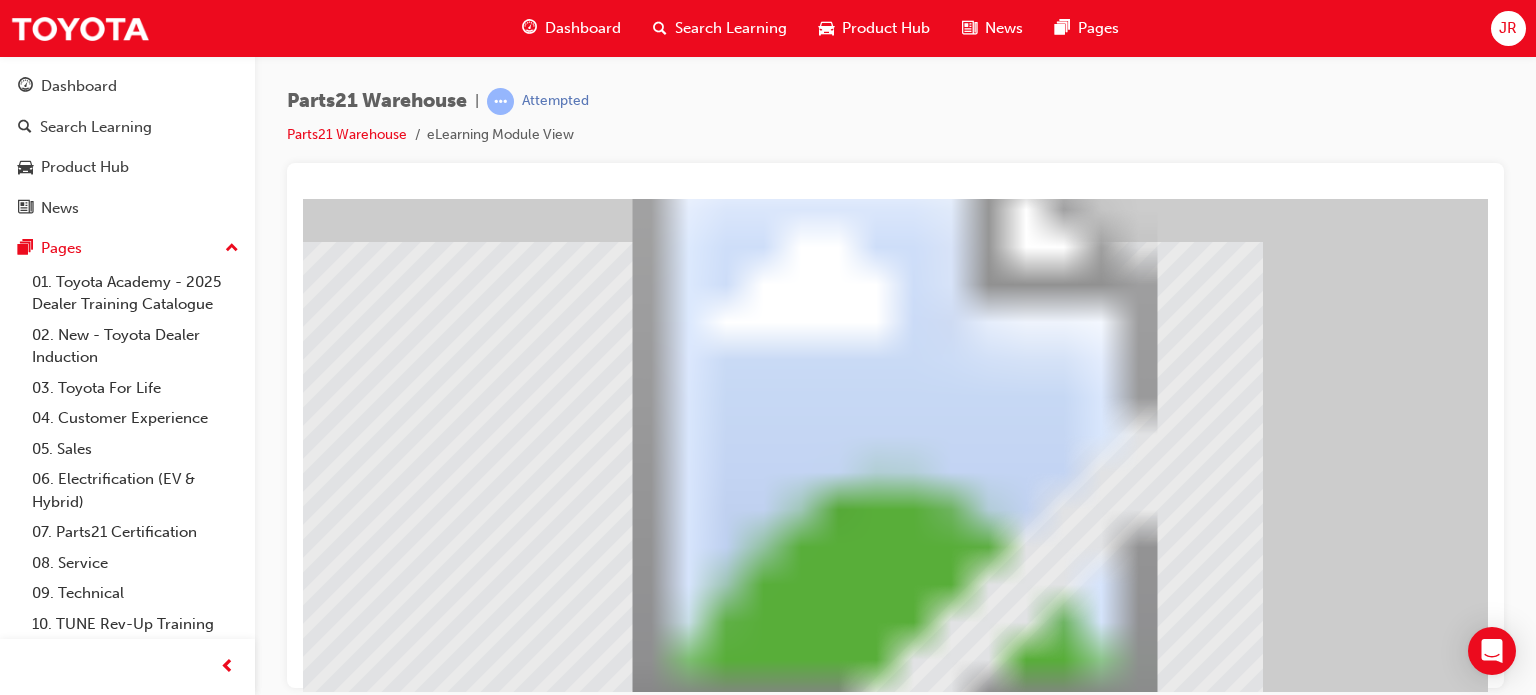 click 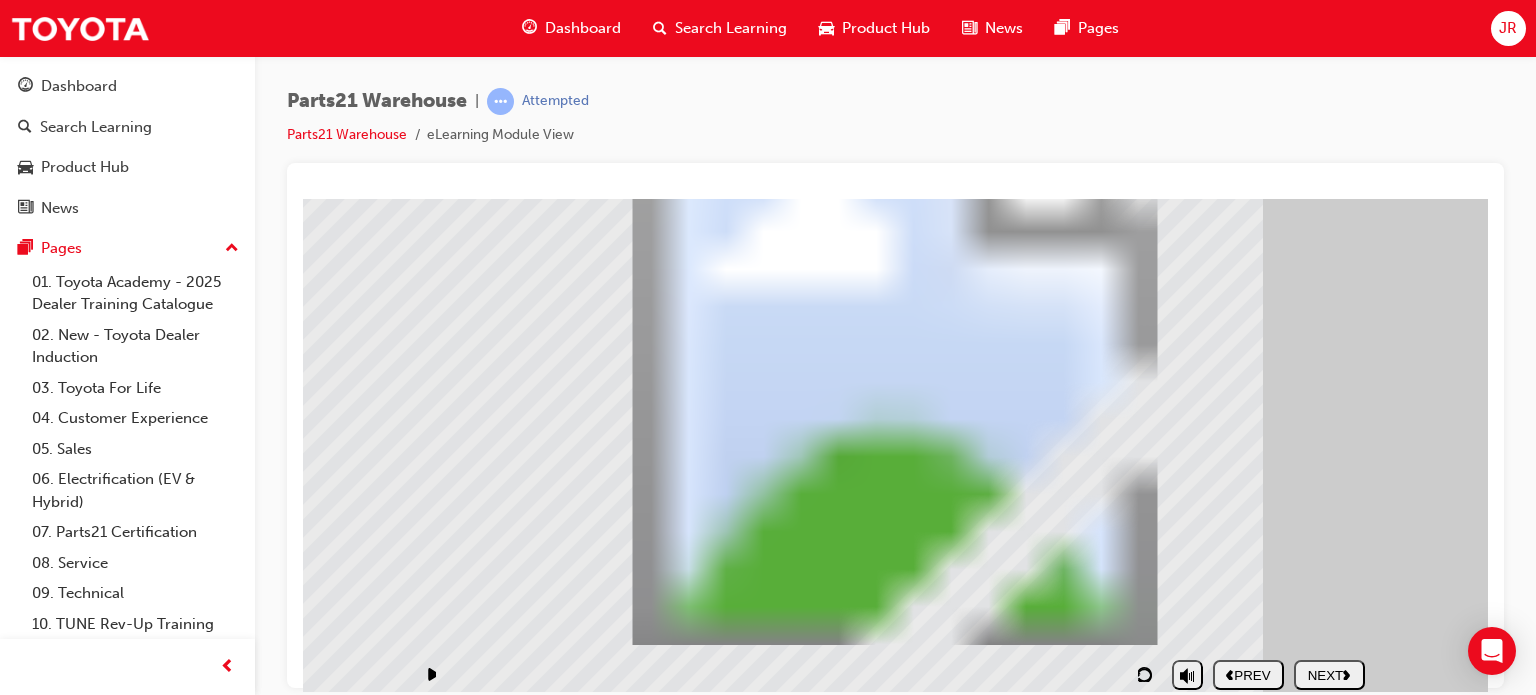 scroll, scrollTop: 192, scrollLeft: 0, axis: vertical 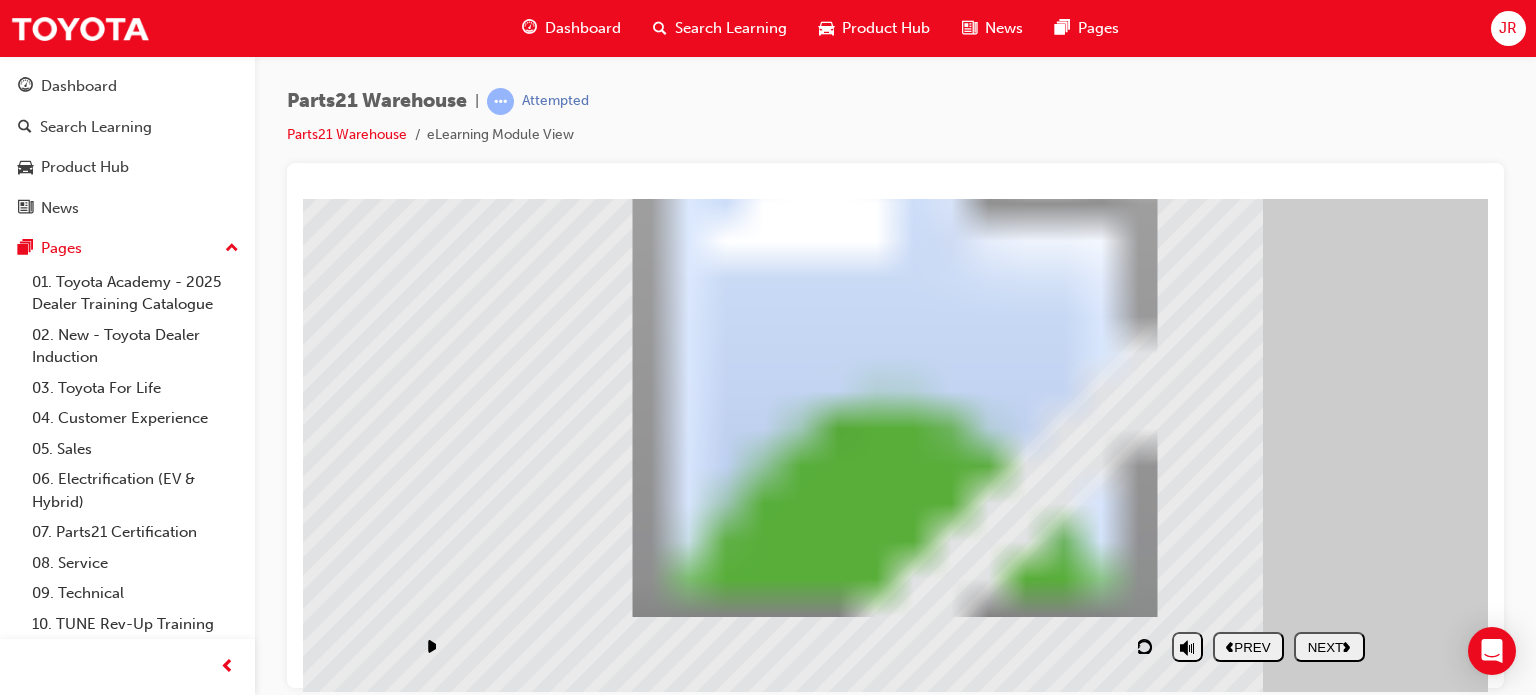 click on "NEXT" at bounding box center (1329, 646) 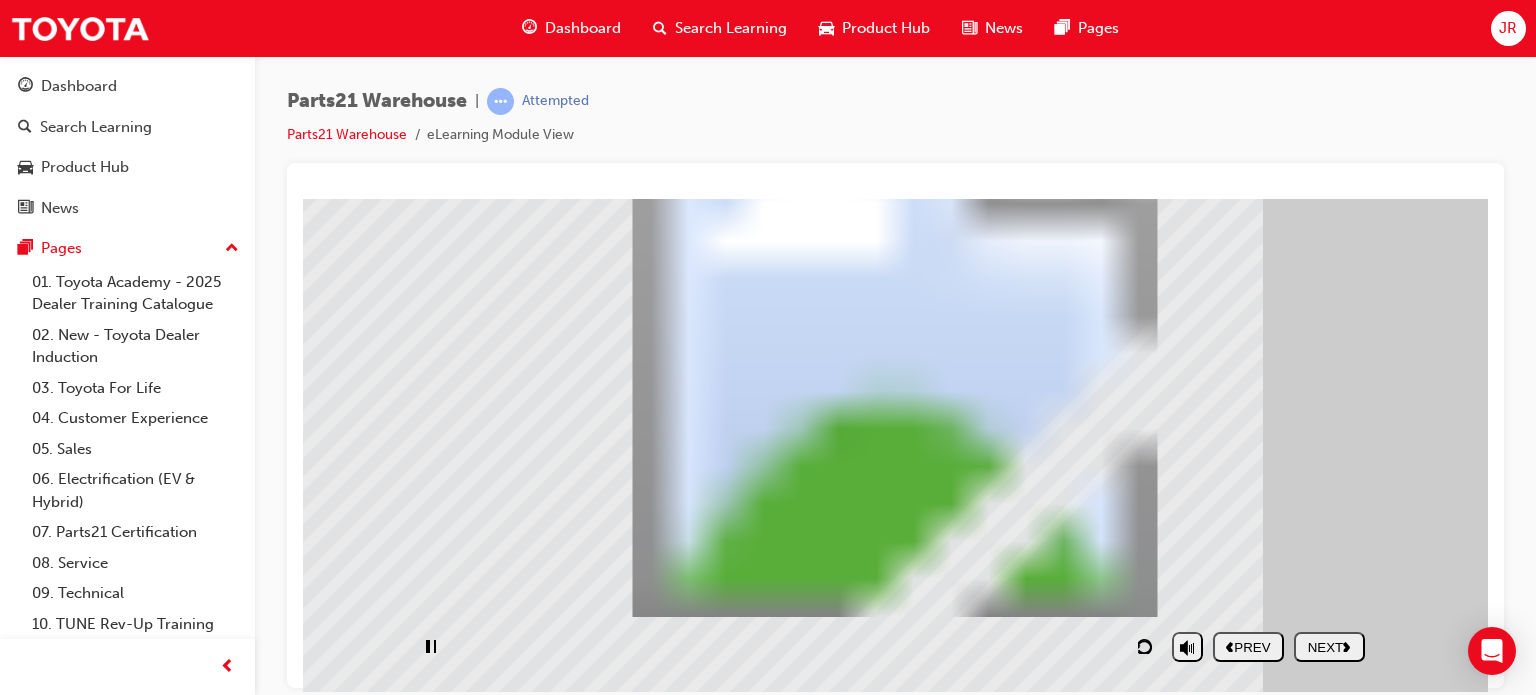 scroll, scrollTop: 11, scrollLeft: 0, axis: vertical 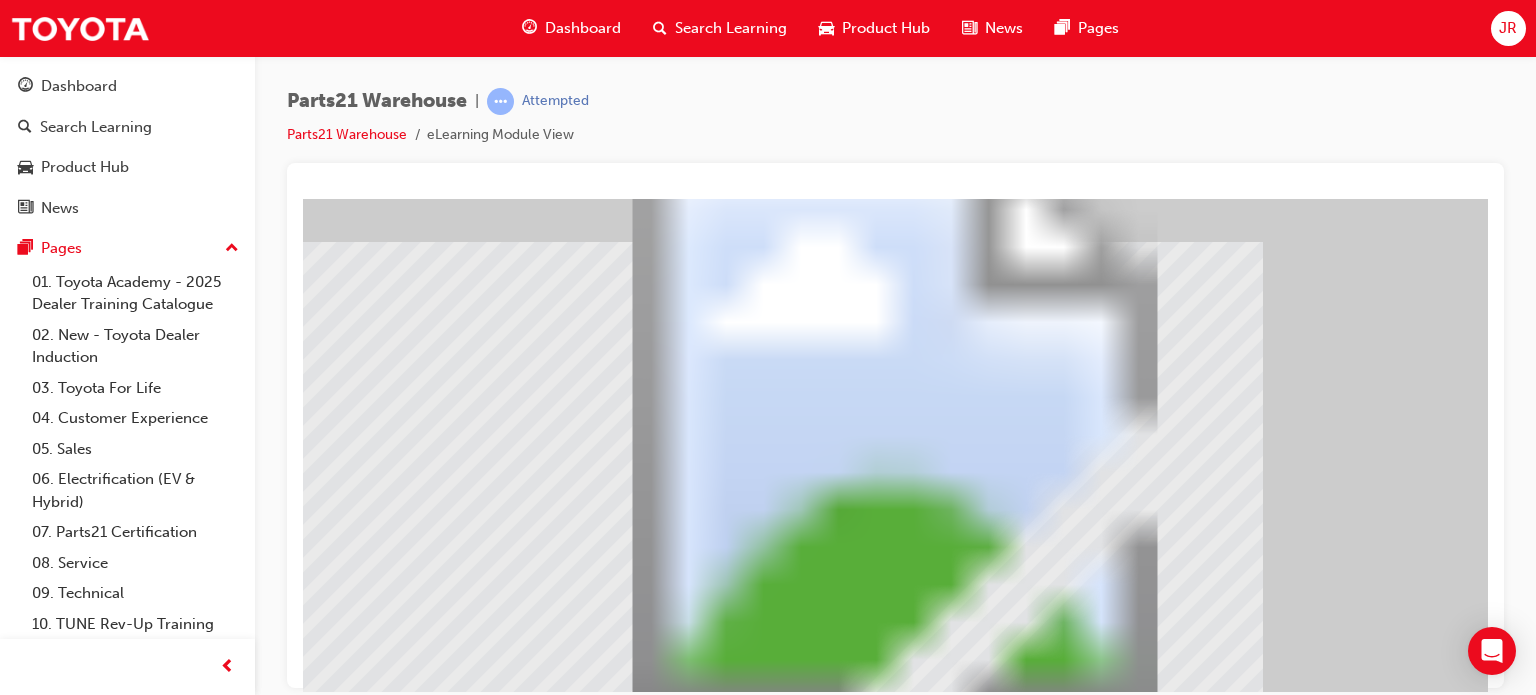 click 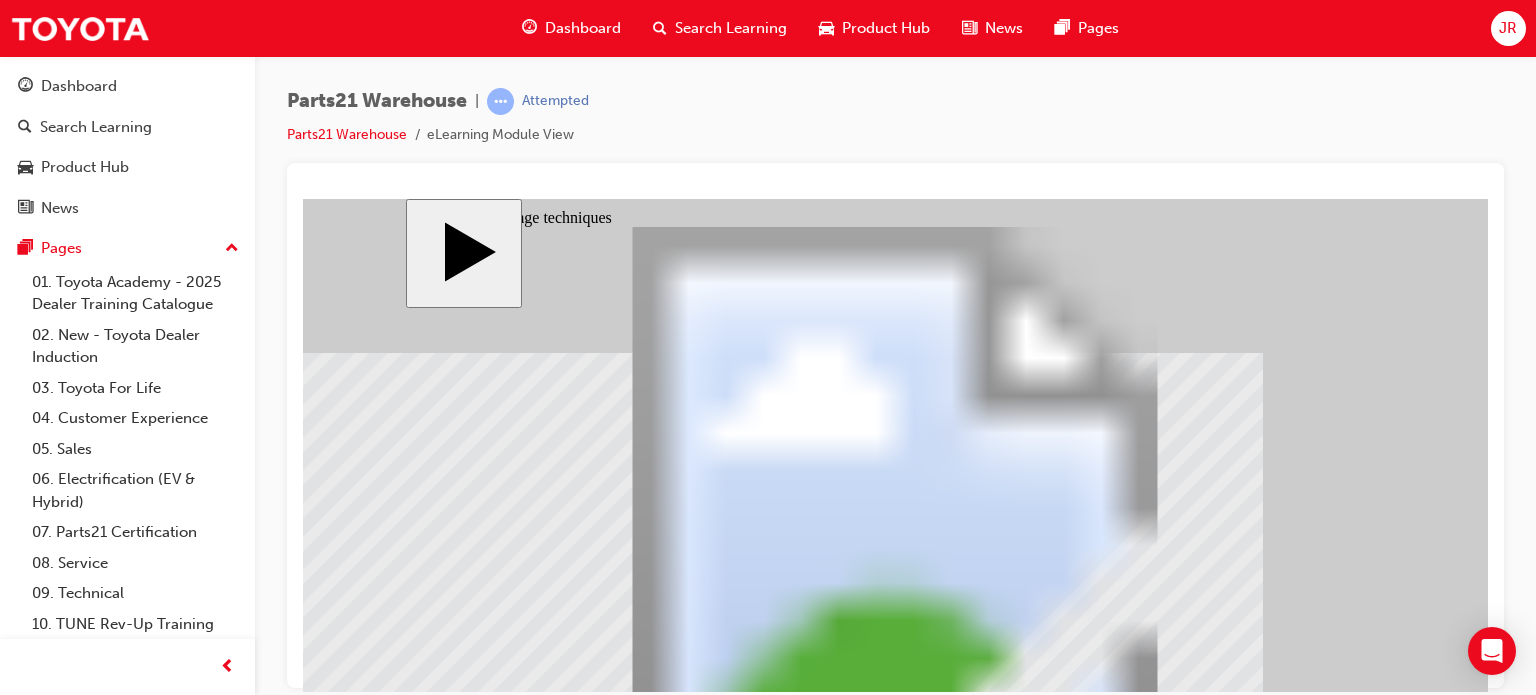 scroll, scrollTop: 0, scrollLeft: 0, axis: both 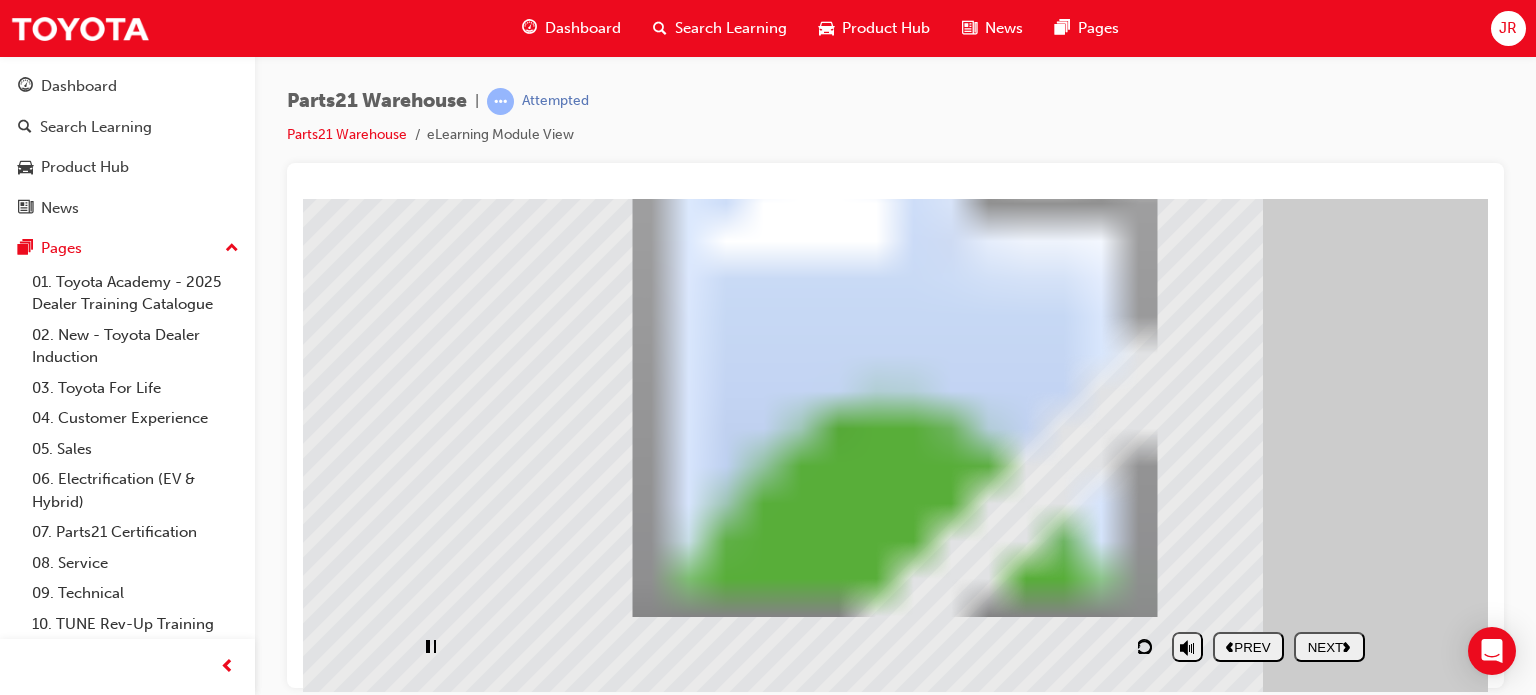 click on "NEXT" at bounding box center [1329, 646] 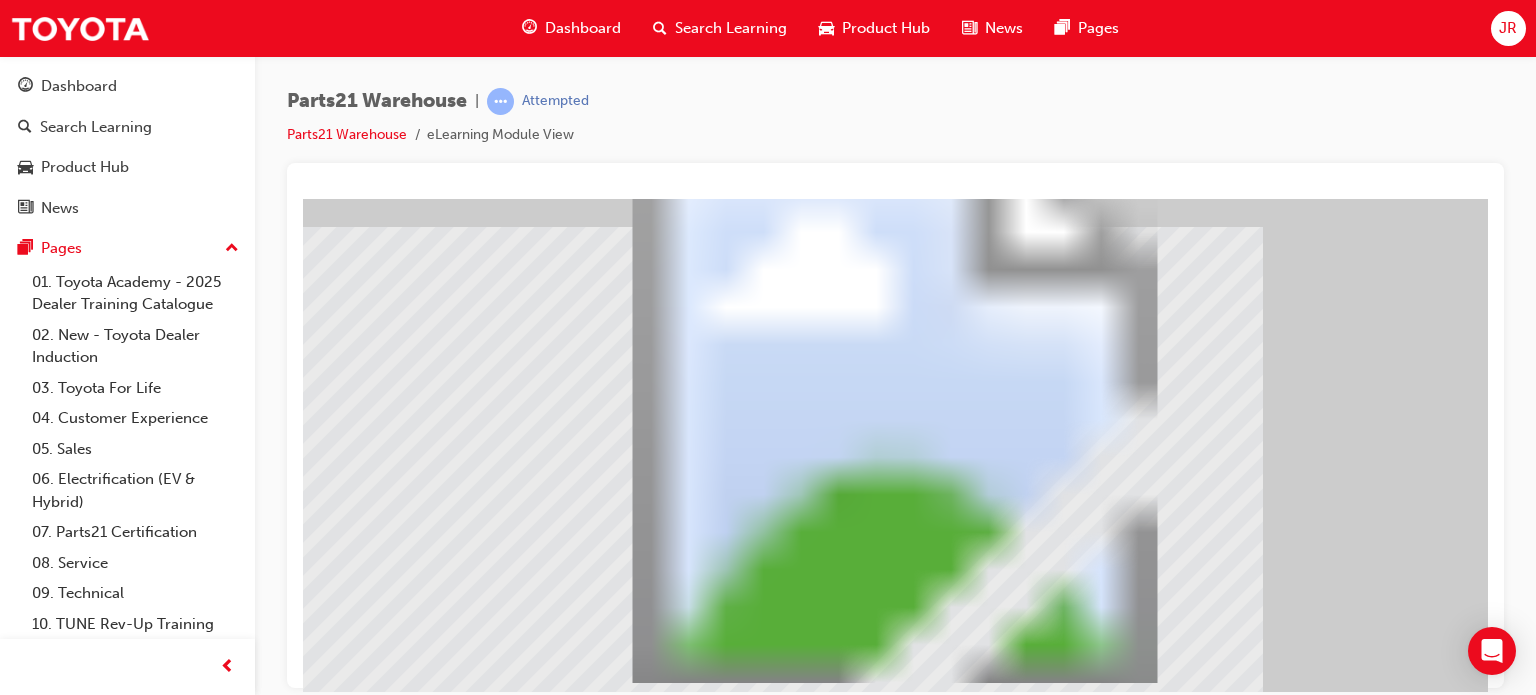 scroll, scrollTop: 92, scrollLeft: 0, axis: vertical 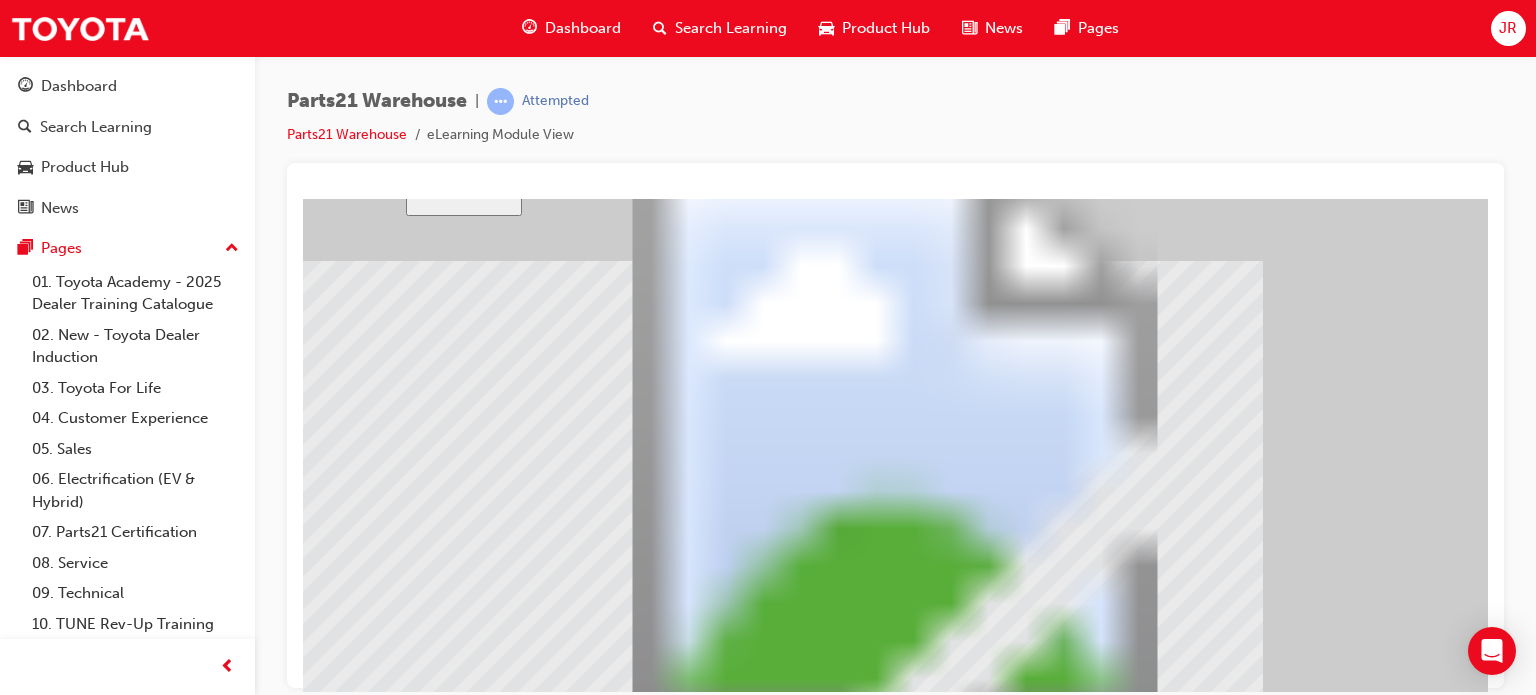 click 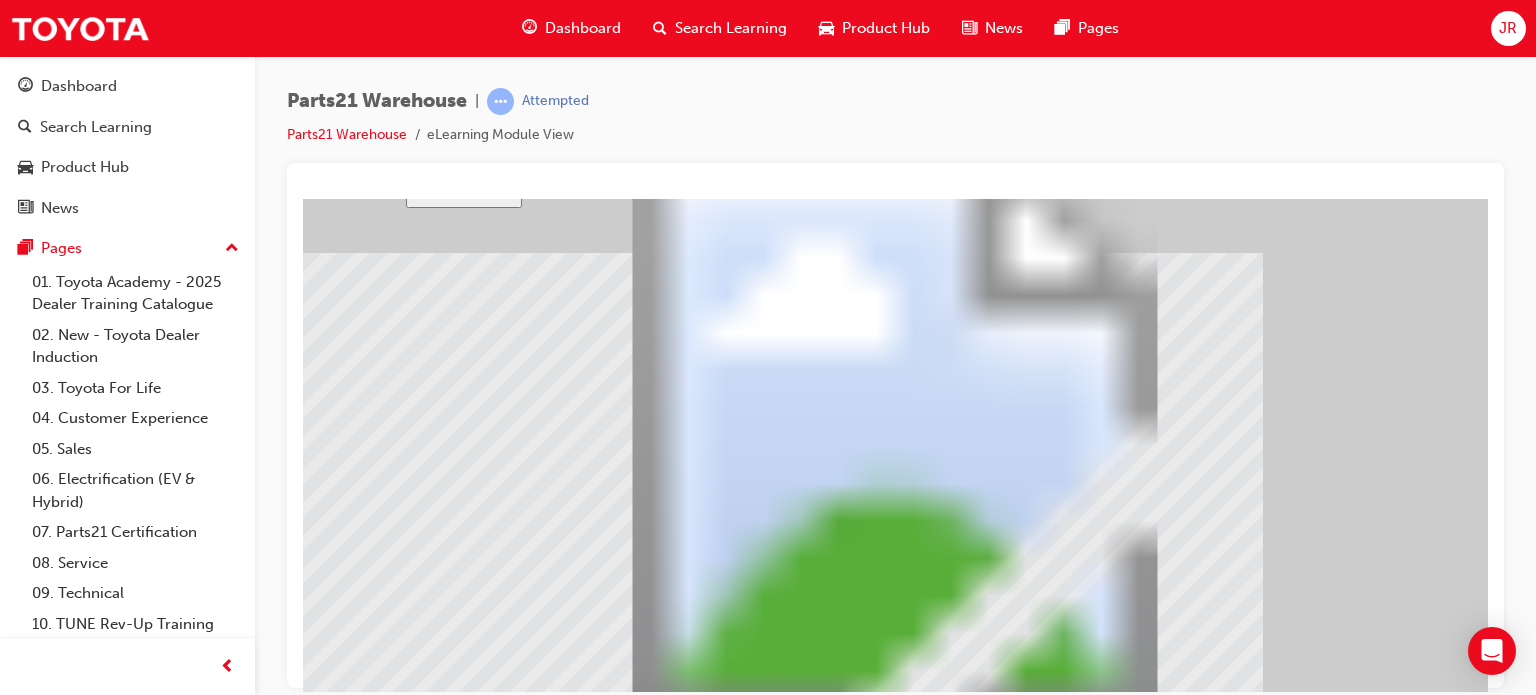scroll, scrollTop: 192, scrollLeft: 0, axis: vertical 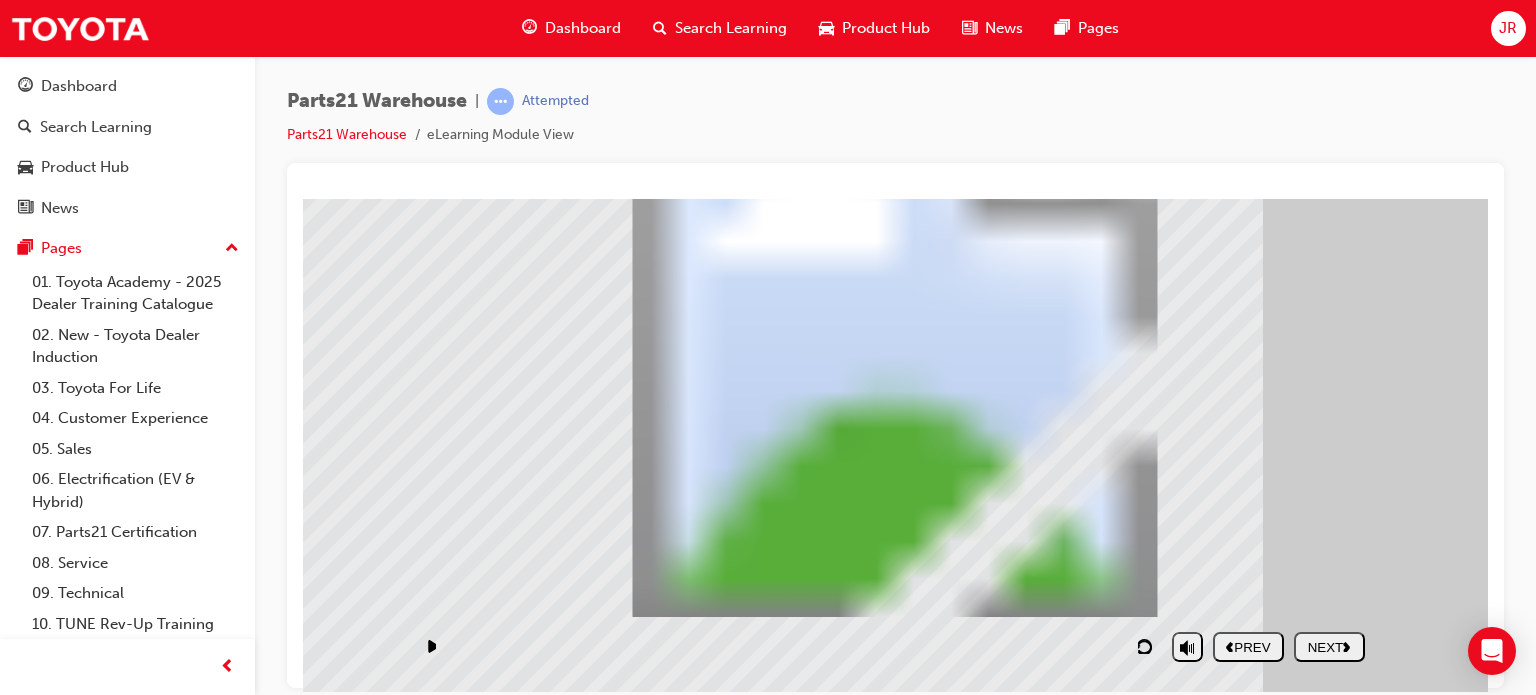 click on "NEXT" at bounding box center [1329, 646] 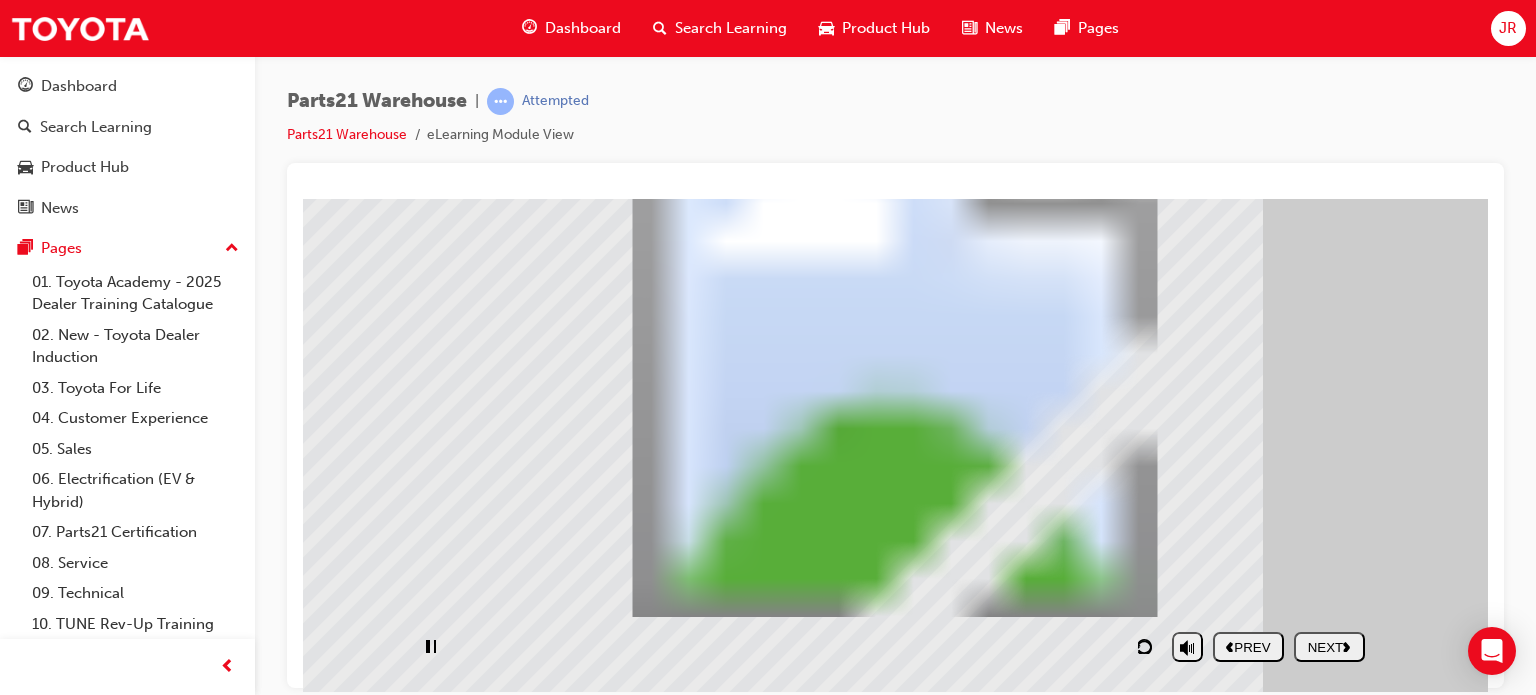 scroll, scrollTop: 0, scrollLeft: 0, axis: both 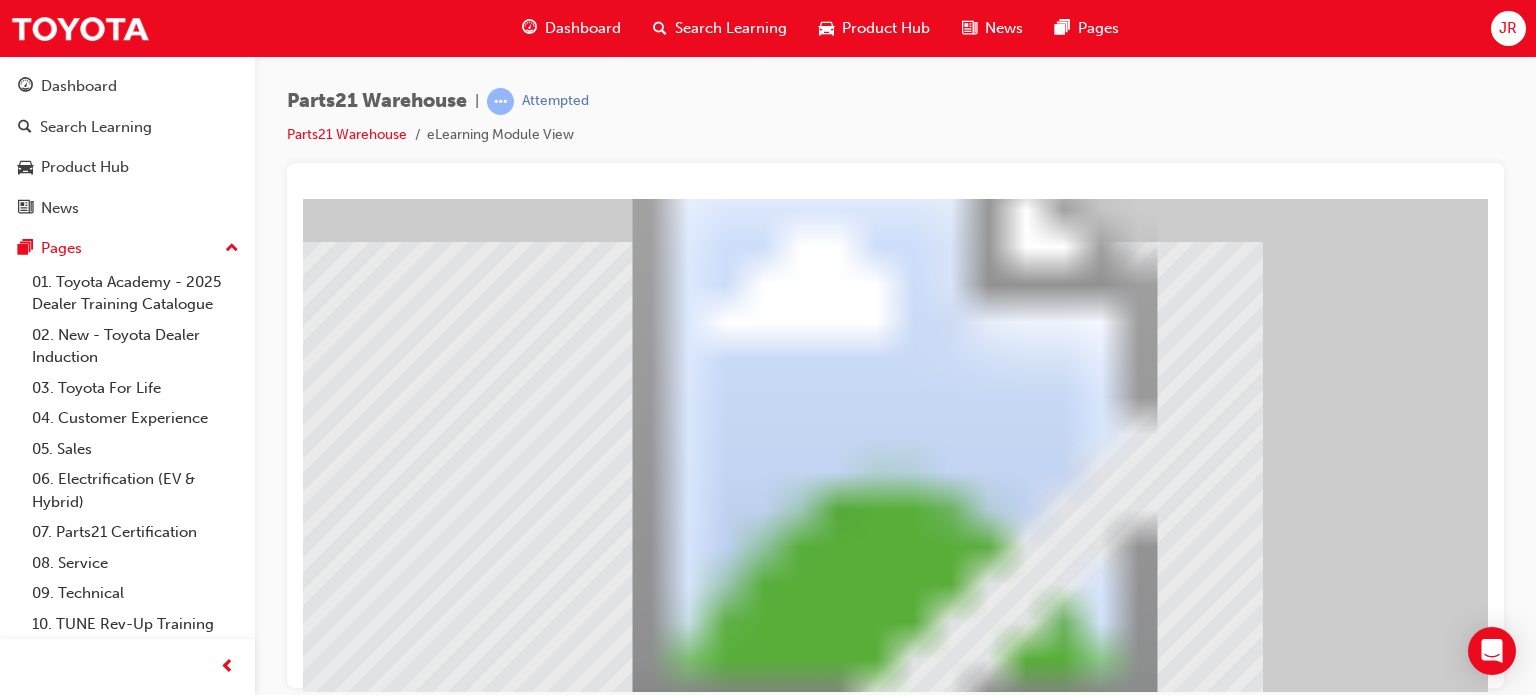 click 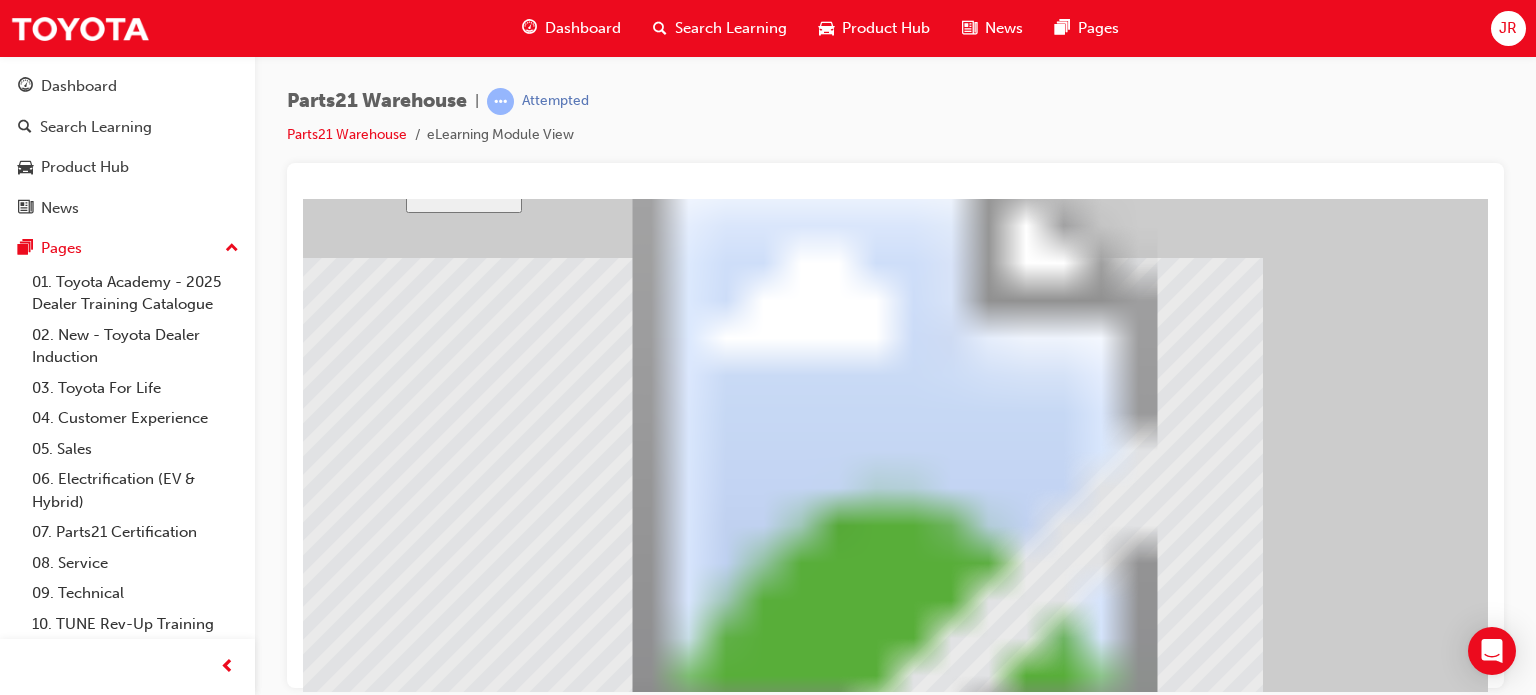 scroll, scrollTop: 192, scrollLeft: 0, axis: vertical 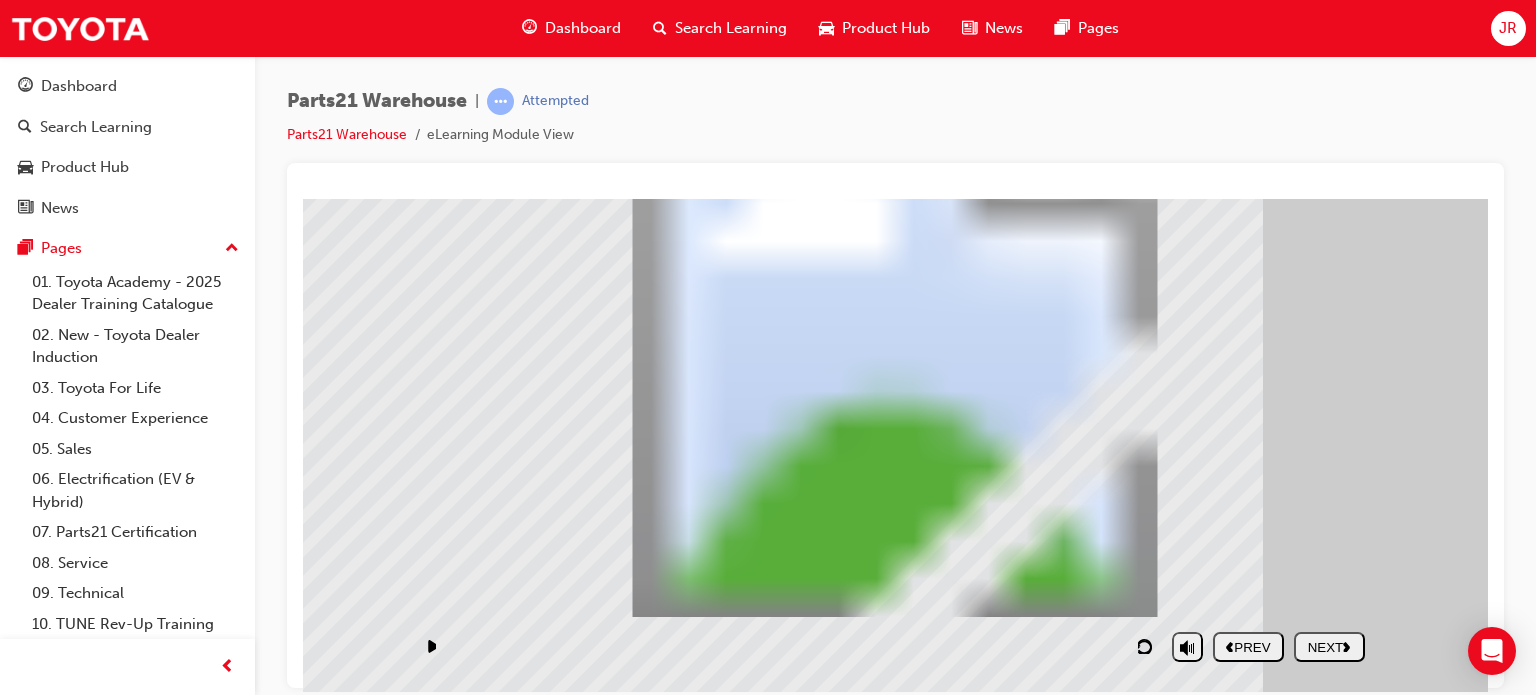 click 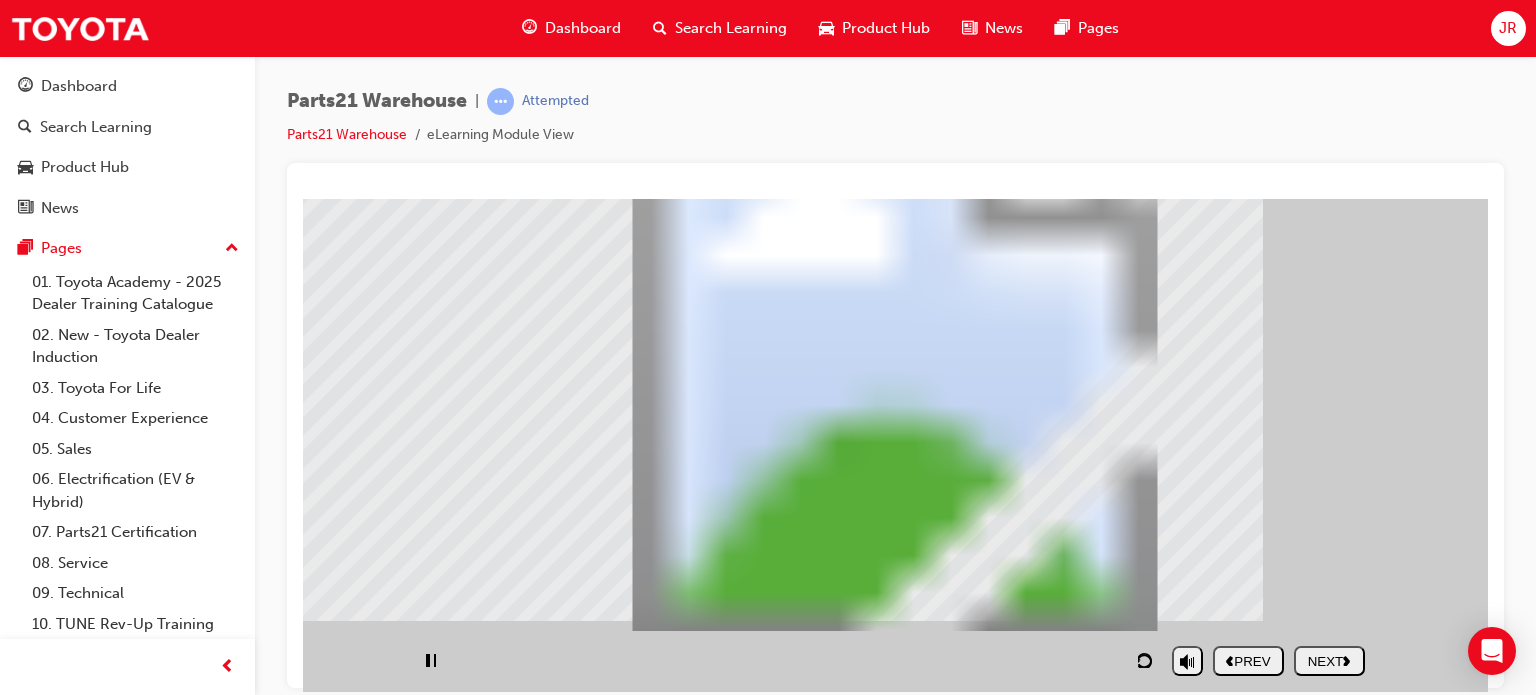 scroll, scrollTop: 0, scrollLeft: 0, axis: both 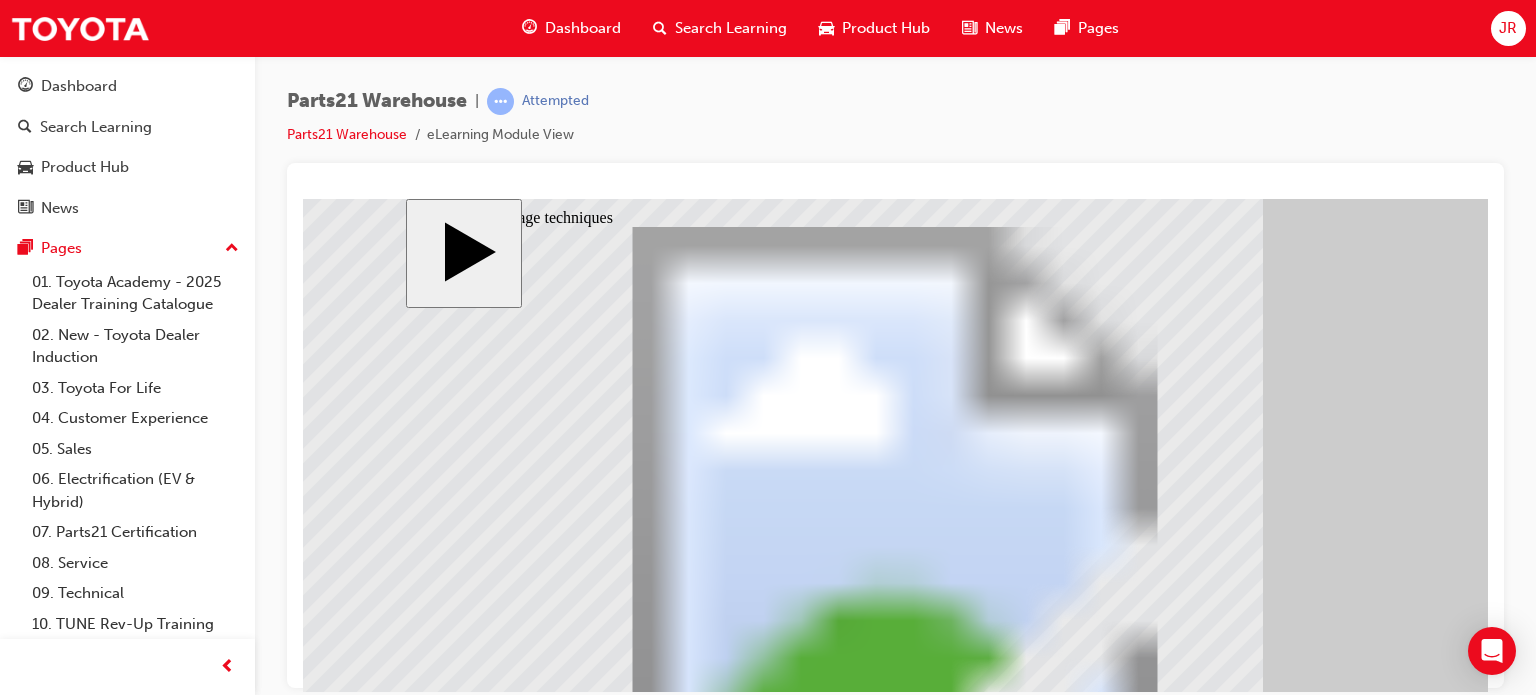type on "255" 